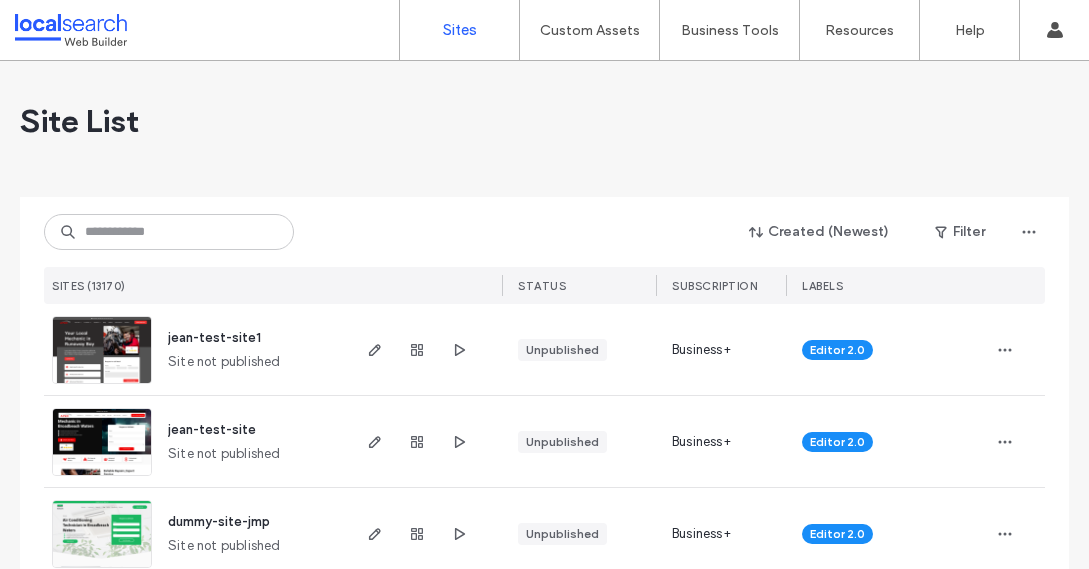scroll, scrollTop: 0, scrollLeft: 0, axis: both 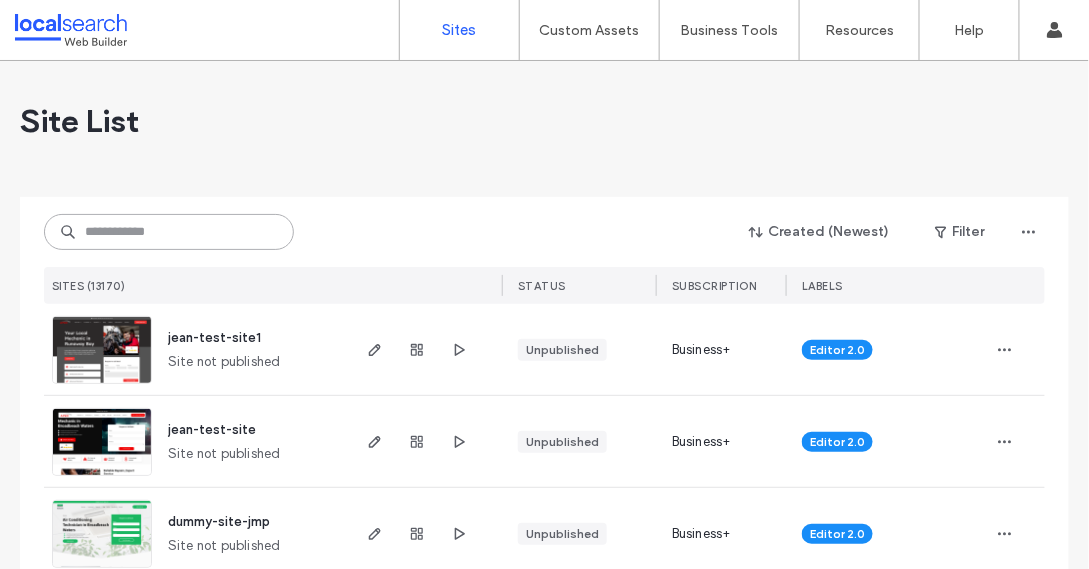 click at bounding box center [169, 232] 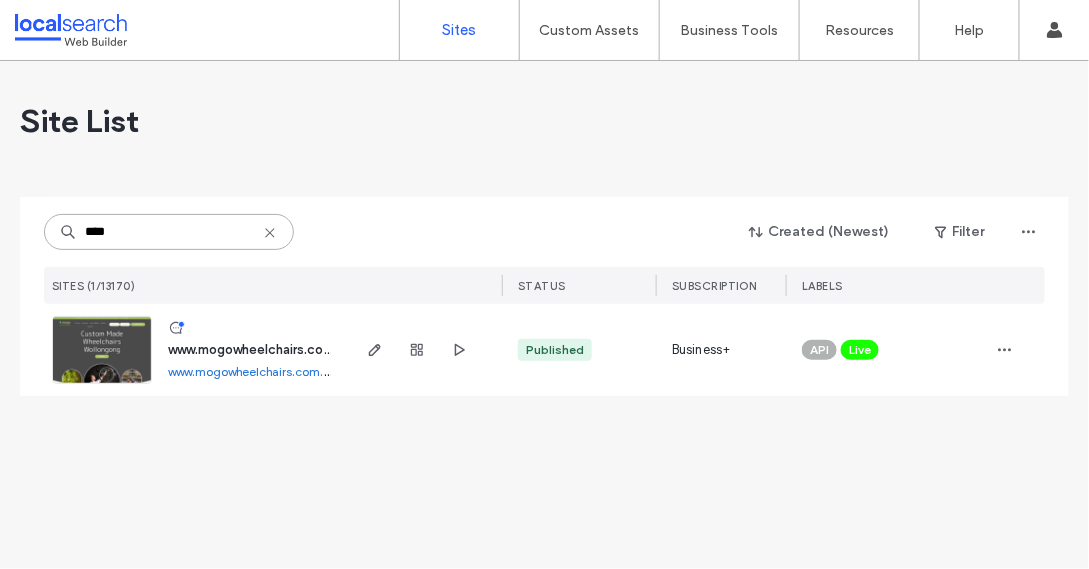 type on "****" 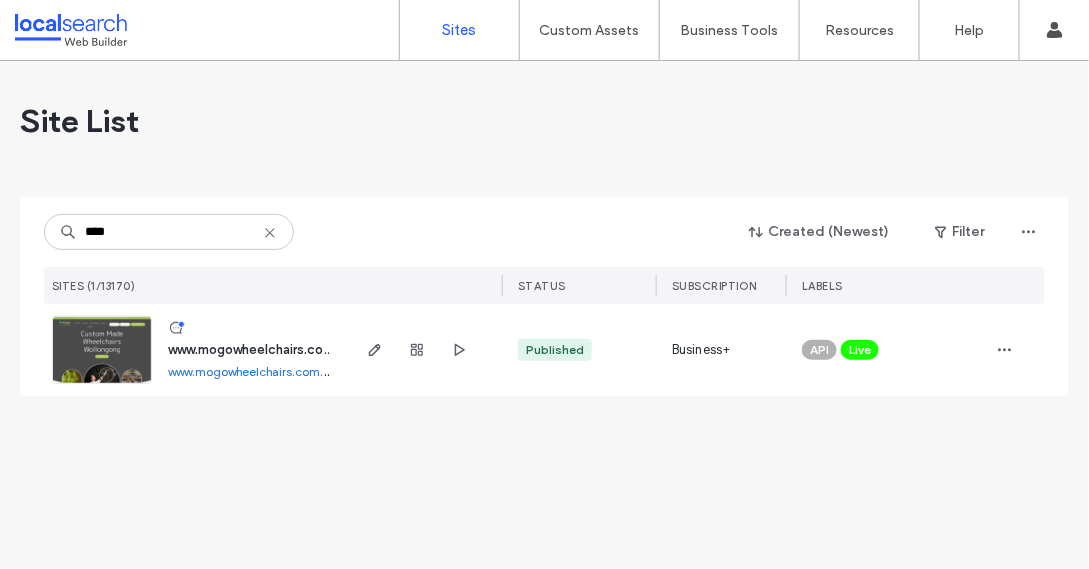 click at bounding box center [102, 385] 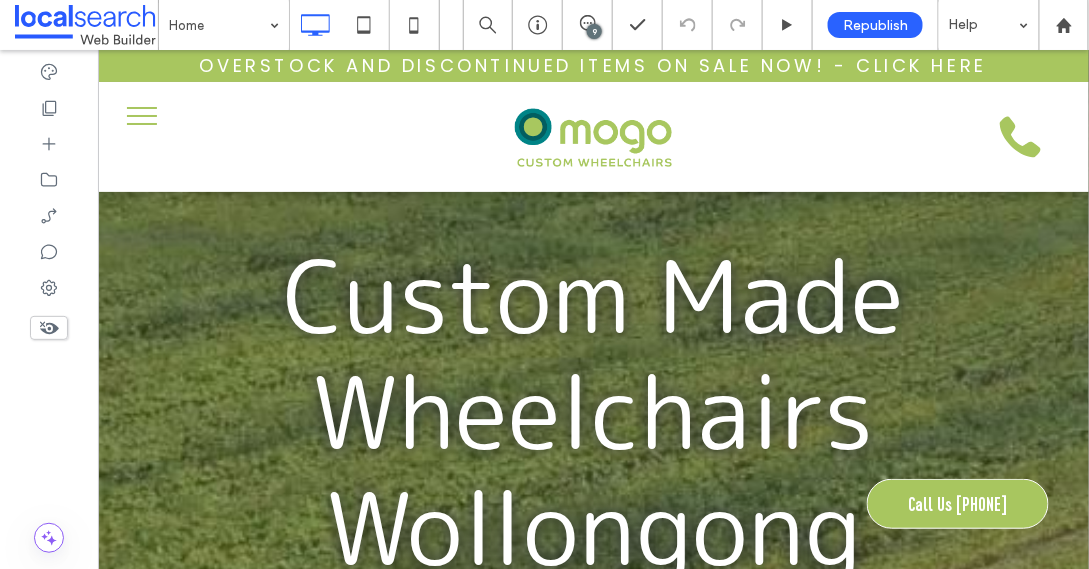 scroll, scrollTop: 0, scrollLeft: 0, axis: both 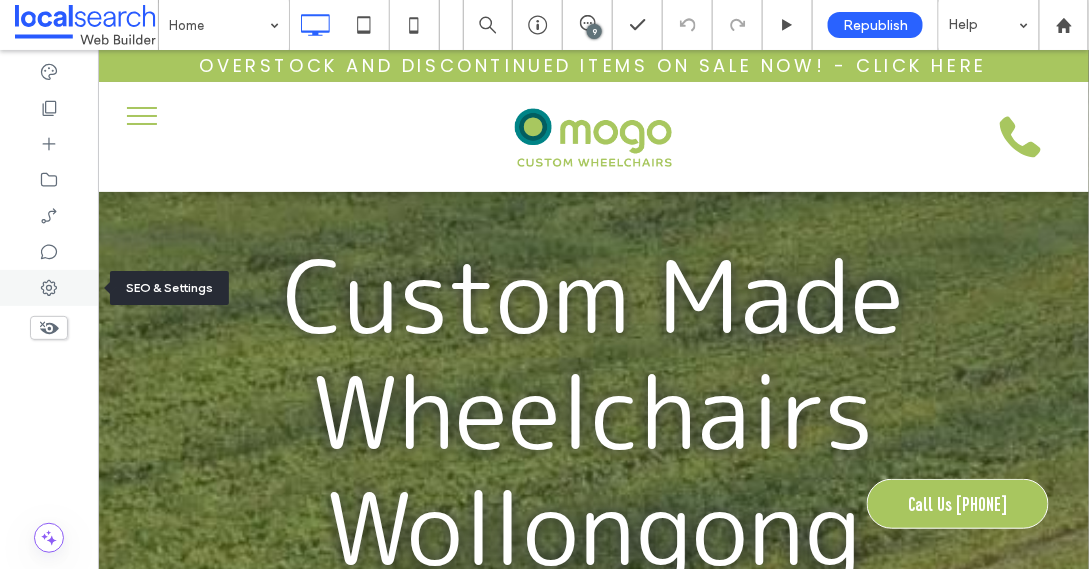 click 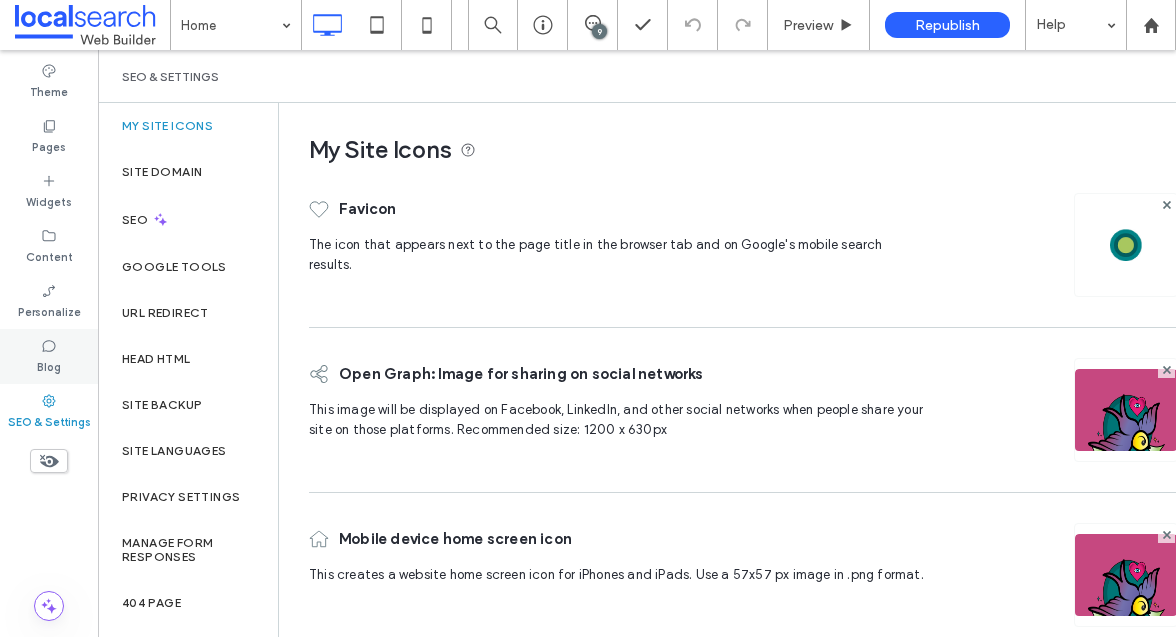 click 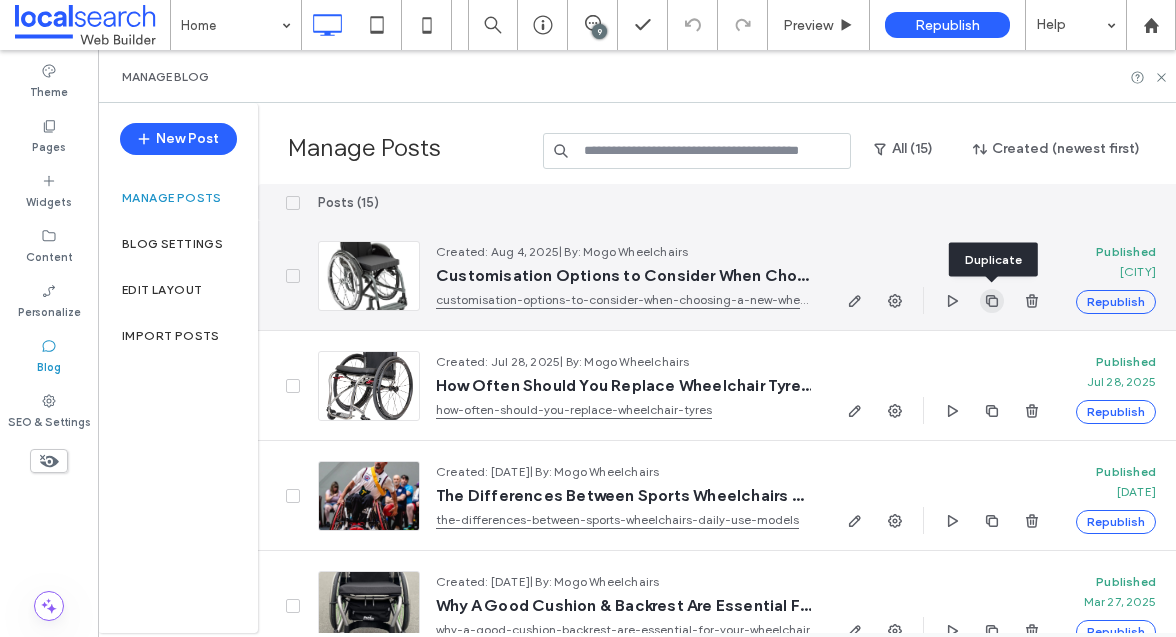 click 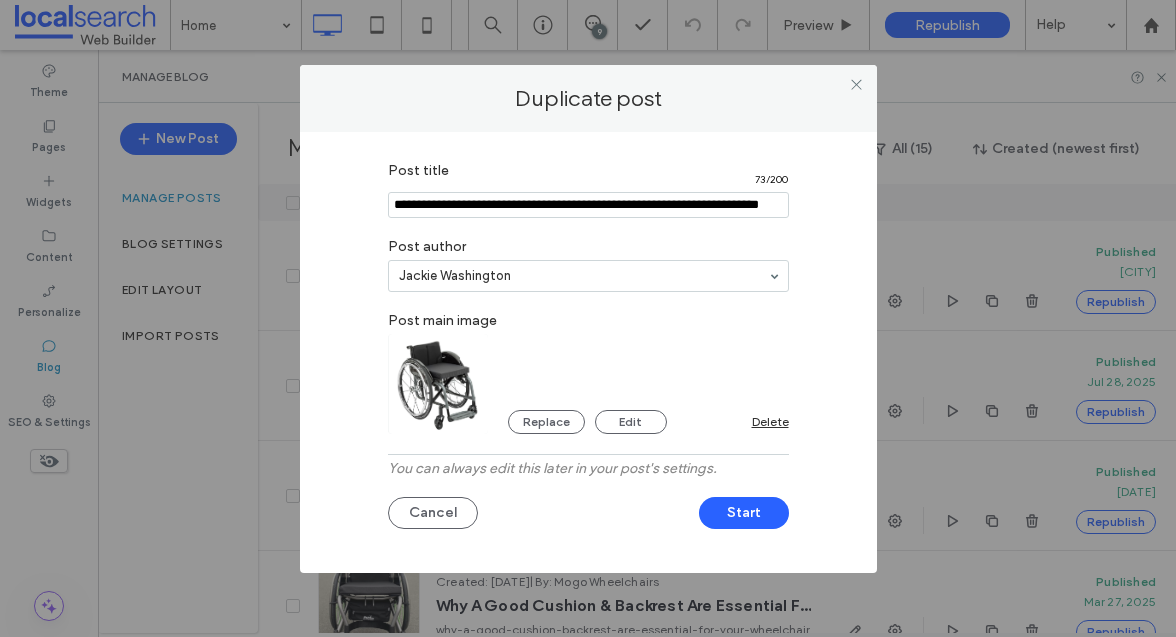 click at bounding box center [588, 205] 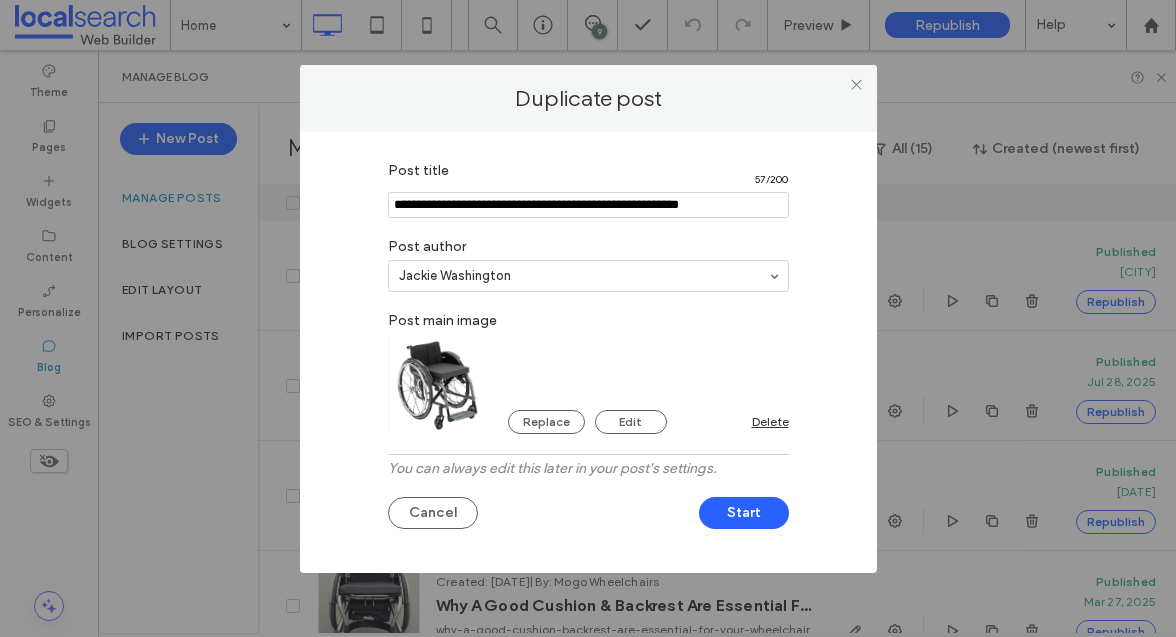 type on "**********" 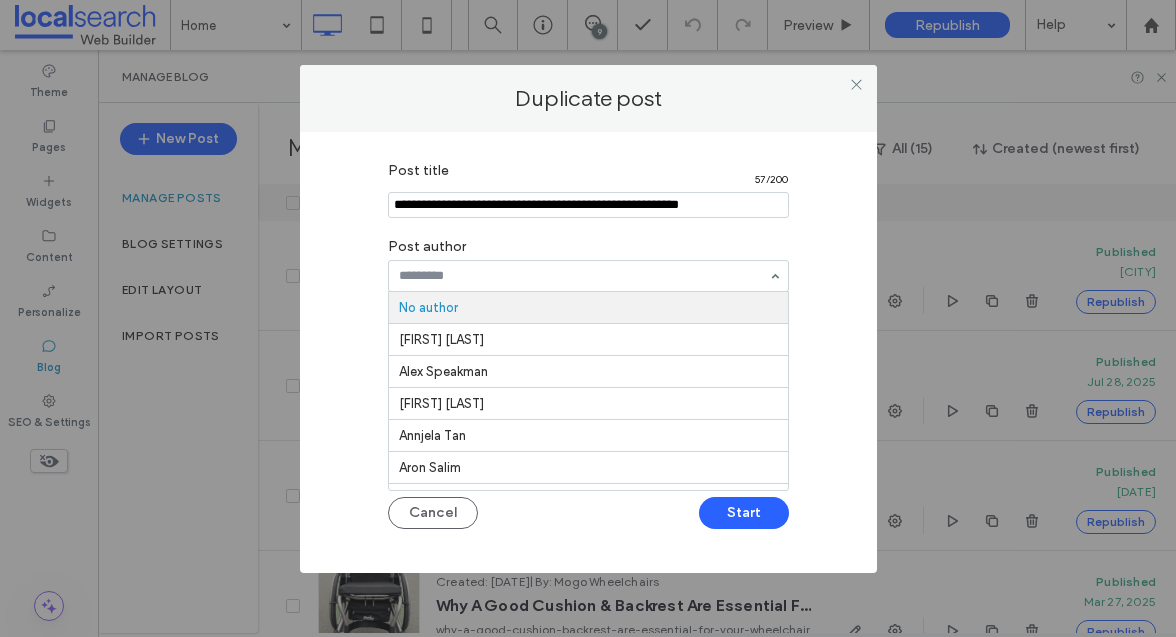 paste on "**********" 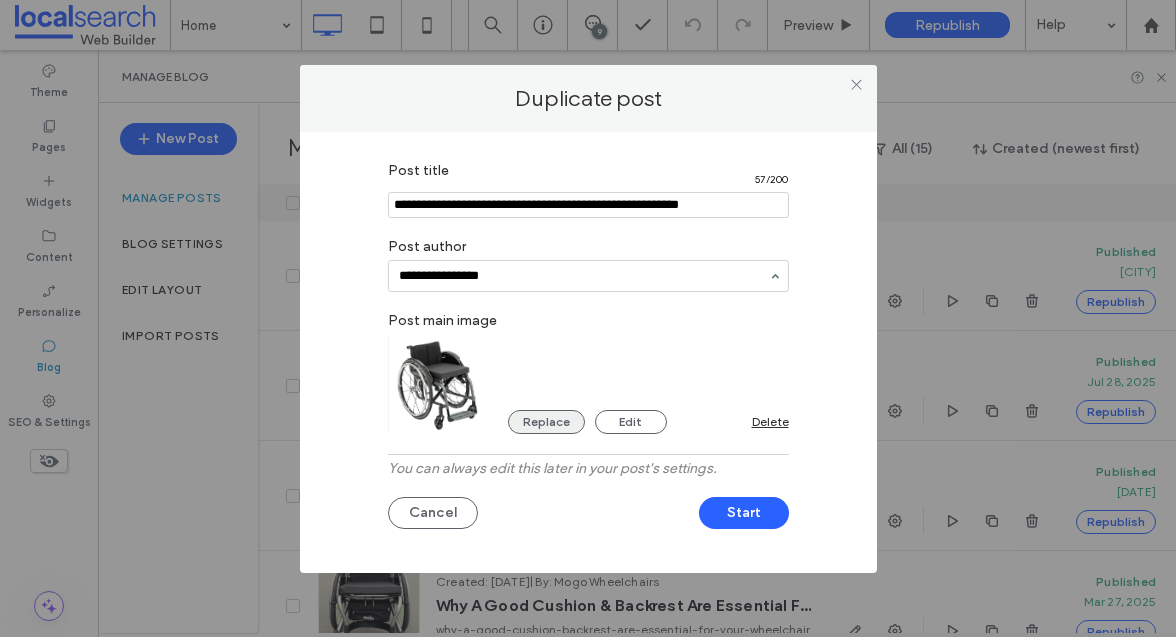 type on "**********" 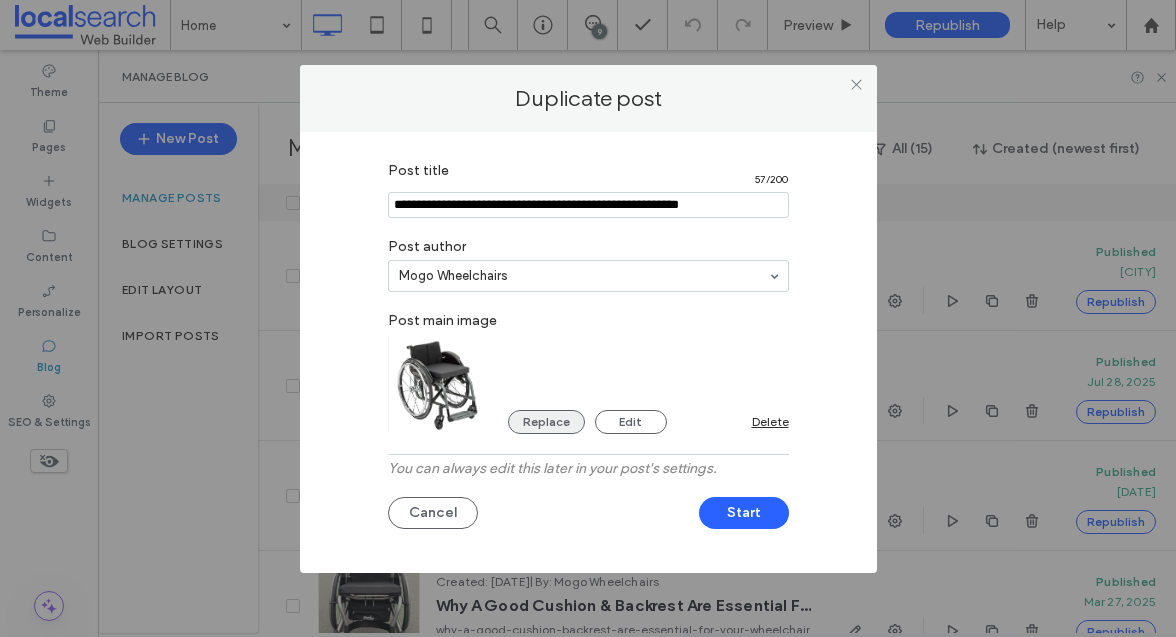 click on "Replace" at bounding box center [546, 422] 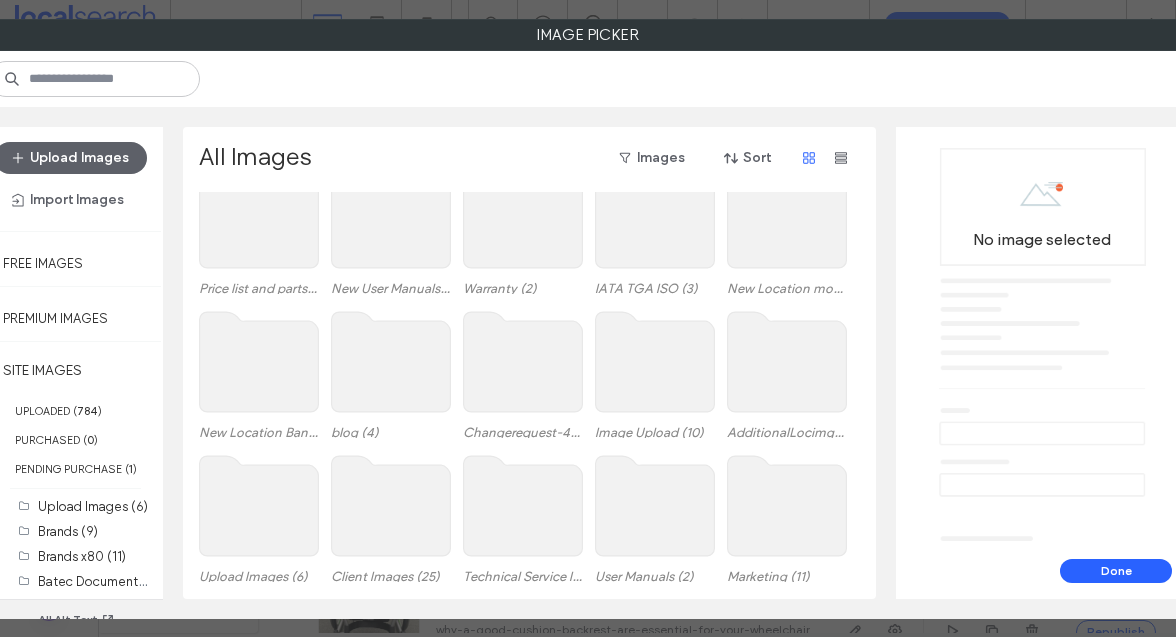 scroll, scrollTop: 216, scrollLeft: 0, axis: vertical 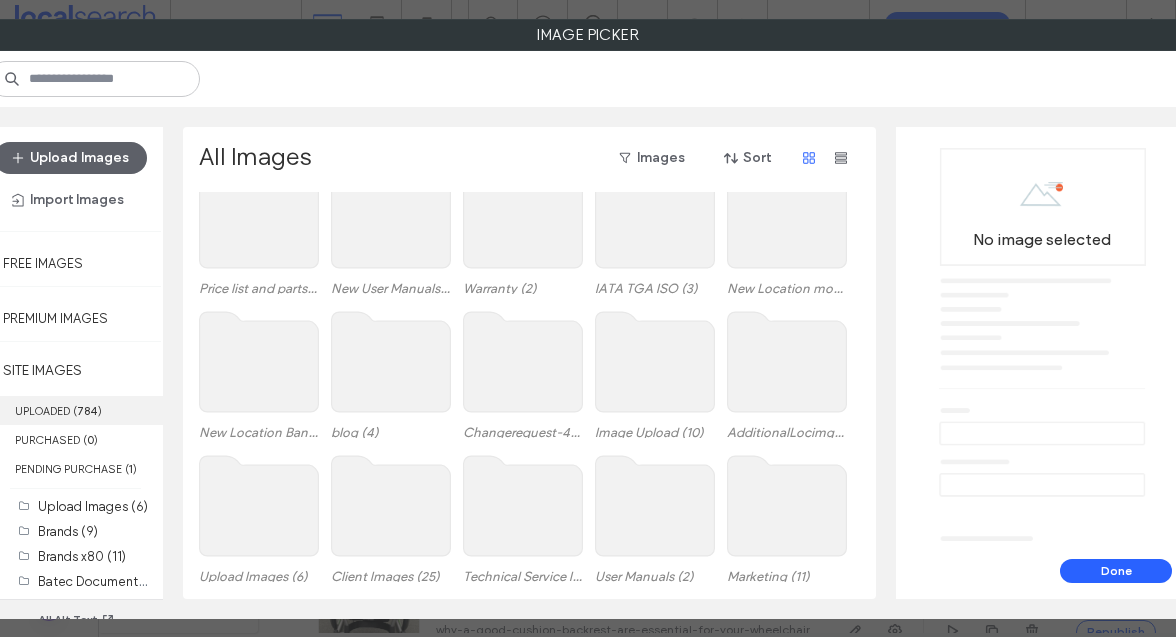 click on "UPLOADED ( 784 )" at bounding box center [75, 410] 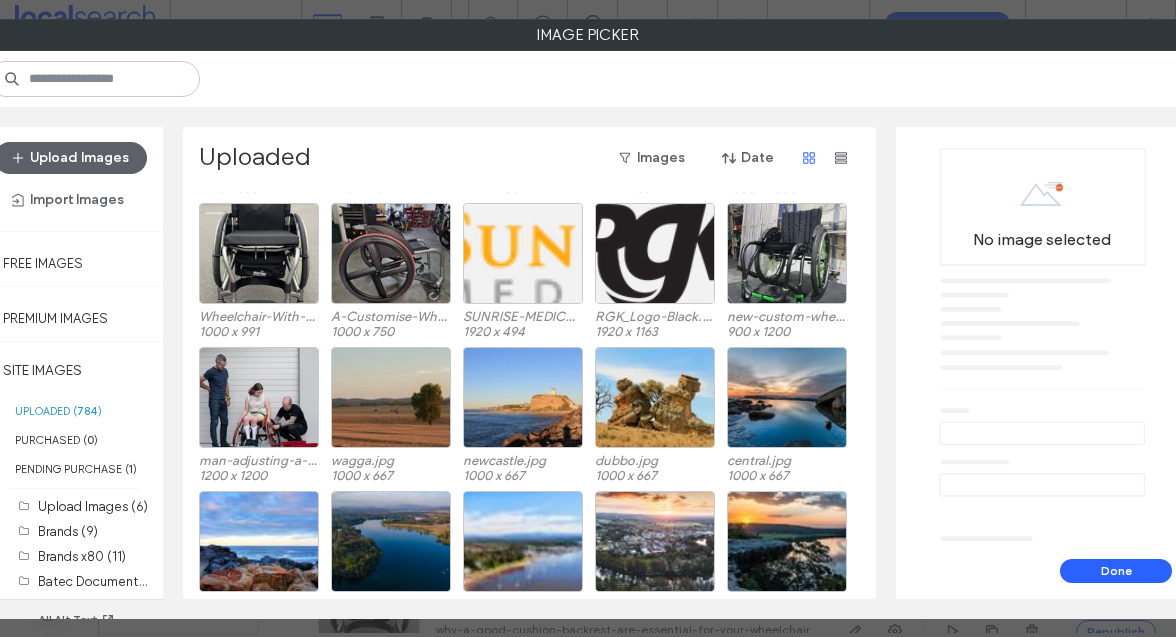 scroll, scrollTop: 1144, scrollLeft: 0, axis: vertical 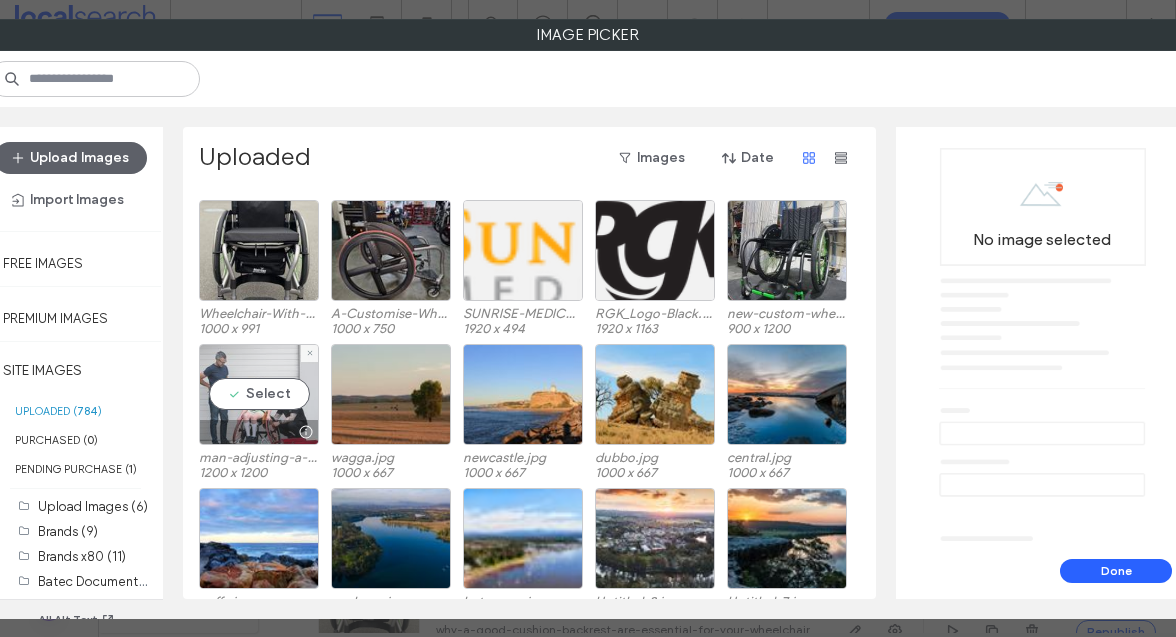 click on "Select" at bounding box center (259, 394) 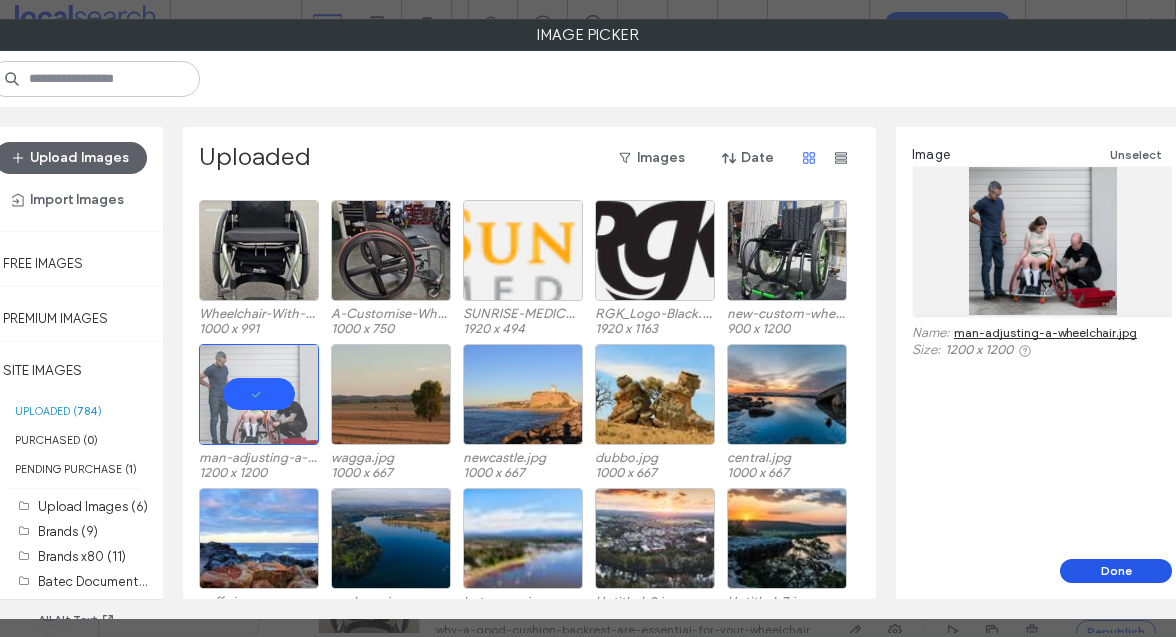 click on "Done" at bounding box center (1116, 571) 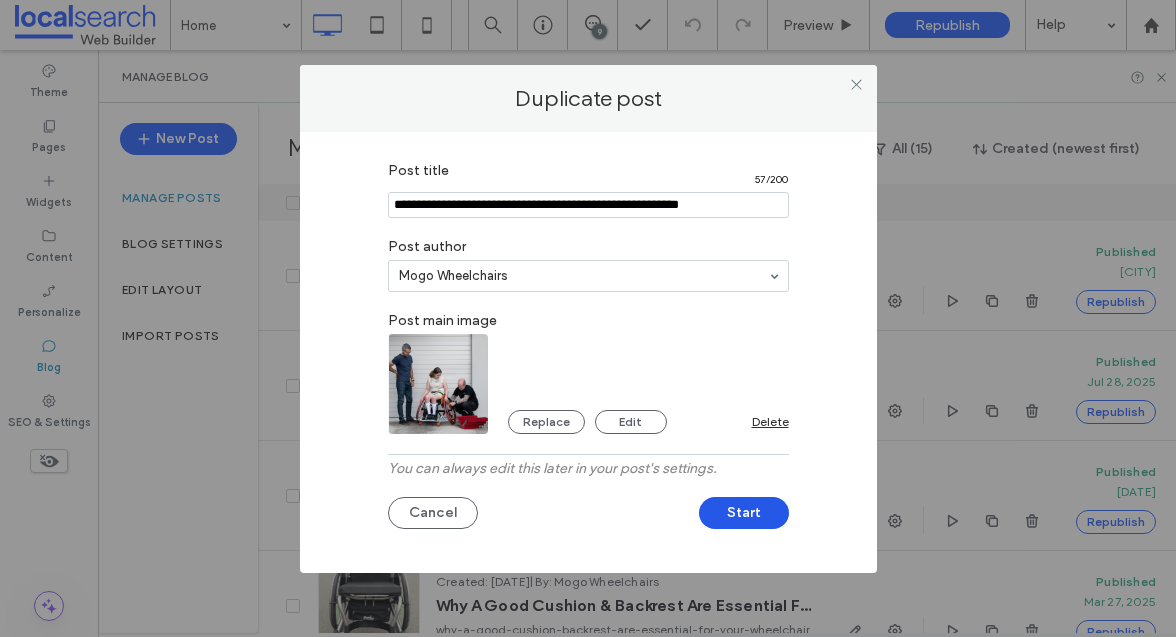 click on "Start" at bounding box center (744, 513) 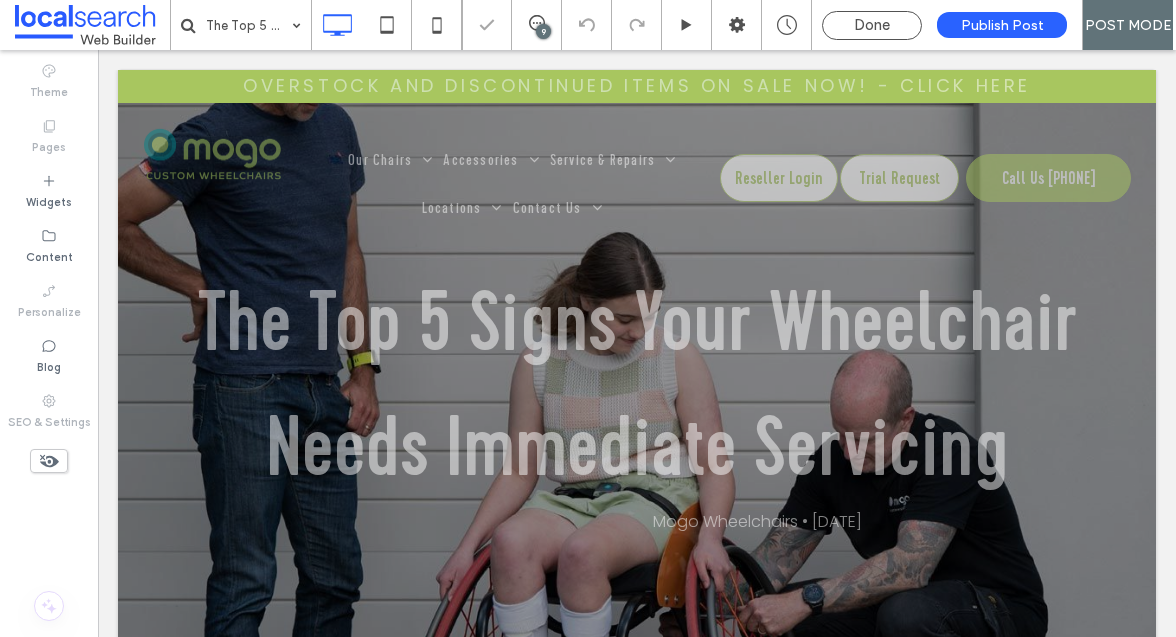 scroll, scrollTop: 0, scrollLeft: 0, axis: both 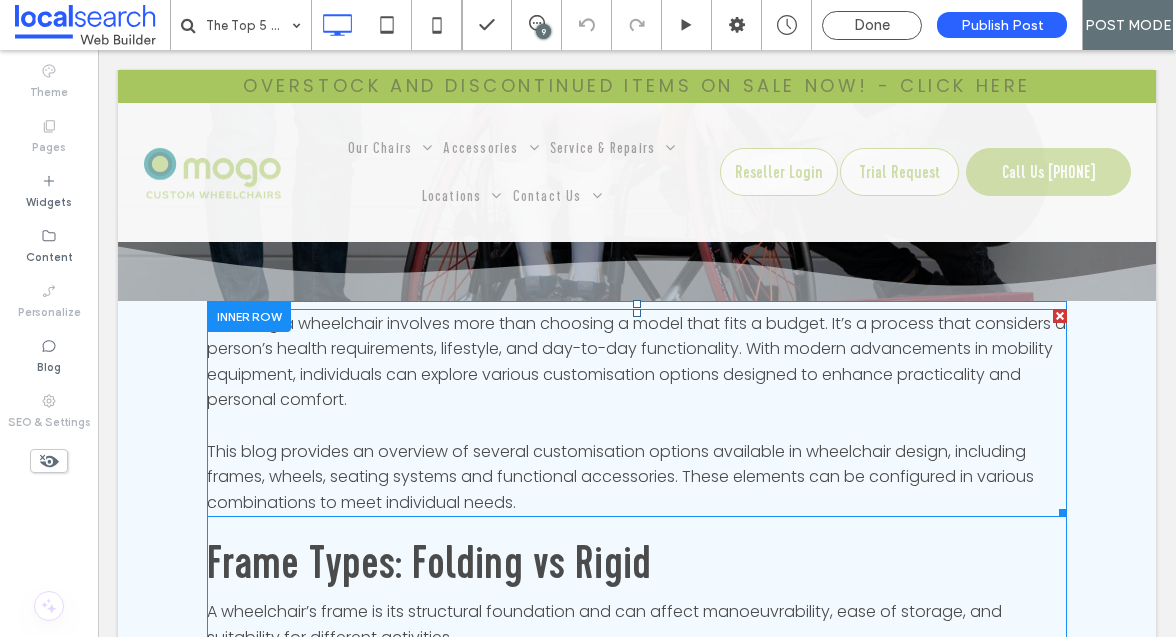 click at bounding box center (1060, 316) 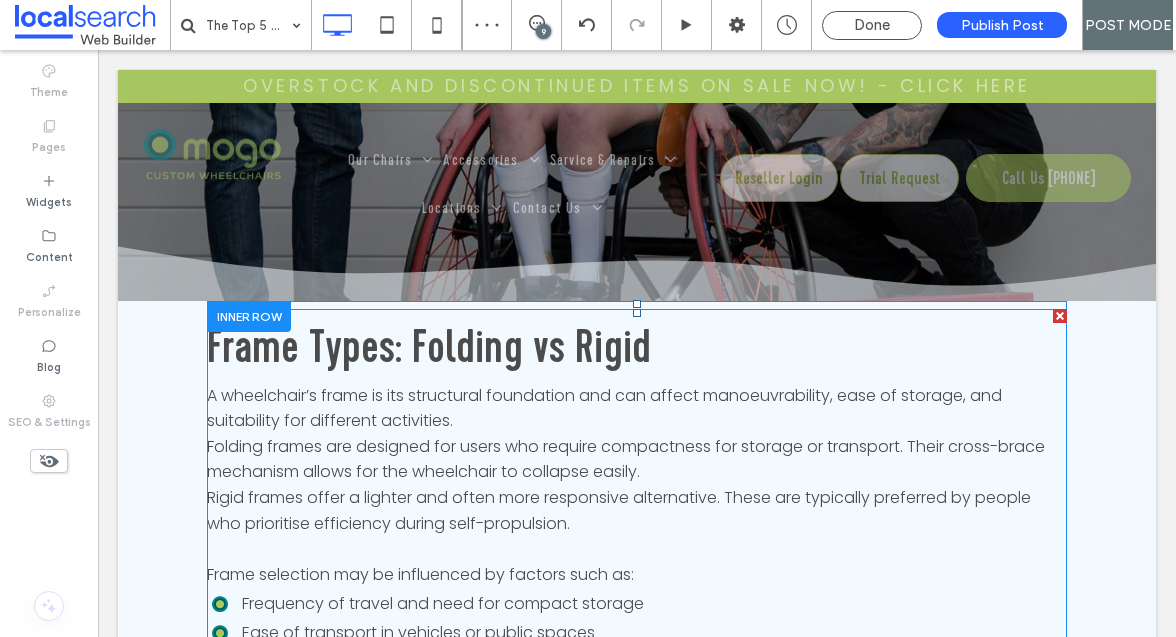 click on "Folding frames are designed for users who require compactness for storage or transport. Their cross-brace mechanism allows for the wheelchair to collapse easily." at bounding box center [637, 459] 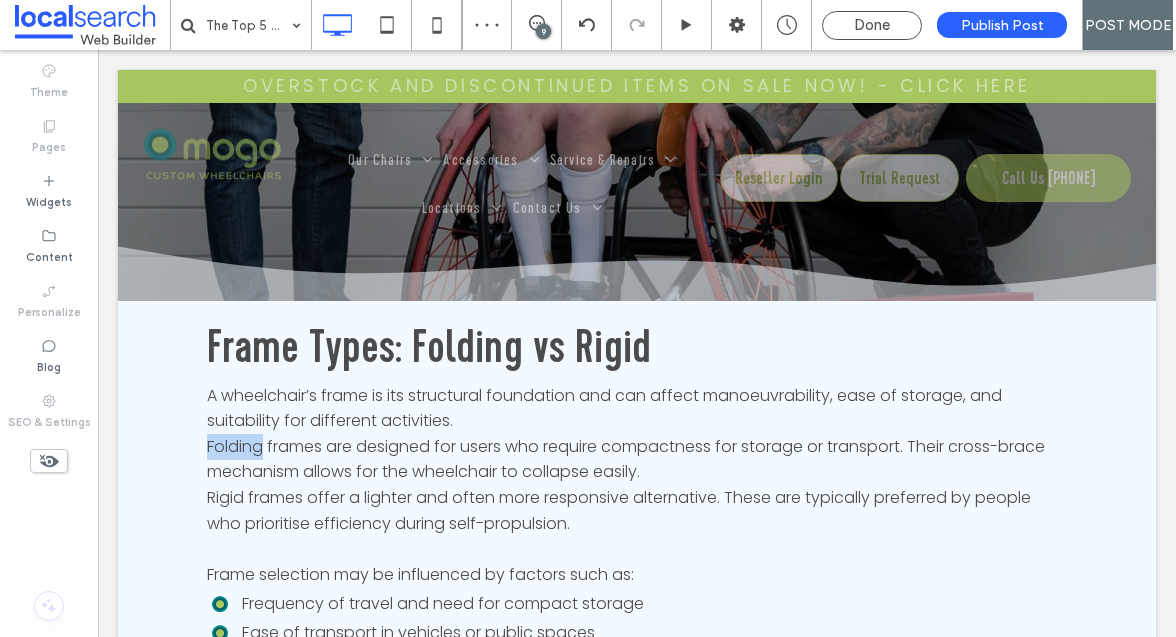 click on "Folding frames are designed for users who require compactness for storage or transport. Their cross-brace mechanism allows for the wheelchair to collapse easily." at bounding box center (637, 459) 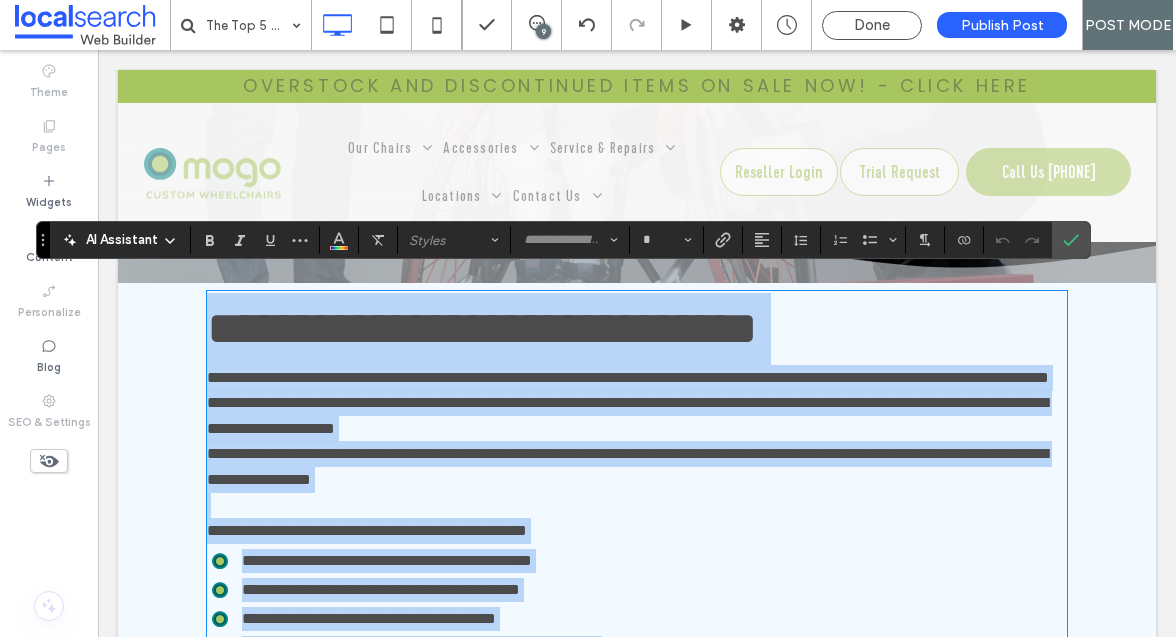 scroll, scrollTop: 450, scrollLeft: 0, axis: vertical 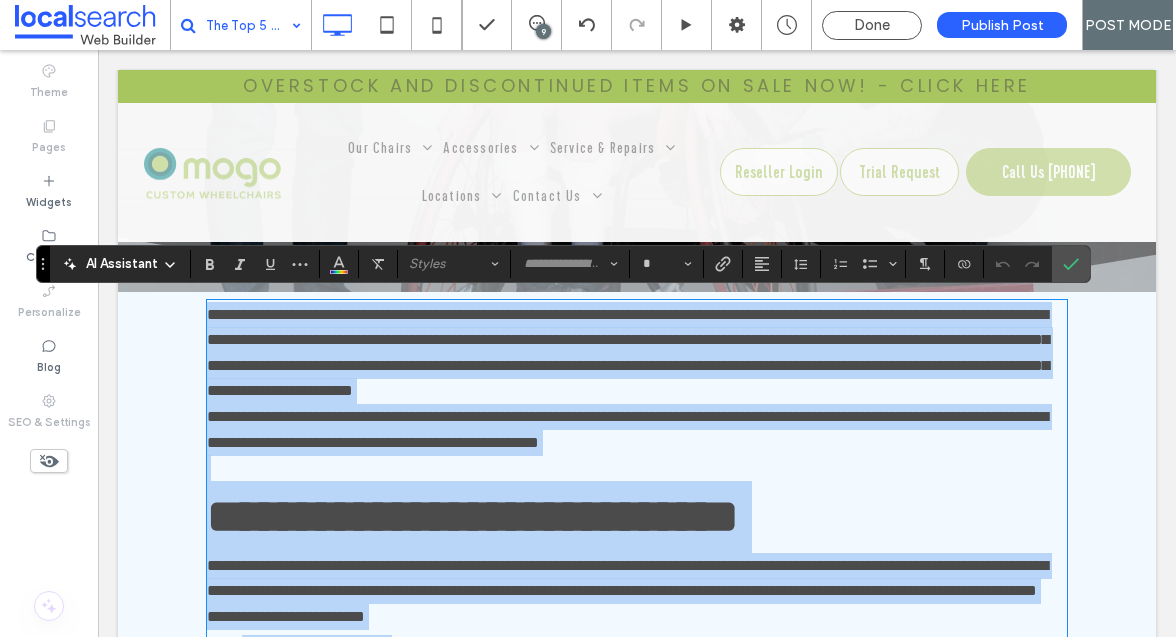 type on "*******" 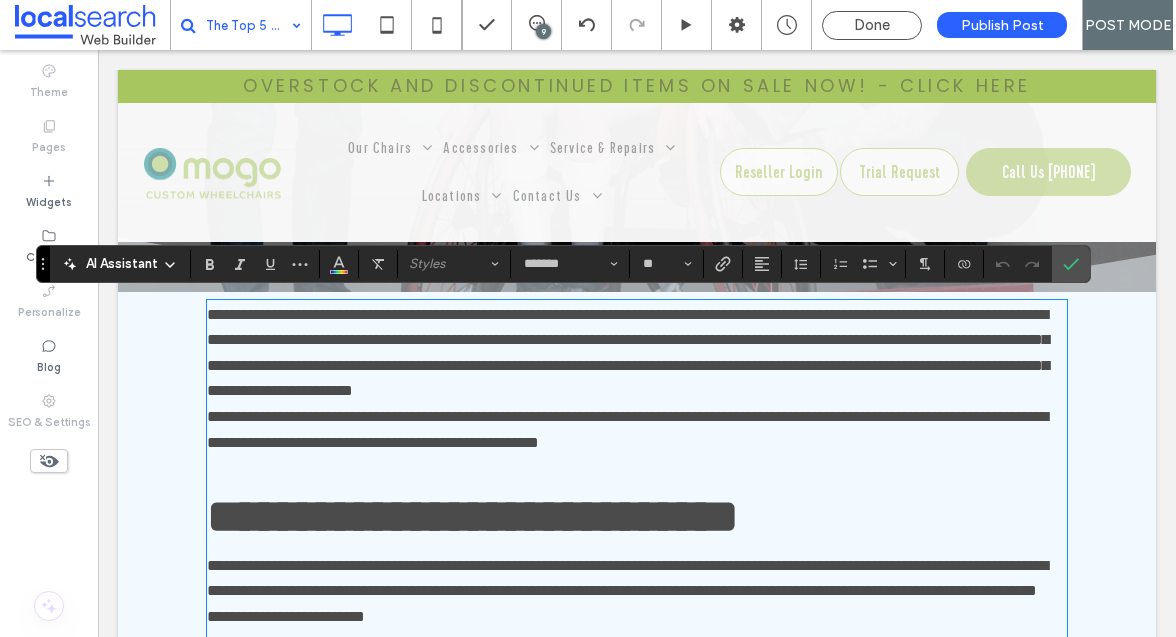 scroll, scrollTop: 4116, scrollLeft: 0, axis: vertical 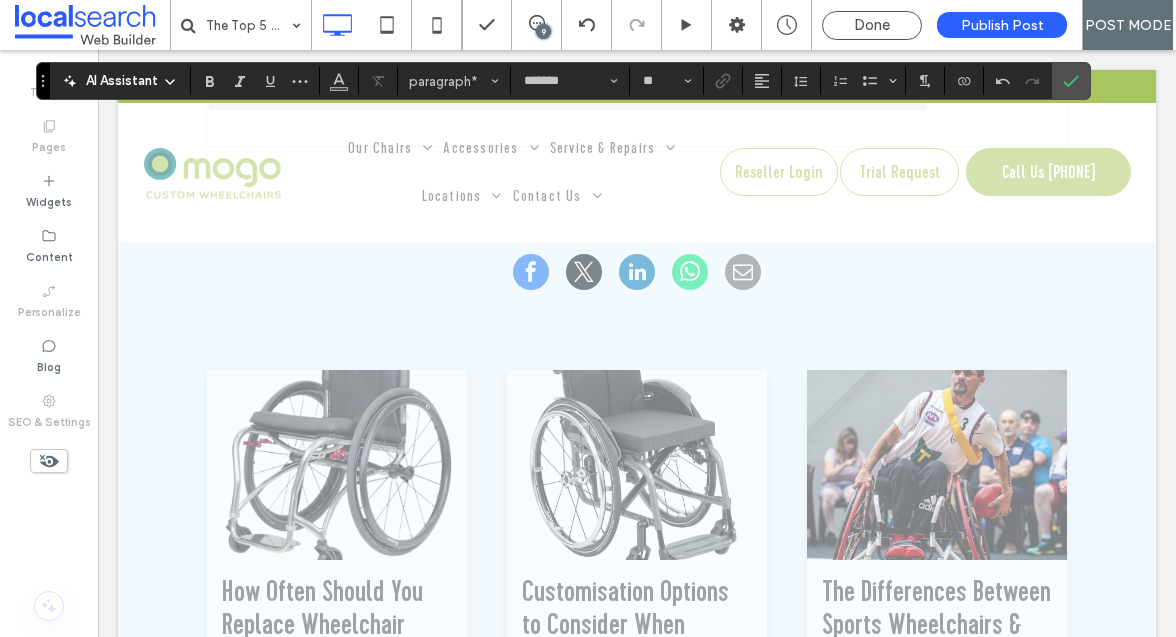 click on "**********" at bounding box center (637, 92) 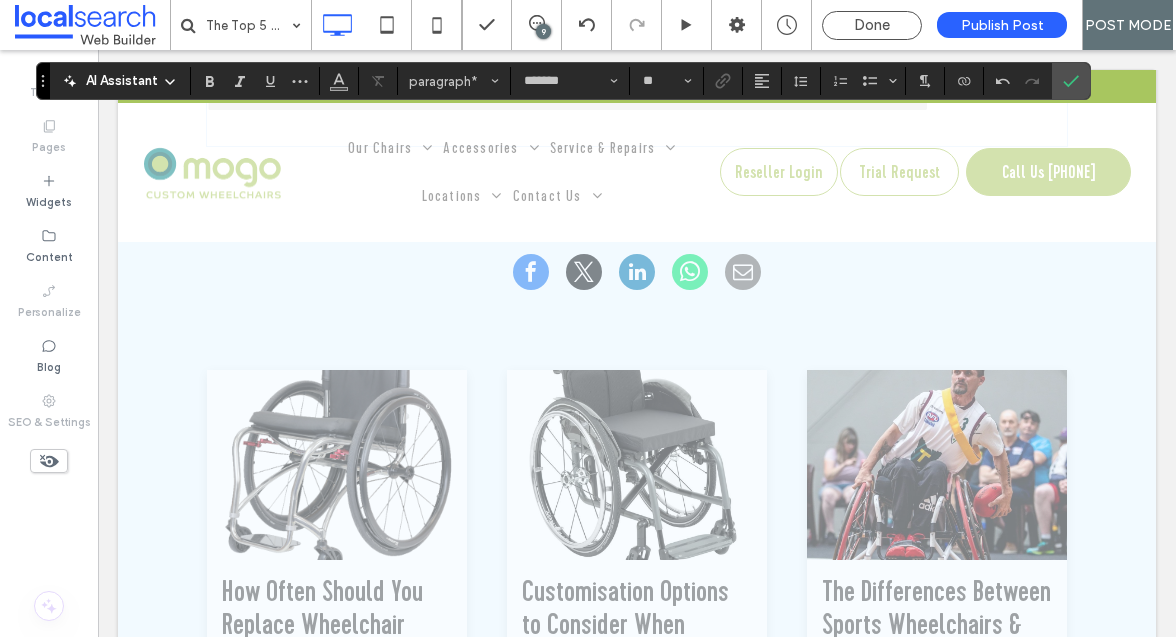 type 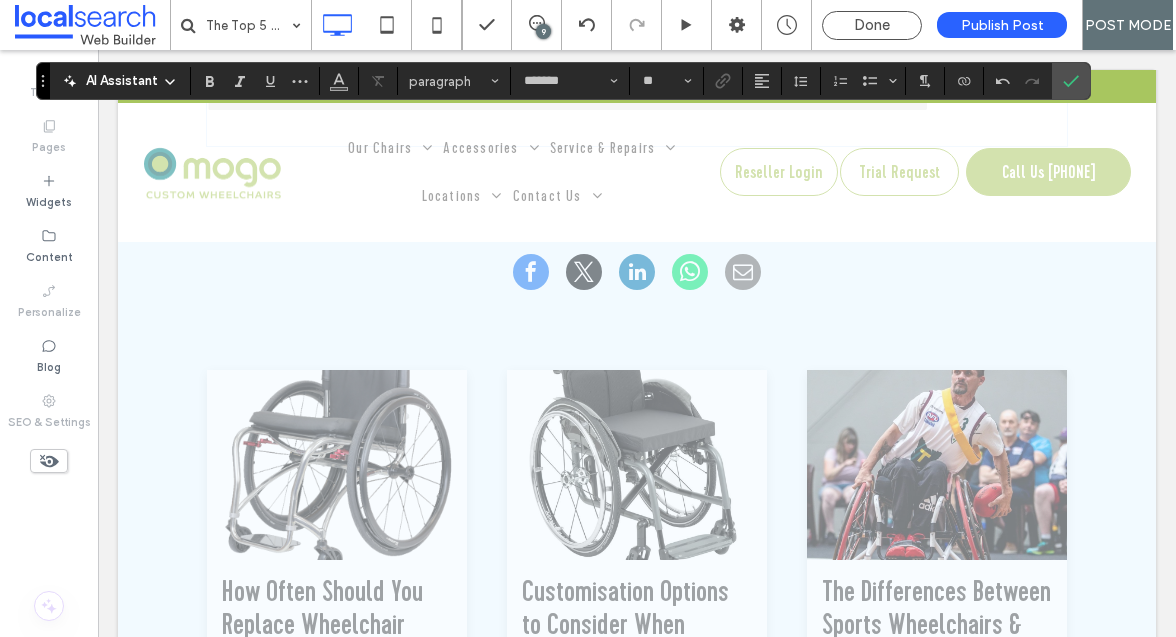 click at bounding box center [637, 132] 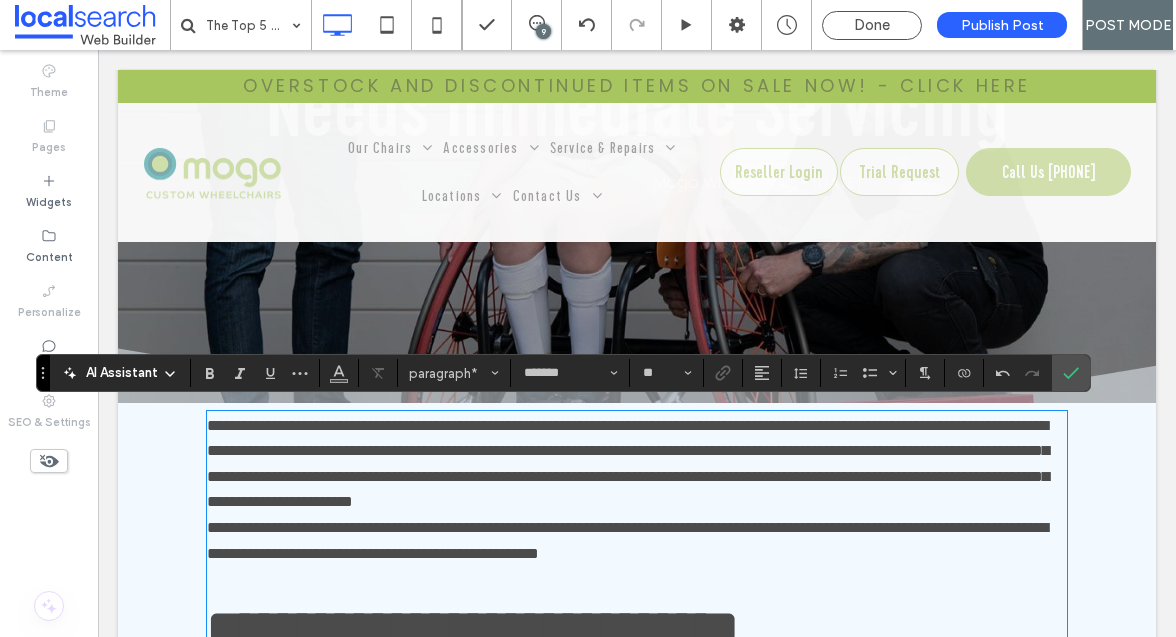 scroll, scrollTop: 336, scrollLeft: 0, axis: vertical 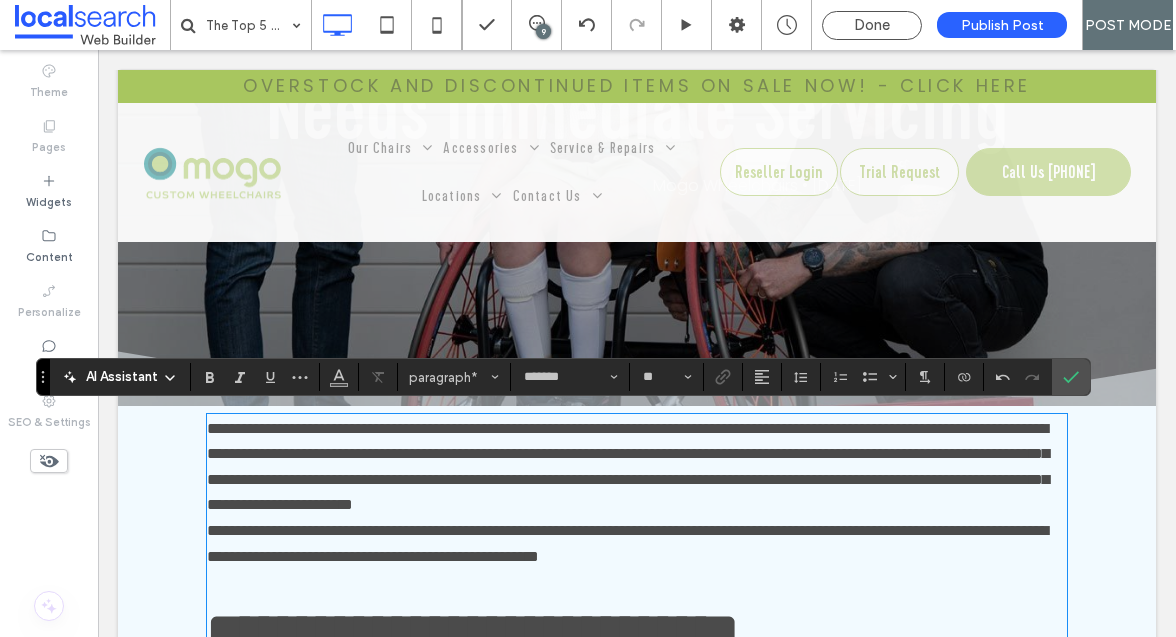 click on "**********" at bounding box center (637, 467) 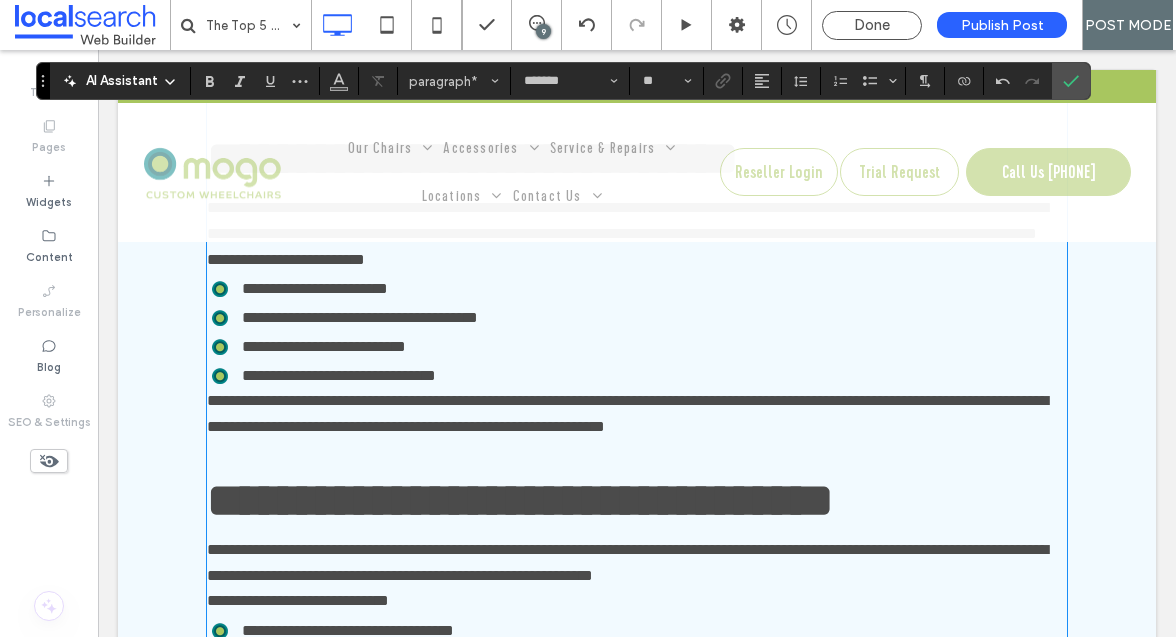 scroll, scrollTop: 834, scrollLeft: 0, axis: vertical 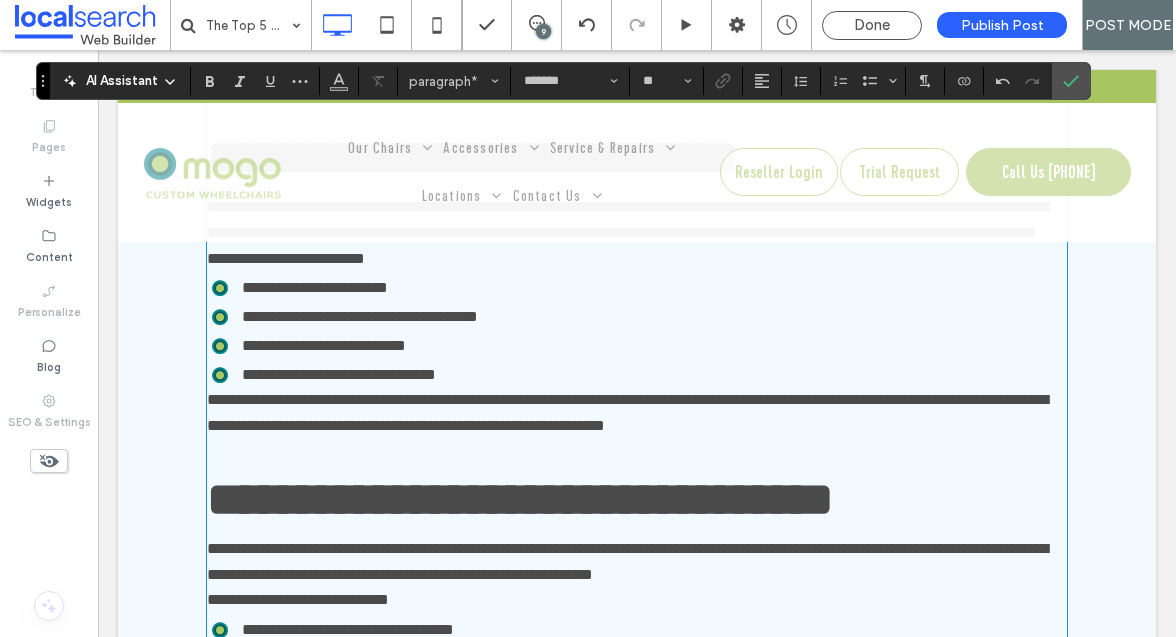 click on "**********" at bounding box center [637, 259] 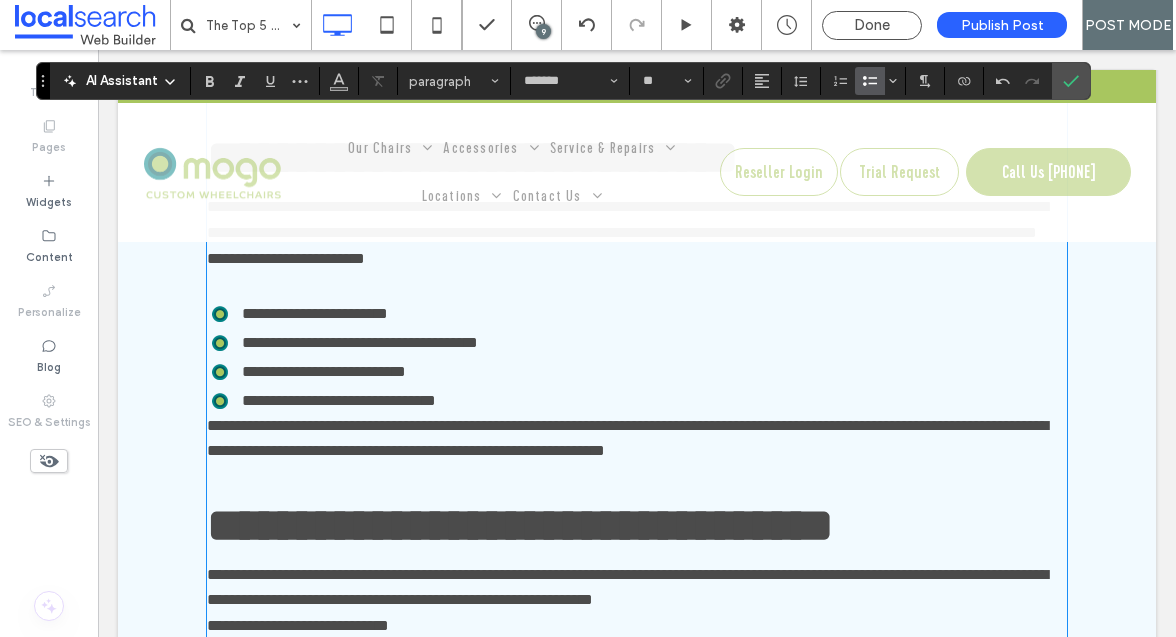 click on "**********" at bounding box center (637, 401) 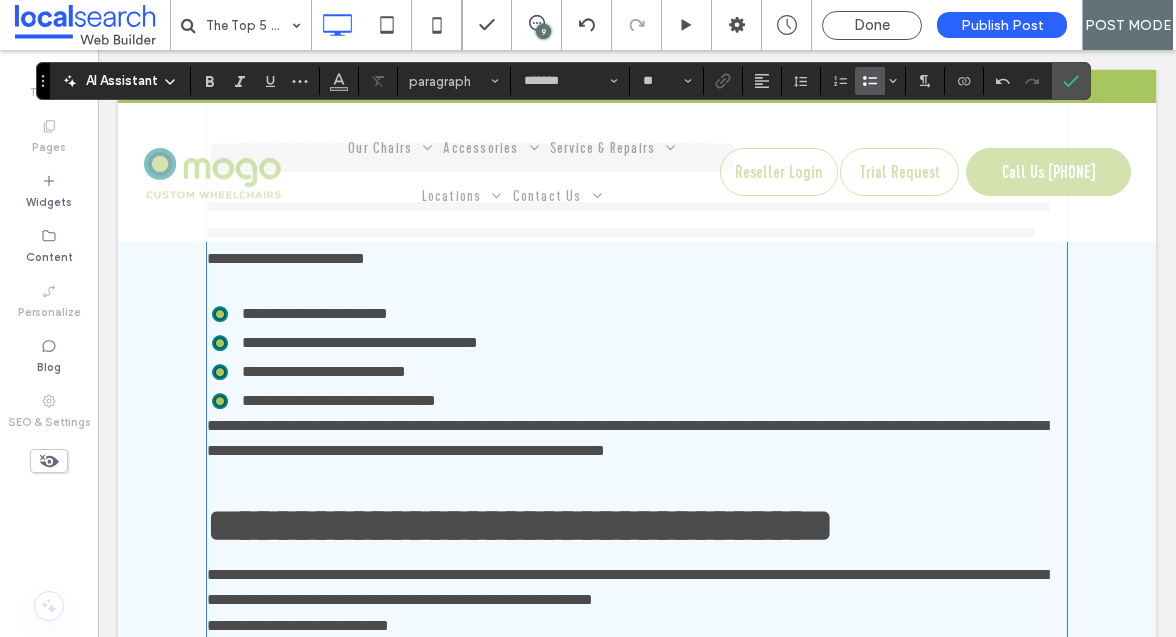 click on "**********" at bounding box center [627, 438] 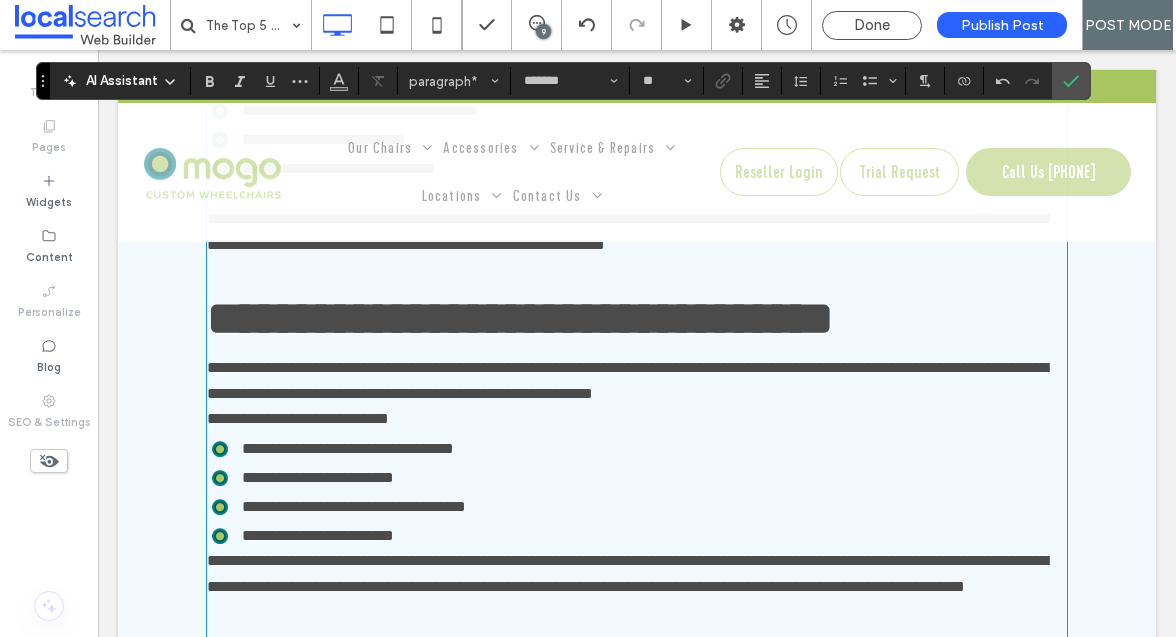 scroll, scrollTop: 1074, scrollLeft: 0, axis: vertical 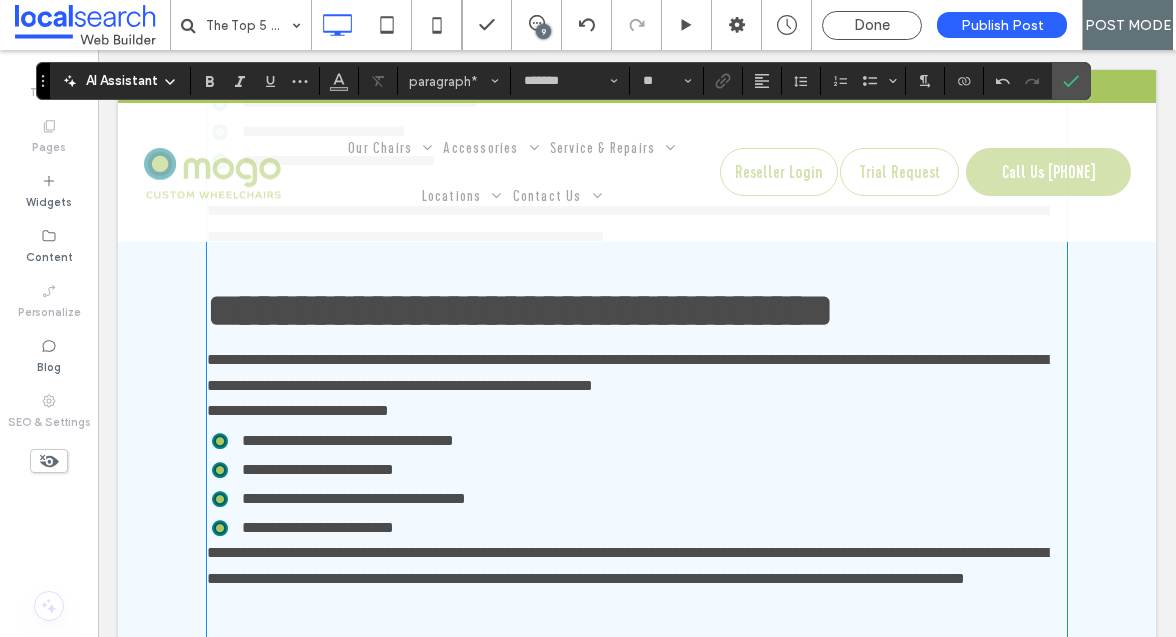 click on "**********" at bounding box center (637, 411) 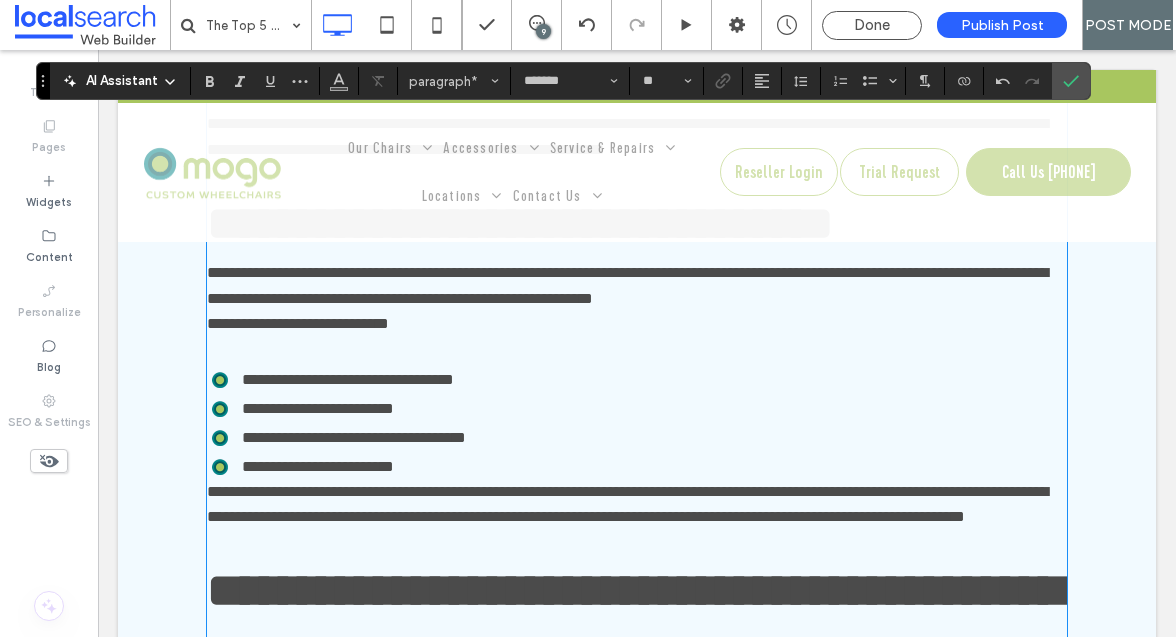 scroll, scrollTop: 1226, scrollLeft: 0, axis: vertical 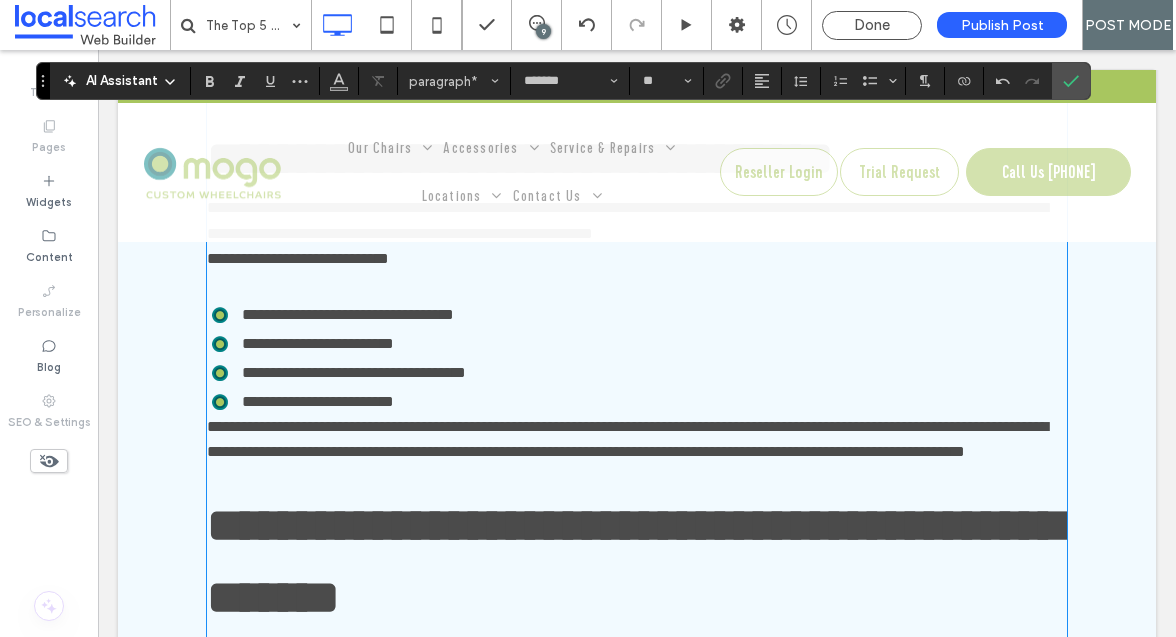 click on "**********" at bounding box center (627, 439) 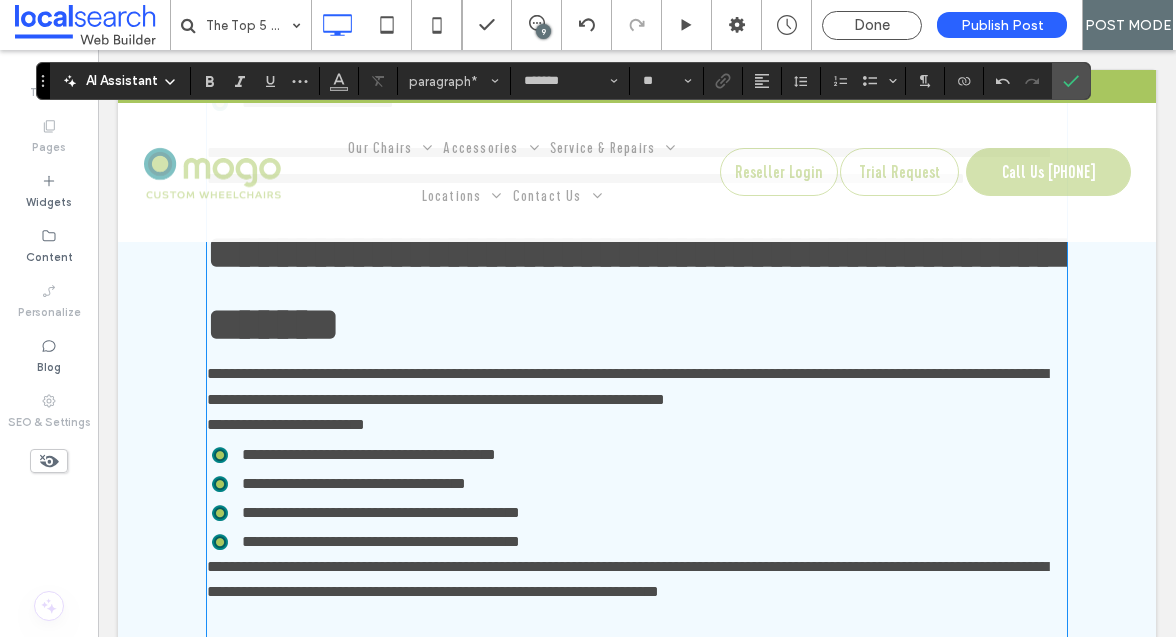 scroll, scrollTop: 1528, scrollLeft: 0, axis: vertical 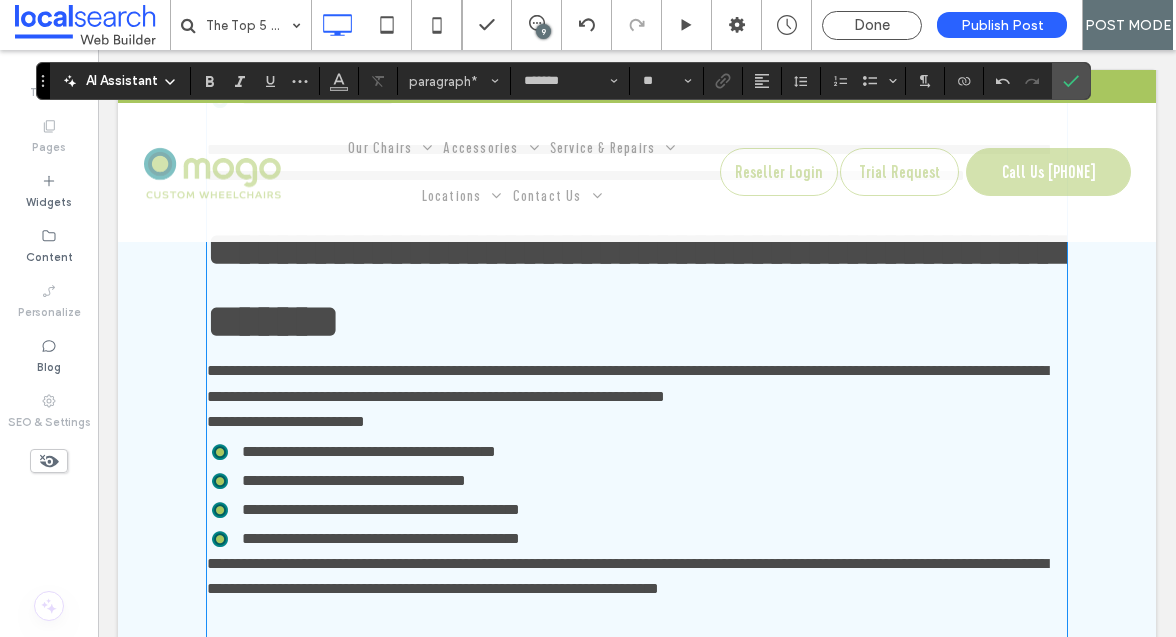 click on "**********" at bounding box center [637, 383] 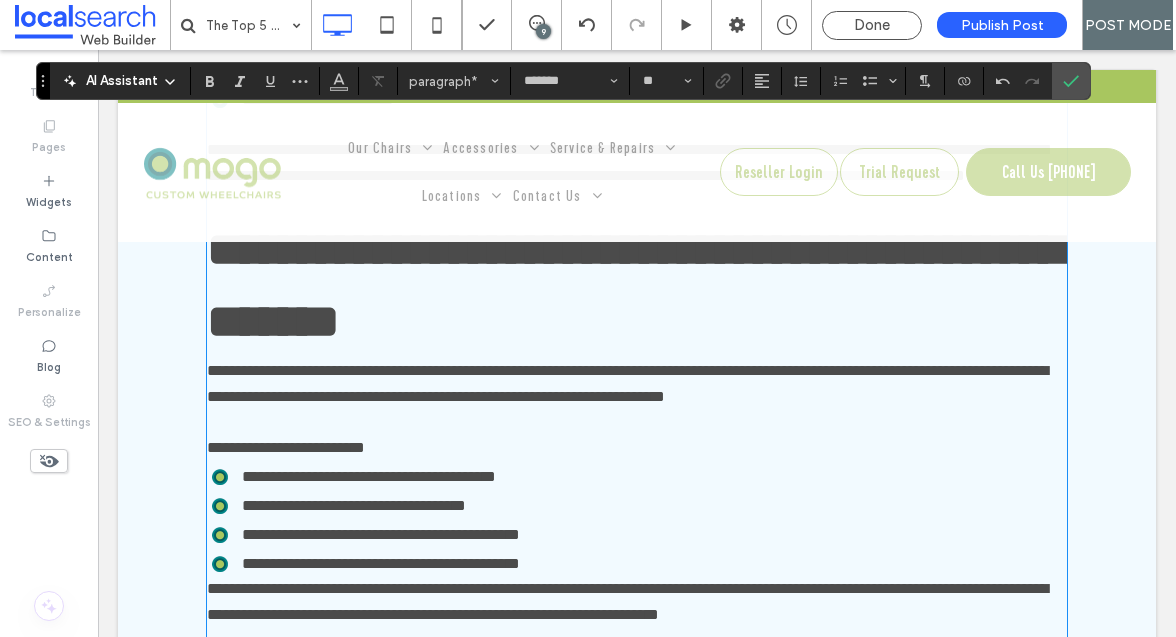 click on "**********" at bounding box center [637, 448] 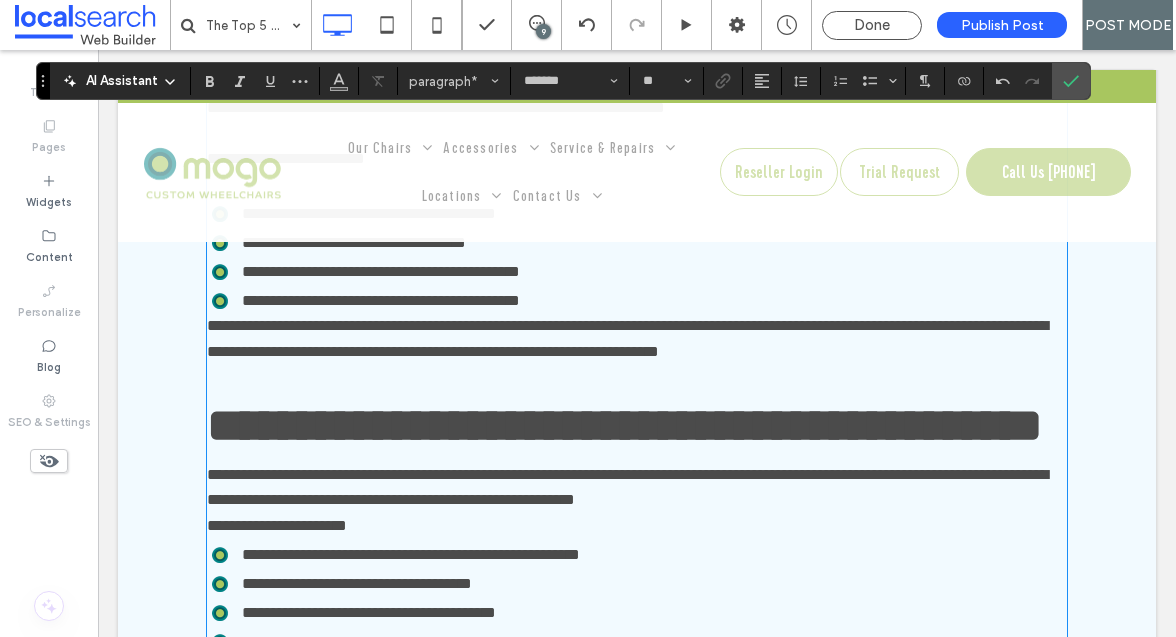 scroll, scrollTop: 1824, scrollLeft: 0, axis: vertical 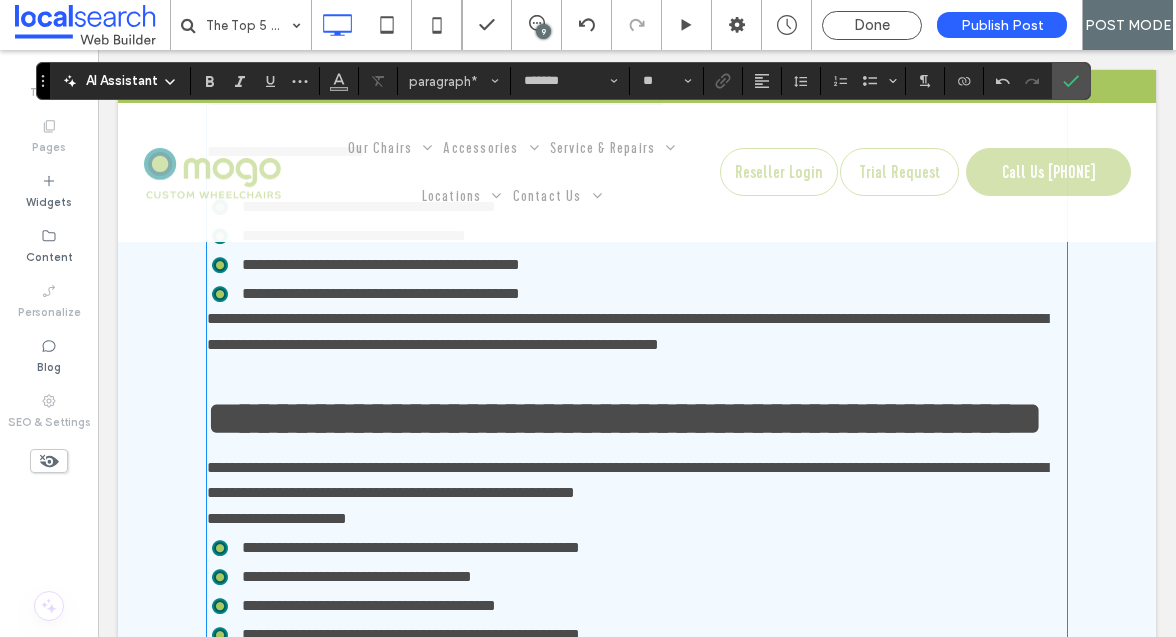 click on "**********" at bounding box center [627, 331] 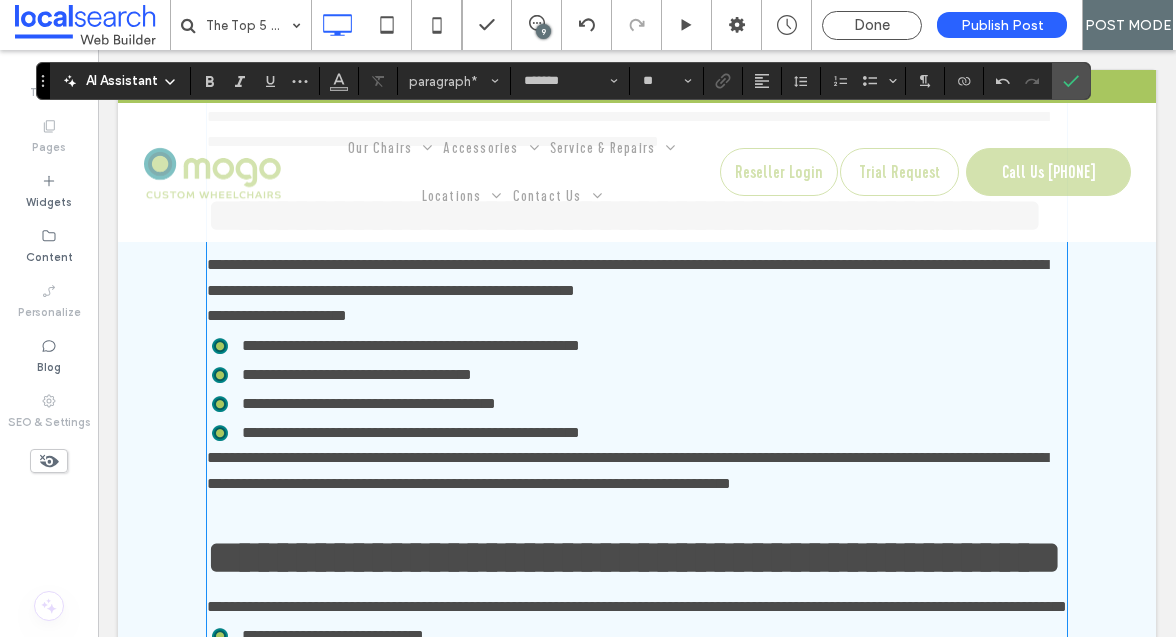 scroll, scrollTop: 2050, scrollLeft: 0, axis: vertical 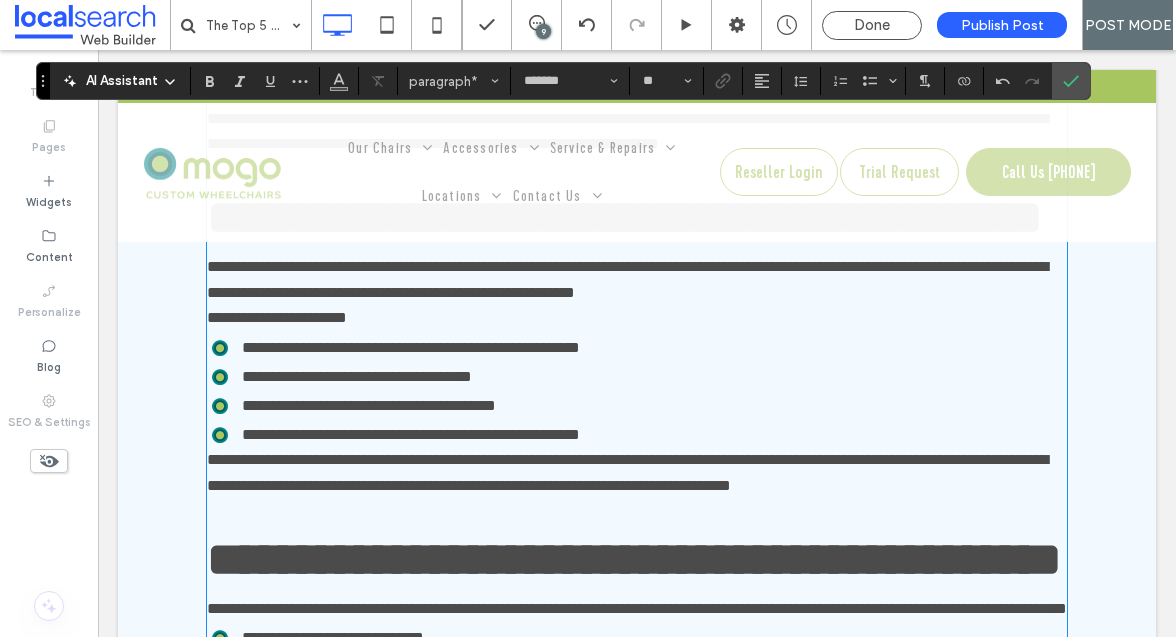 click on "**********" at bounding box center (637, 318) 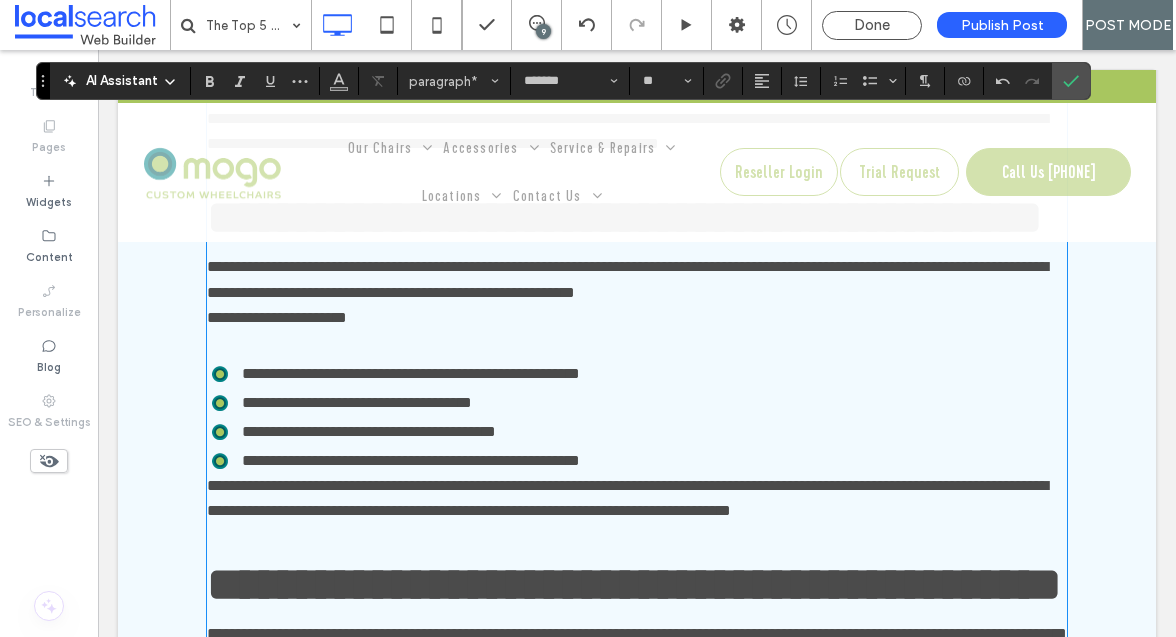 click on "**********" at bounding box center [627, 498] 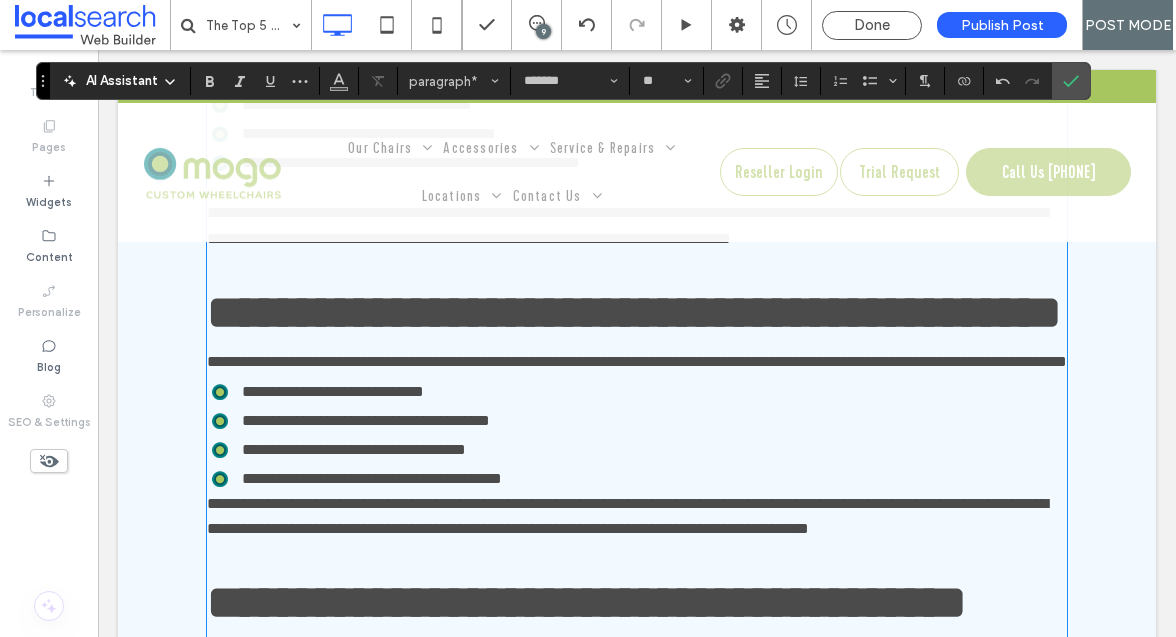 scroll, scrollTop: 2355, scrollLeft: 0, axis: vertical 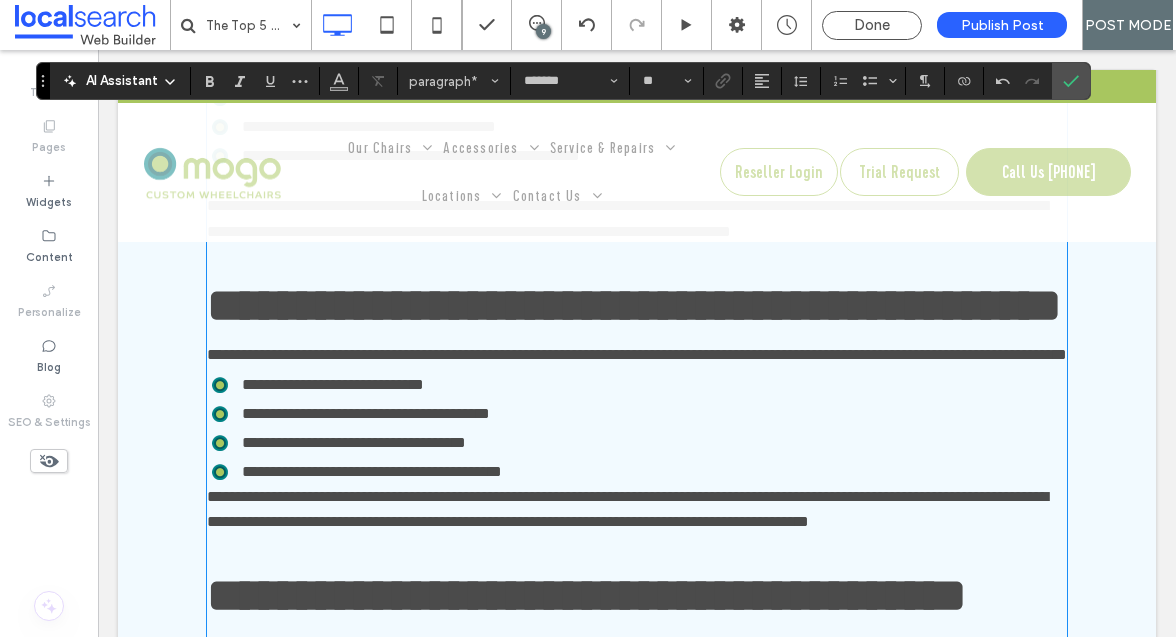 click on "**********" at bounding box center (637, 355) 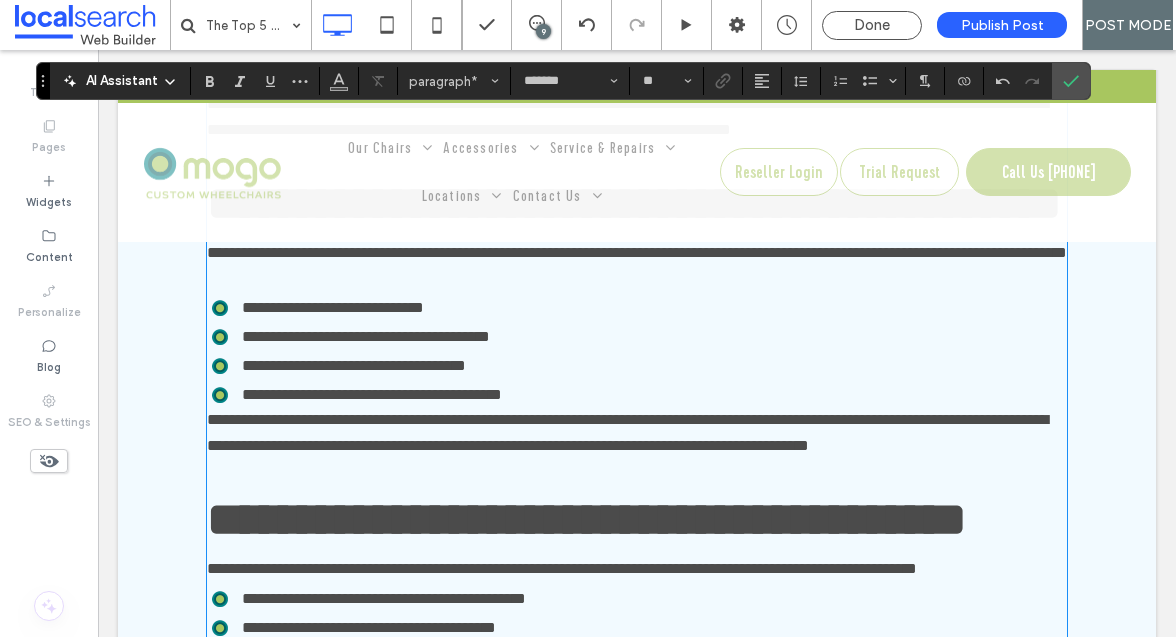 scroll, scrollTop: 2459, scrollLeft: 0, axis: vertical 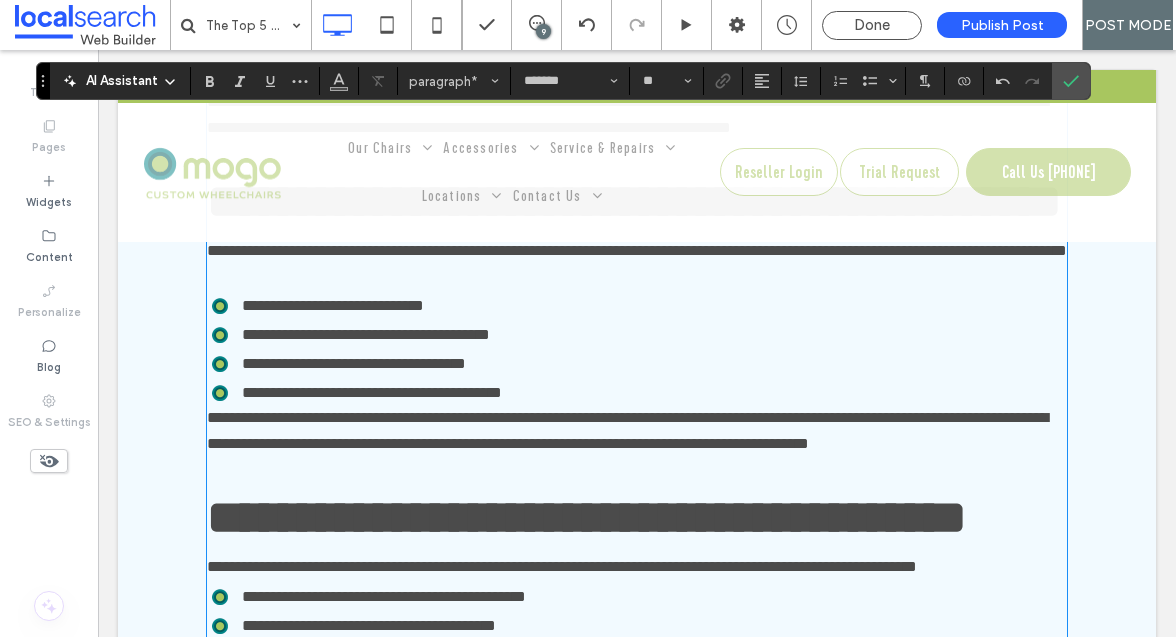 click on "**********" at bounding box center (627, 430) 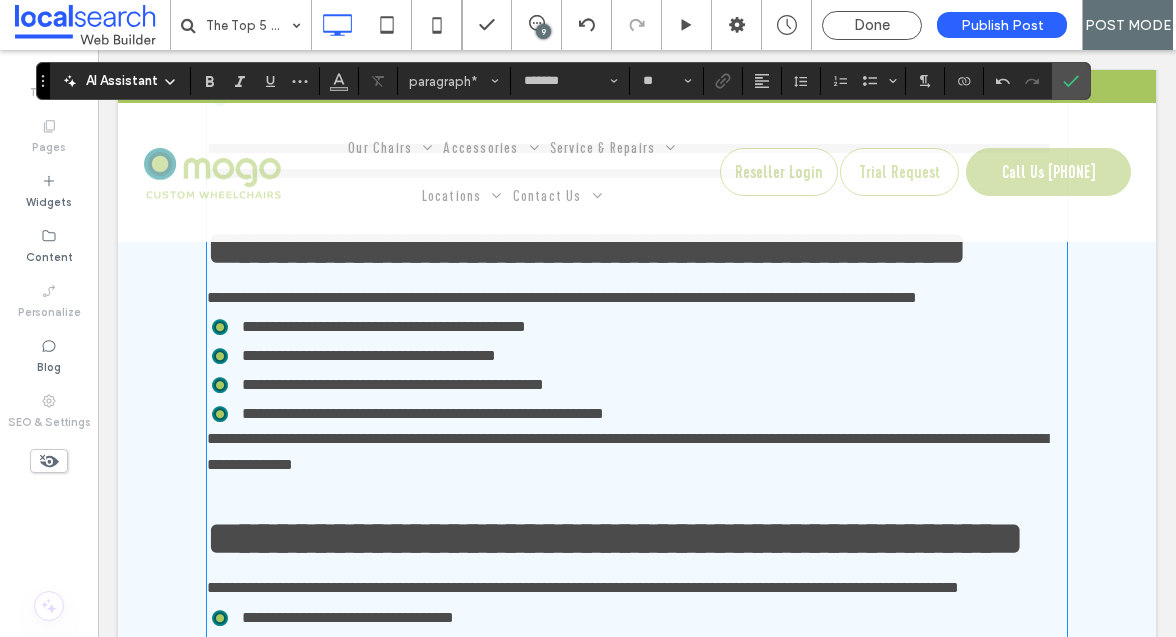 scroll, scrollTop: 2757, scrollLeft: 0, axis: vertical 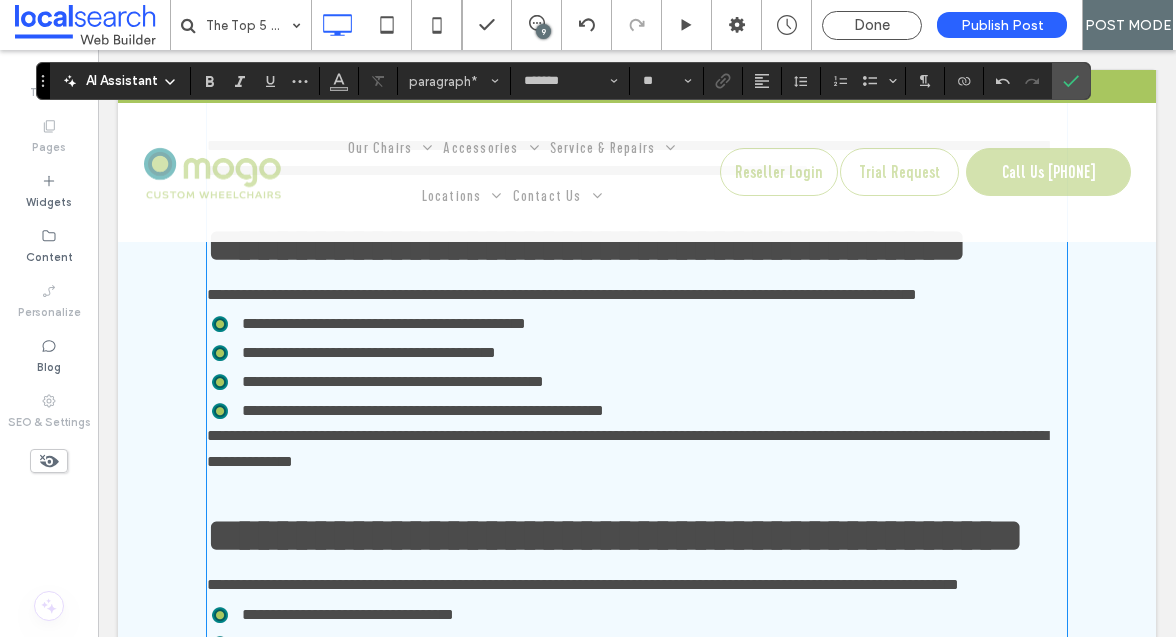 click on "**********" at bounding box center (637, 295) 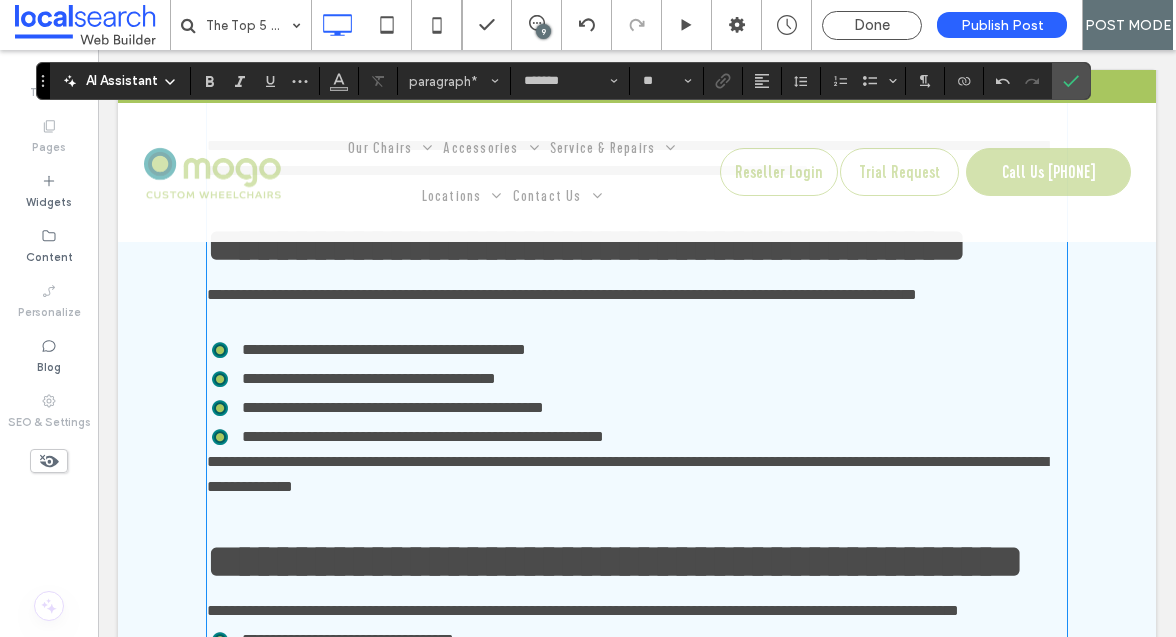click on "**********" at bounding box center (627, 474) 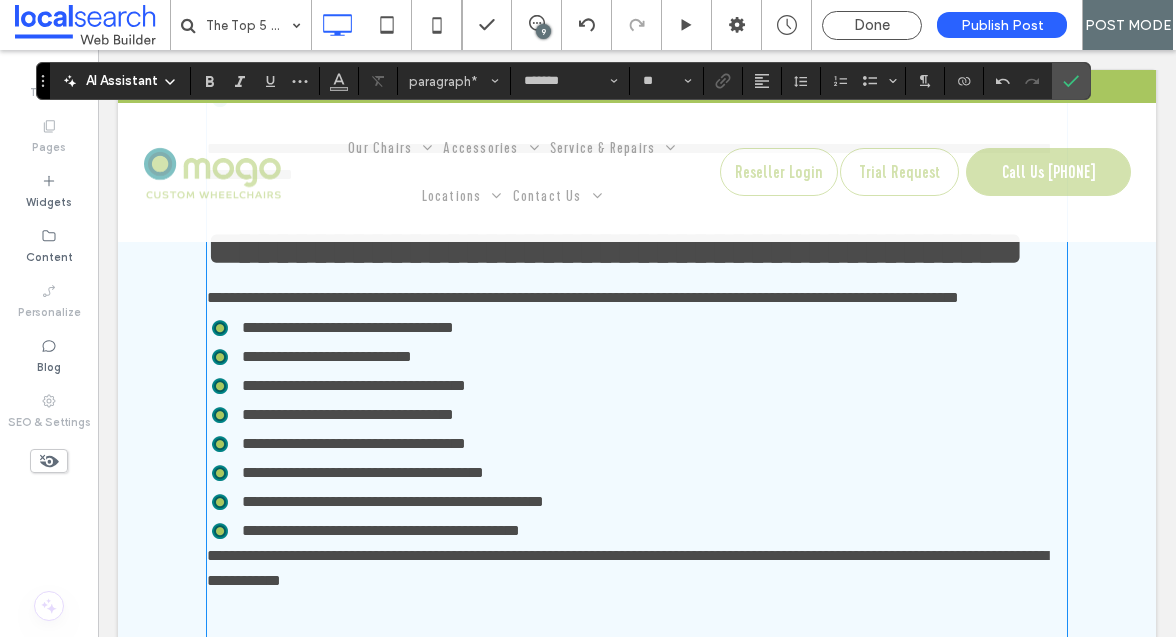scroll, scrollTop: 3097, scrollLeft: 0, axis: vertical 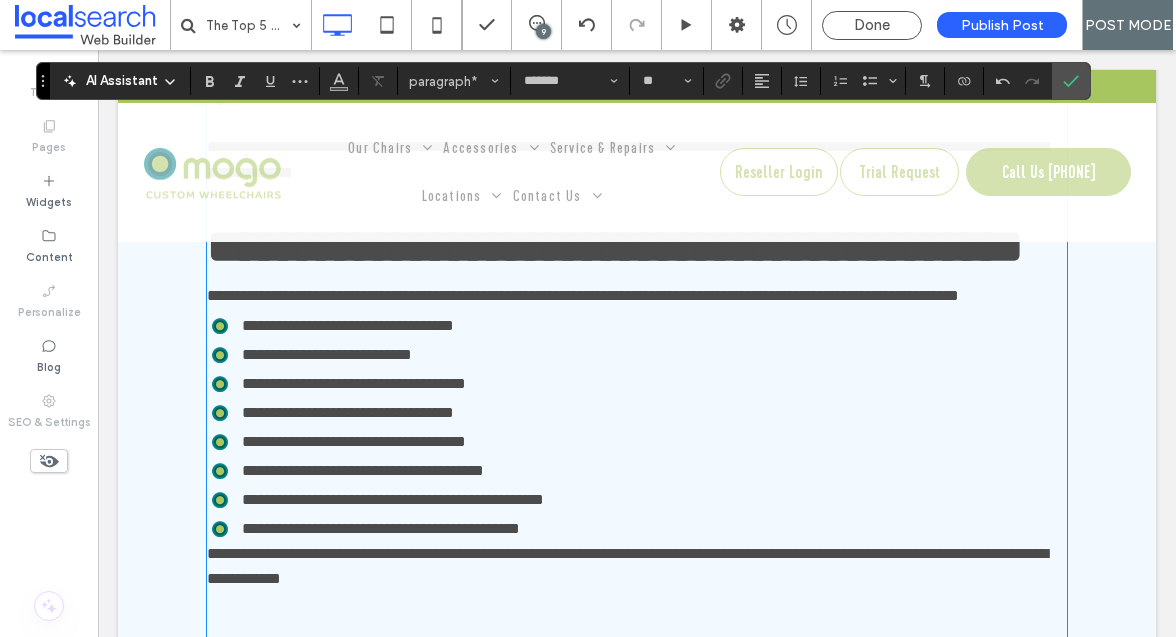 click on "**********" at bounding box center [637, 296] 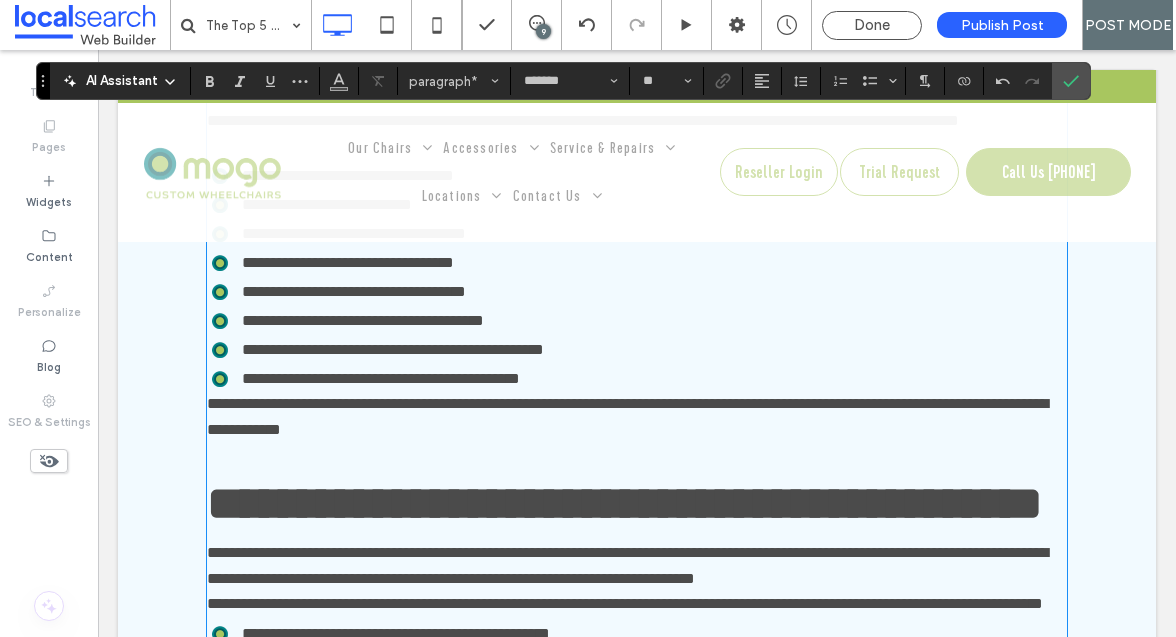 scroll, scrollTop: 3275, scrollLeft: 0, axis: vertical 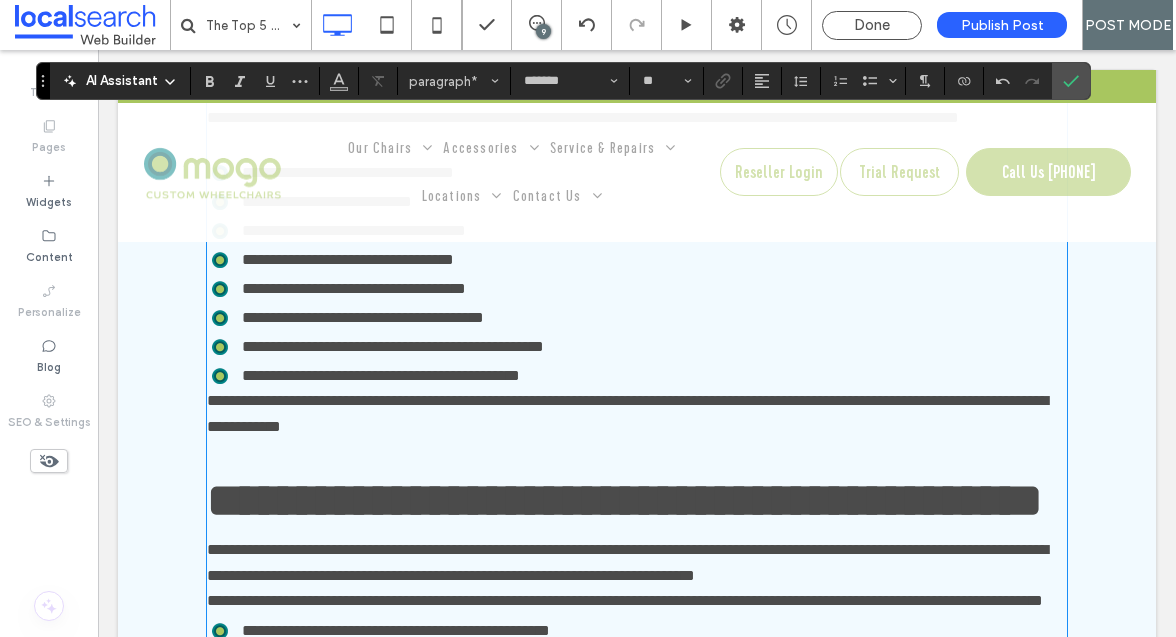 click on "**********" at bounding box center (627, 413) 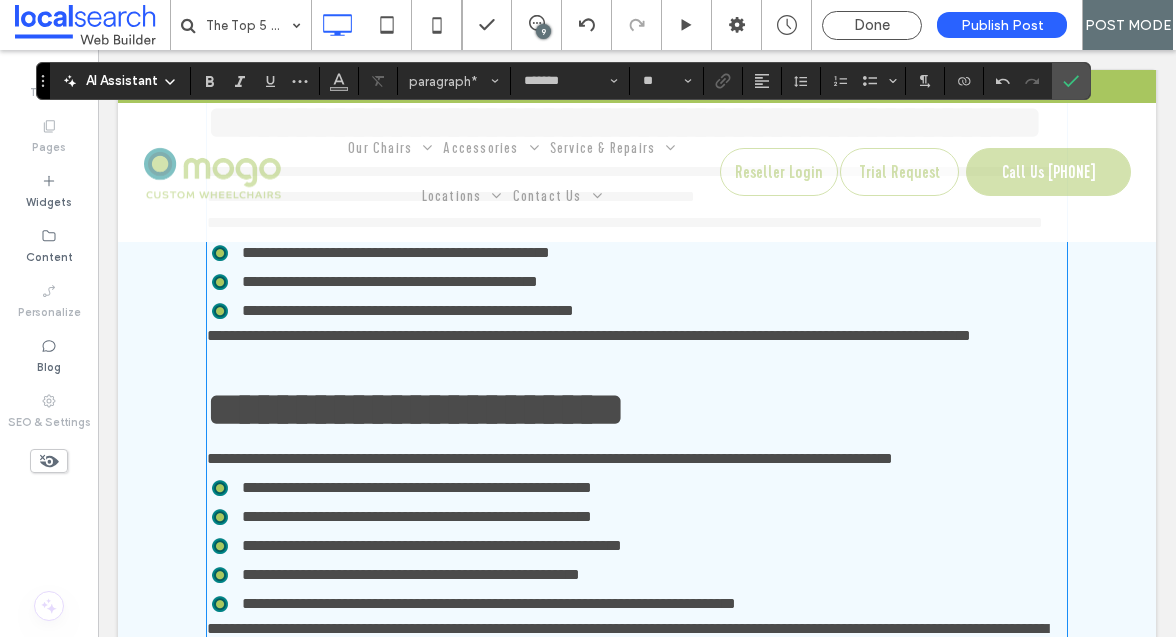 scroll, scrollTop: 3693, scrollLeft: 0, axis: vertical 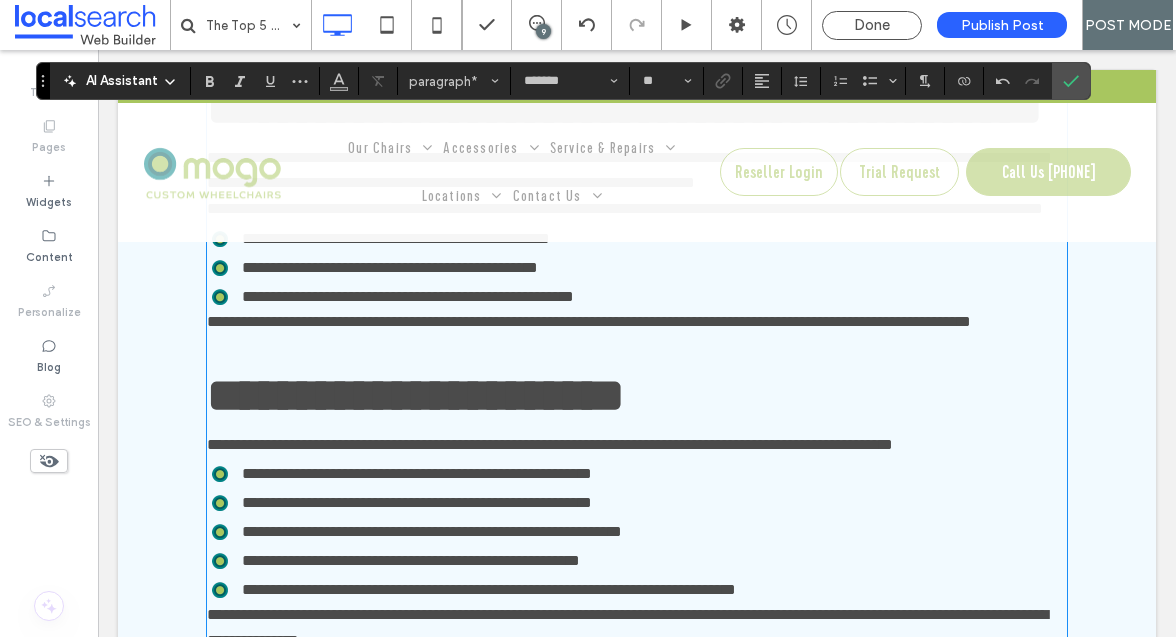 click on "**********" at bounding box center [637, 170] 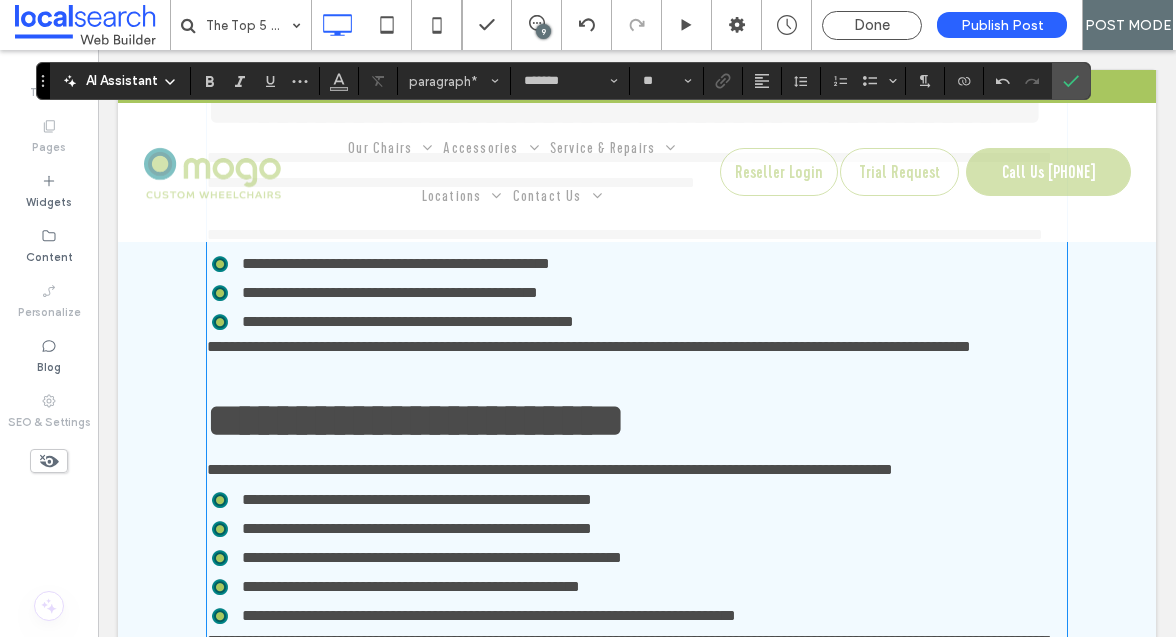 click on "**********" at bounding box center (637, 235) 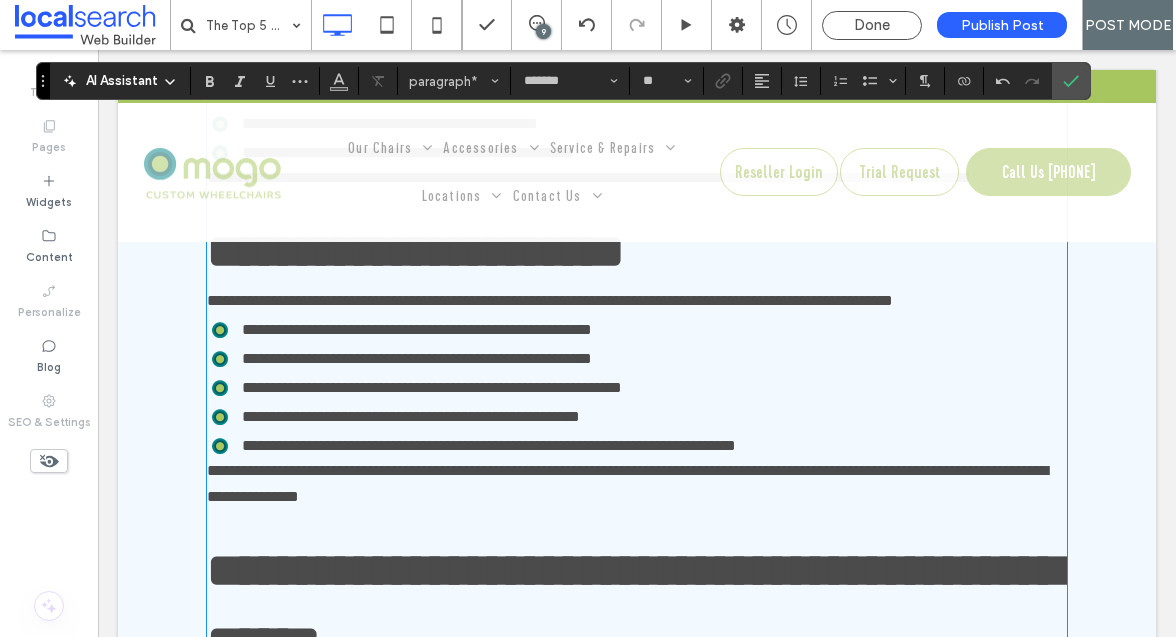 scroll, scrollTop: 3909, scrollLeft: 0, axis: vertical 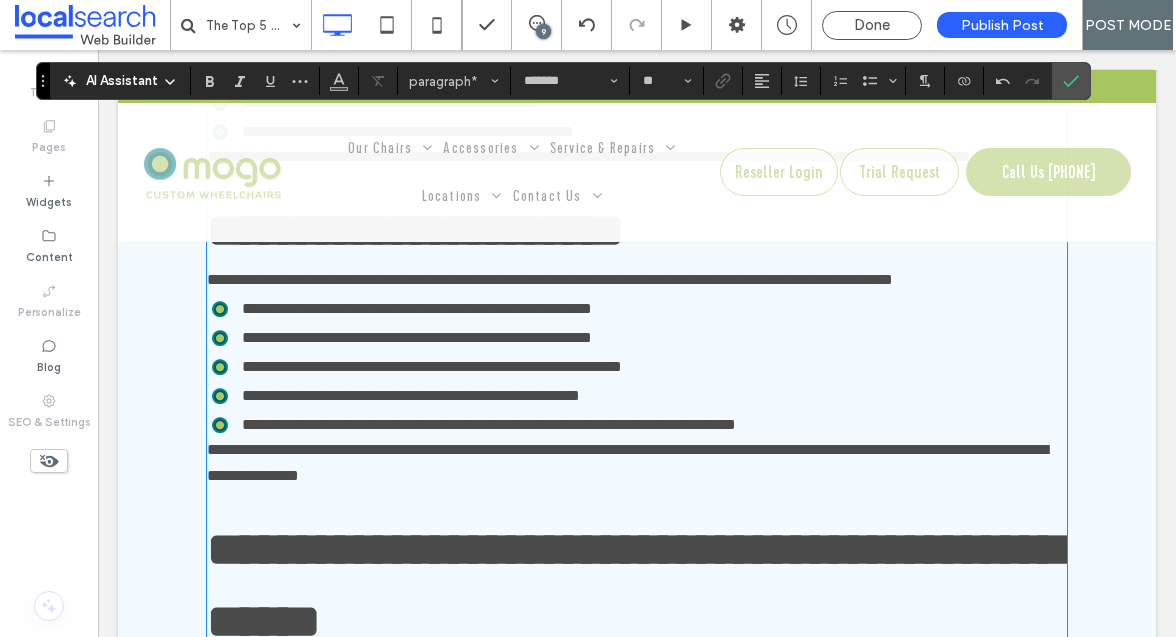 click on "**********" at bounding box center [589, 156] 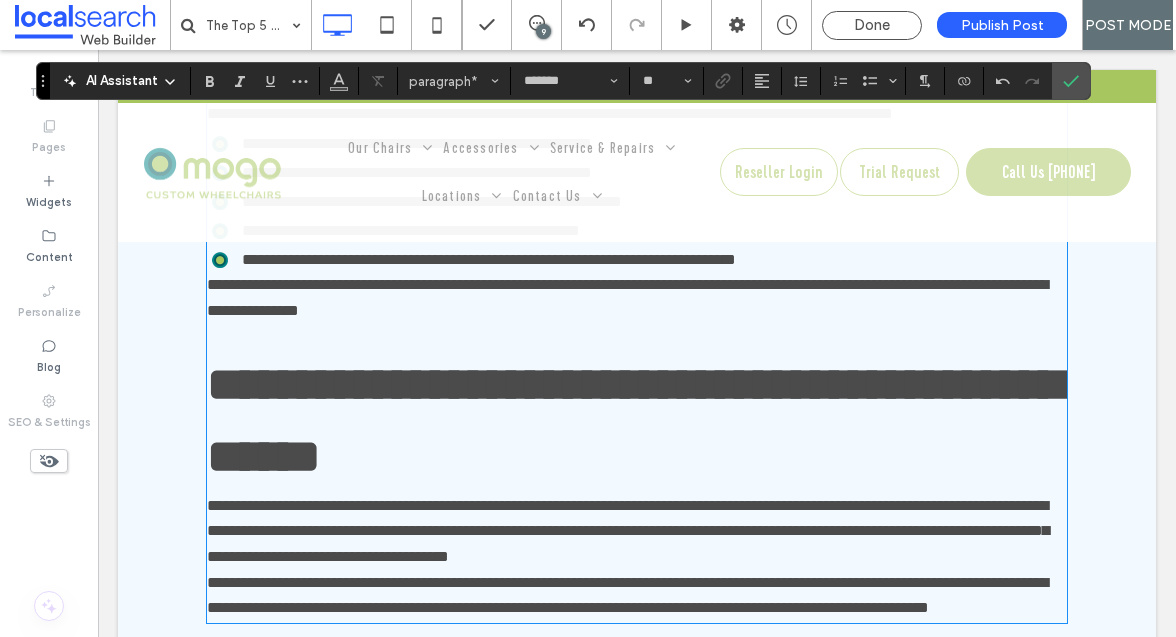 scroll, scrollTop: 4101, scrollLeft: 0, axis: vertical 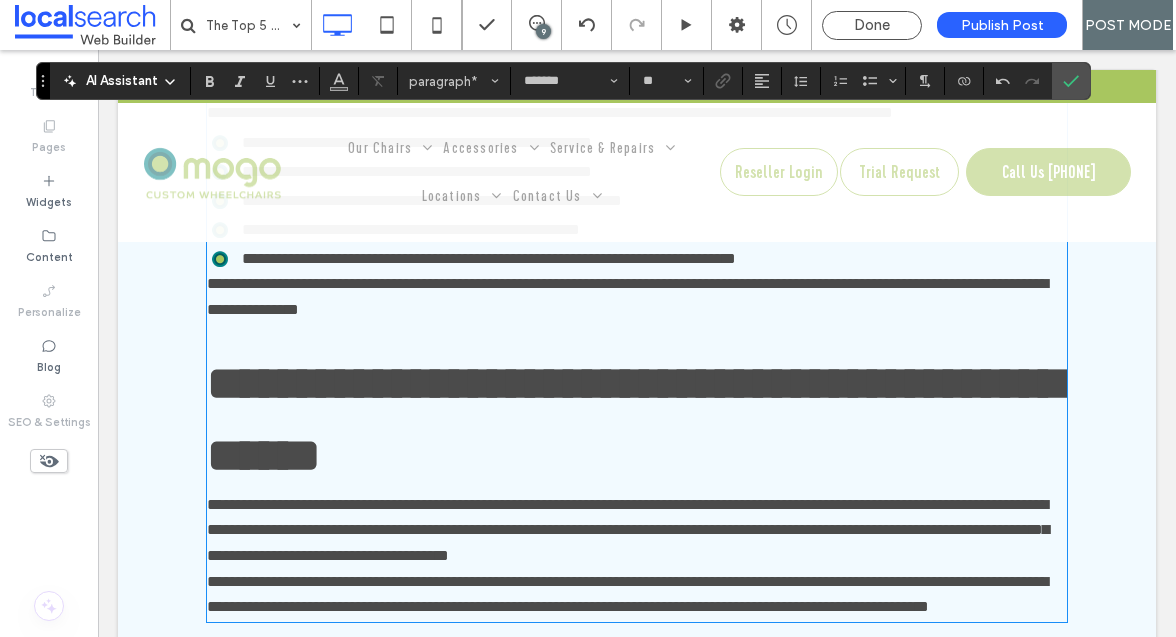 click on "**********" at bounding box center (637, 113) 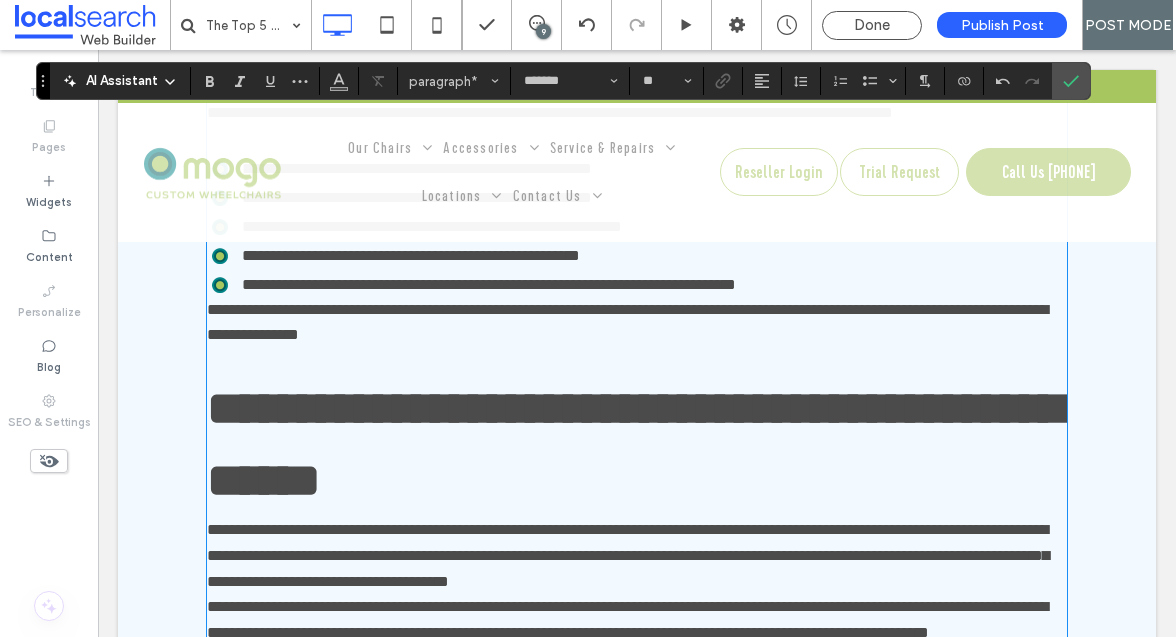 click on "**********" at bounding box center [627, 322] 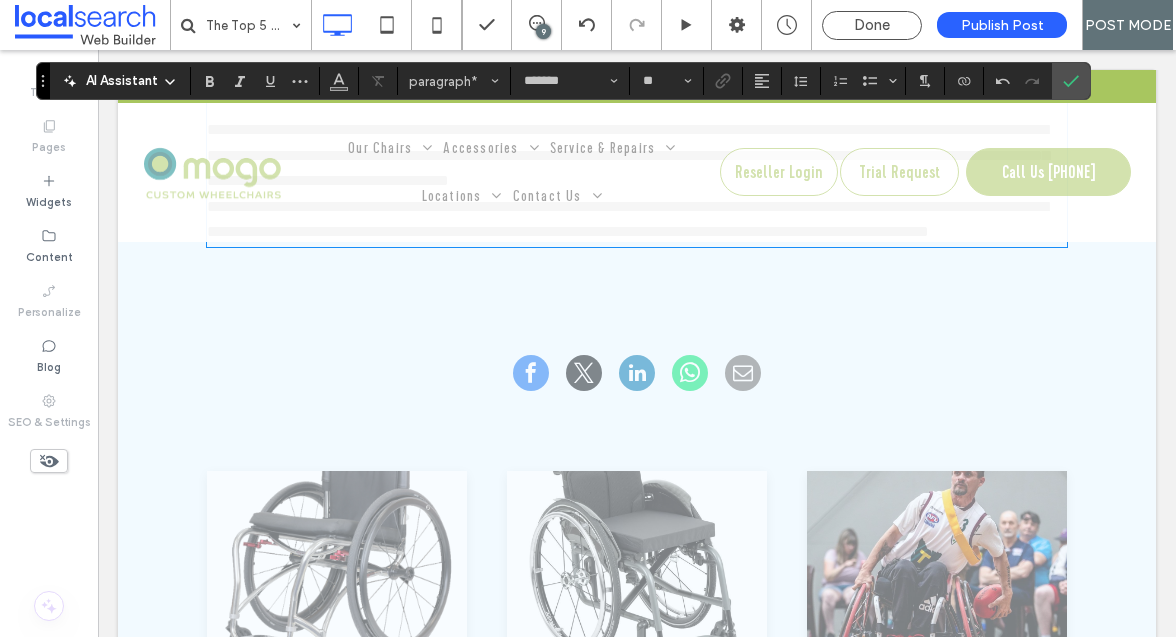 scroll, scrollTop: 4531, scrollLeft: 0, axis: vertical 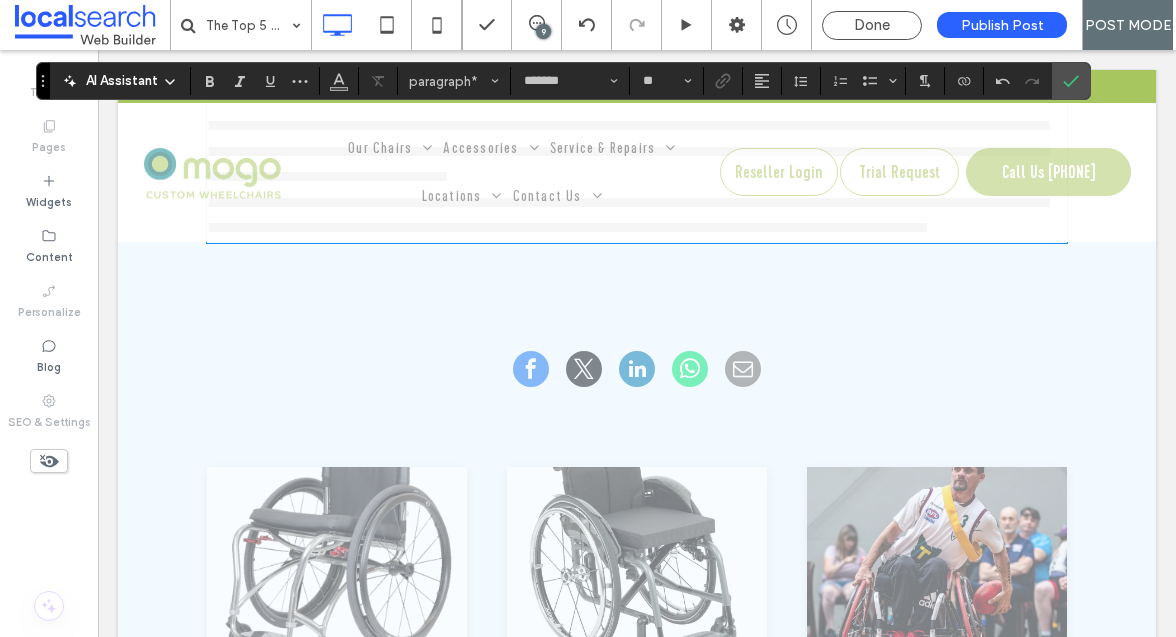 click on "**********" at bounding box center [627, 215] 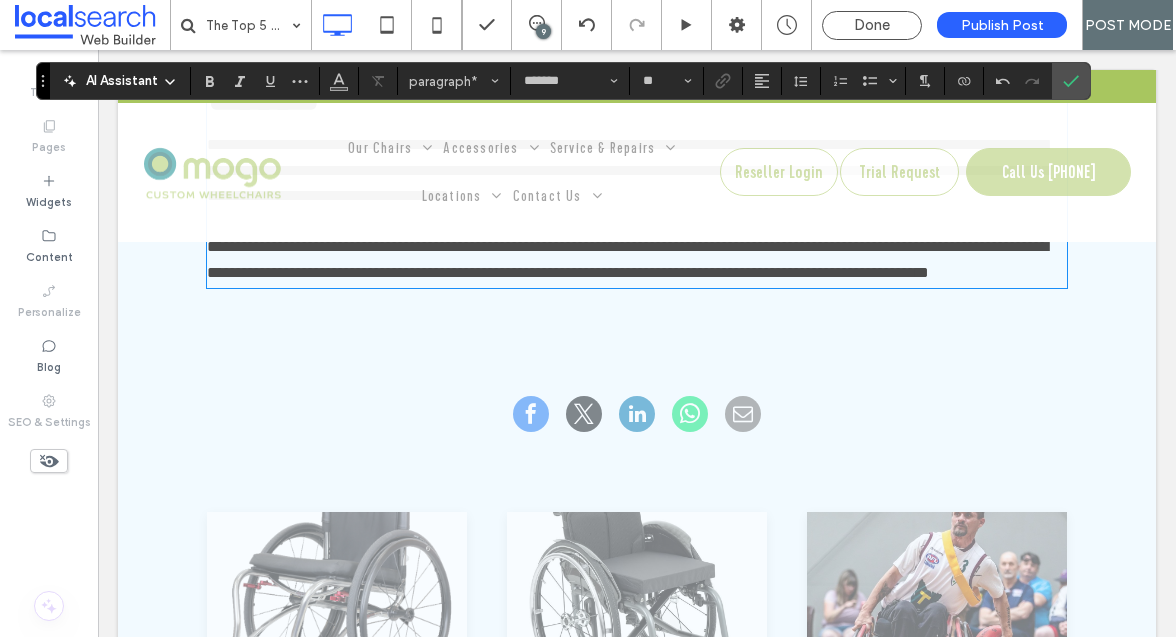 scroll, scrollTop: 4514, scrollLeft: 0, axis: vertical 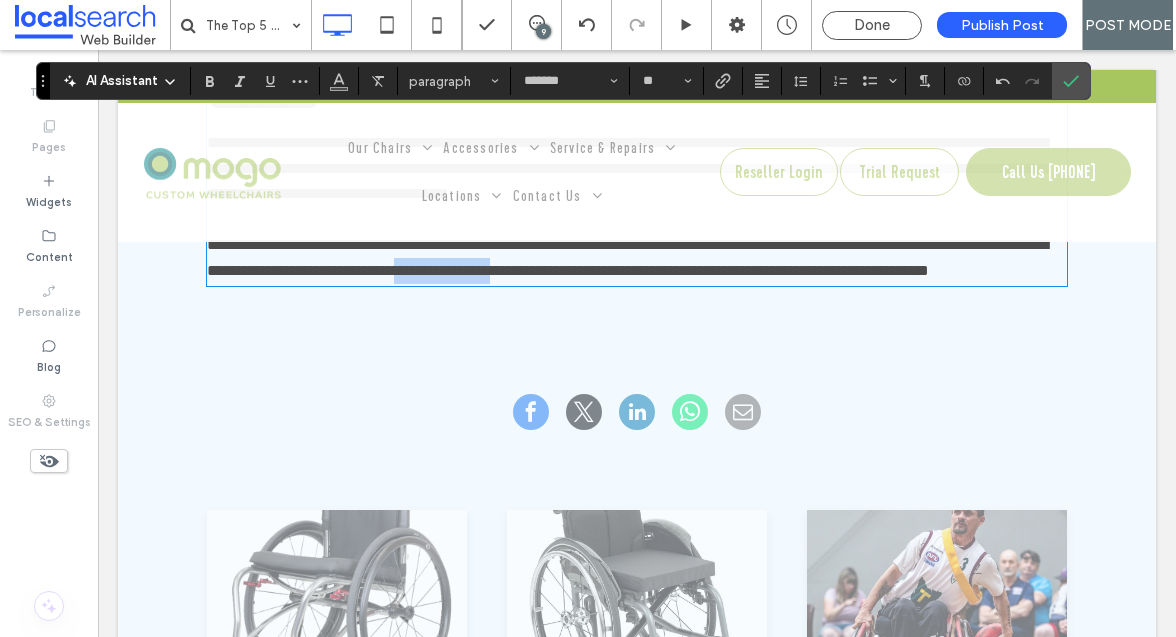 drag, startPoint x: 841, startPoint y: 460, endPoint x: 707, endPoint y: 451, distance: 134.3019 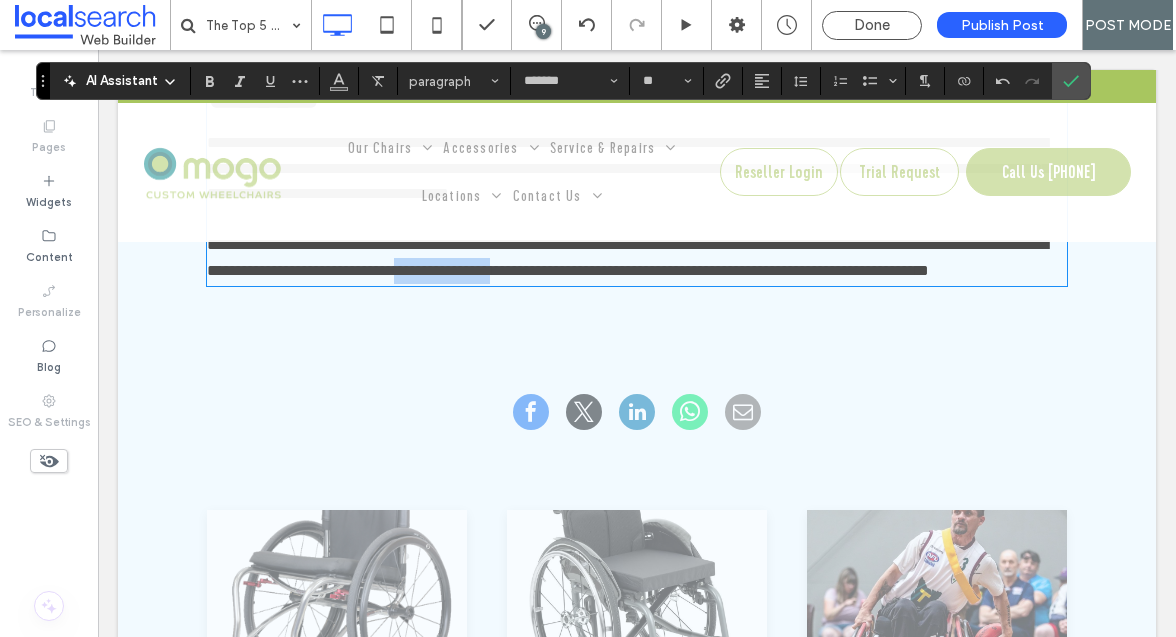 click on "**********" at bounding box center [627, 257] 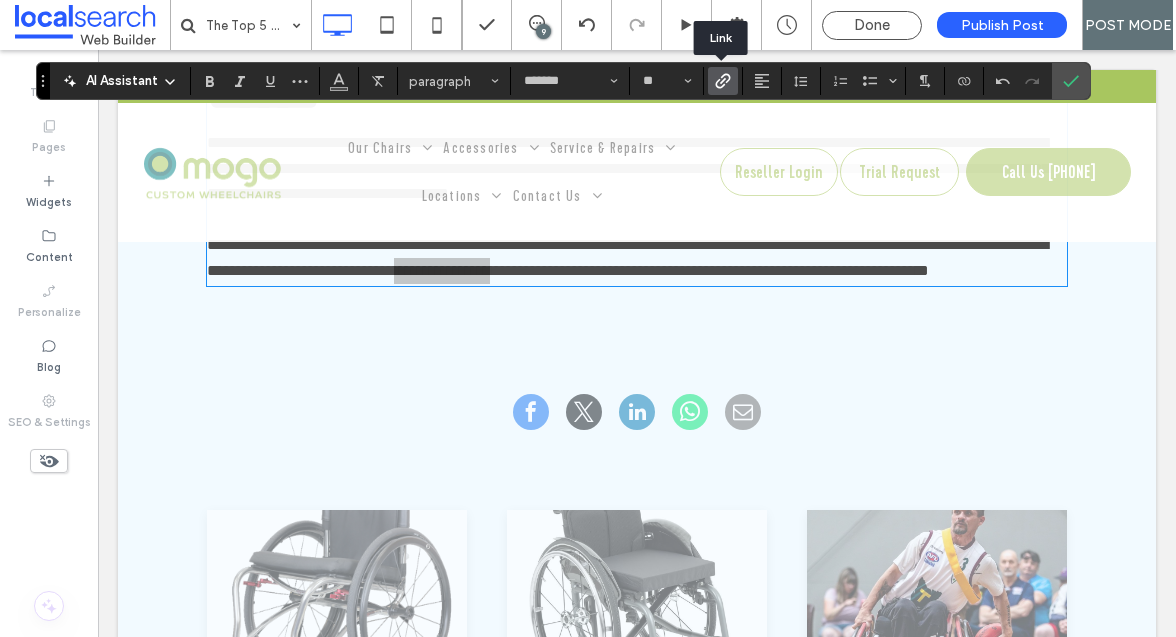 click 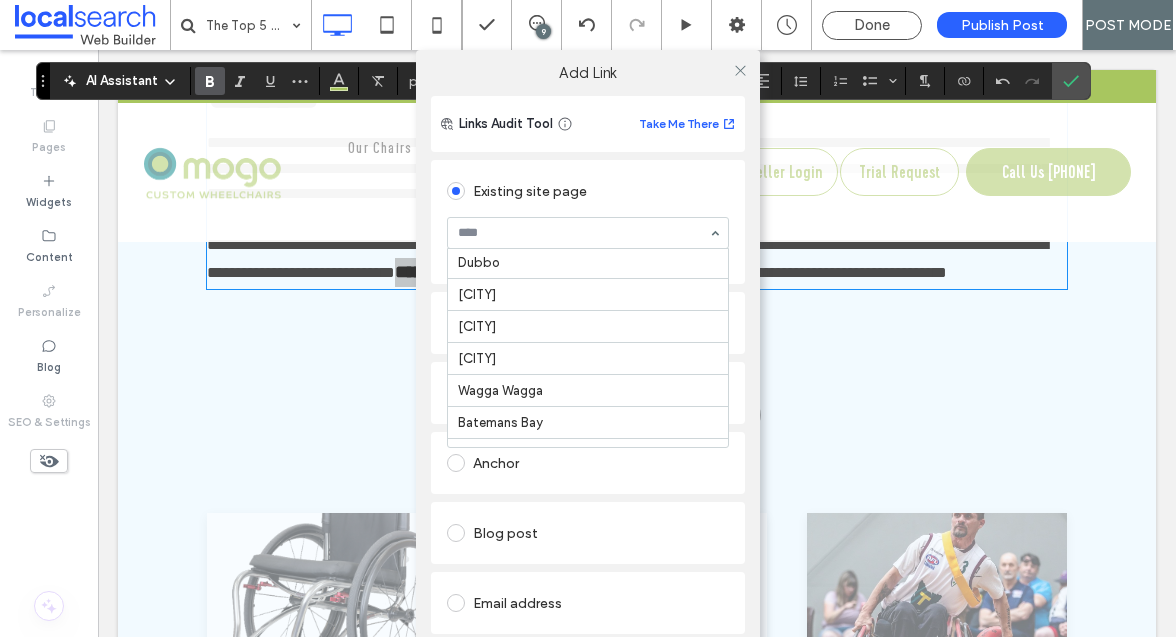 scroll, scrollTop: 1032, scrollLeft: 0, axis: vertical 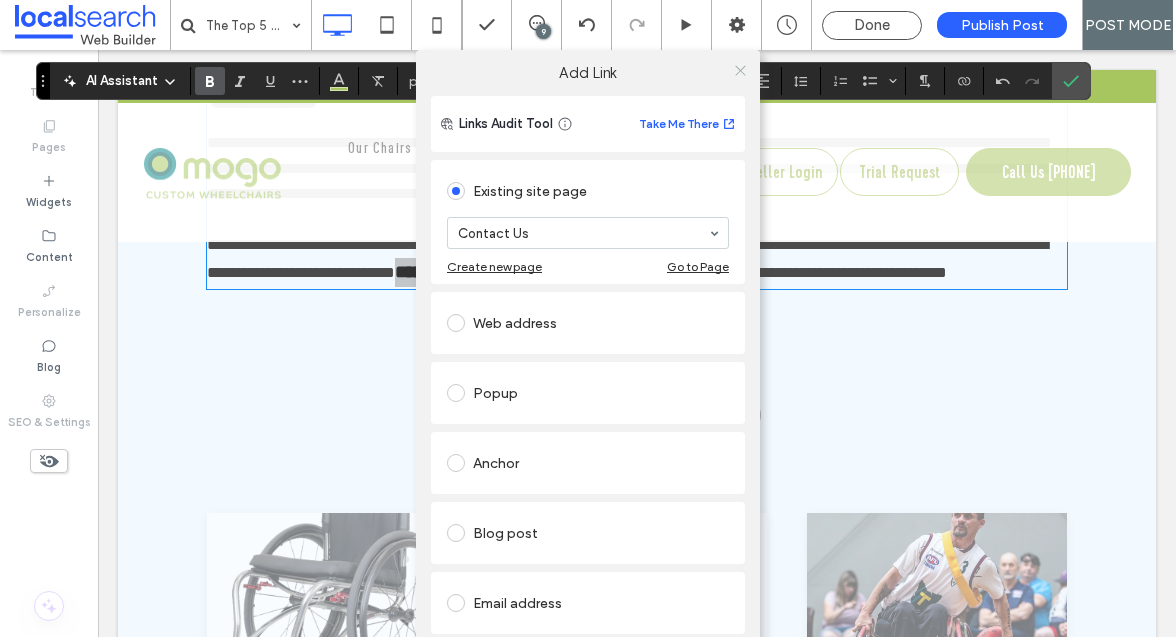 click 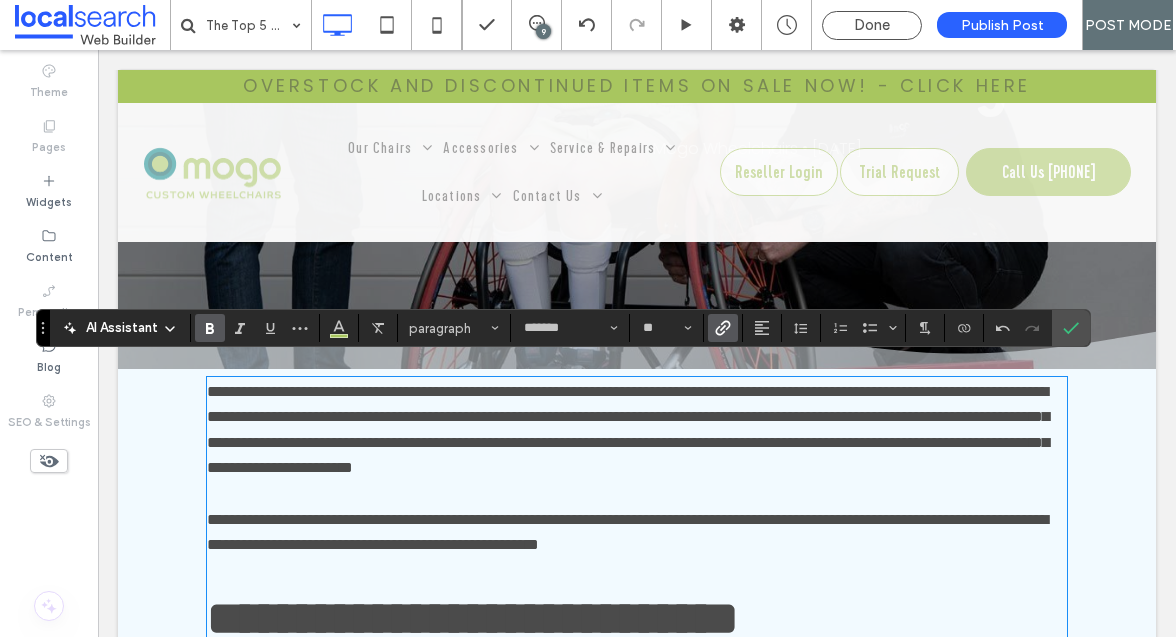 scroll, scrollTop: 364, scrollLeft: 0, axis: vertical 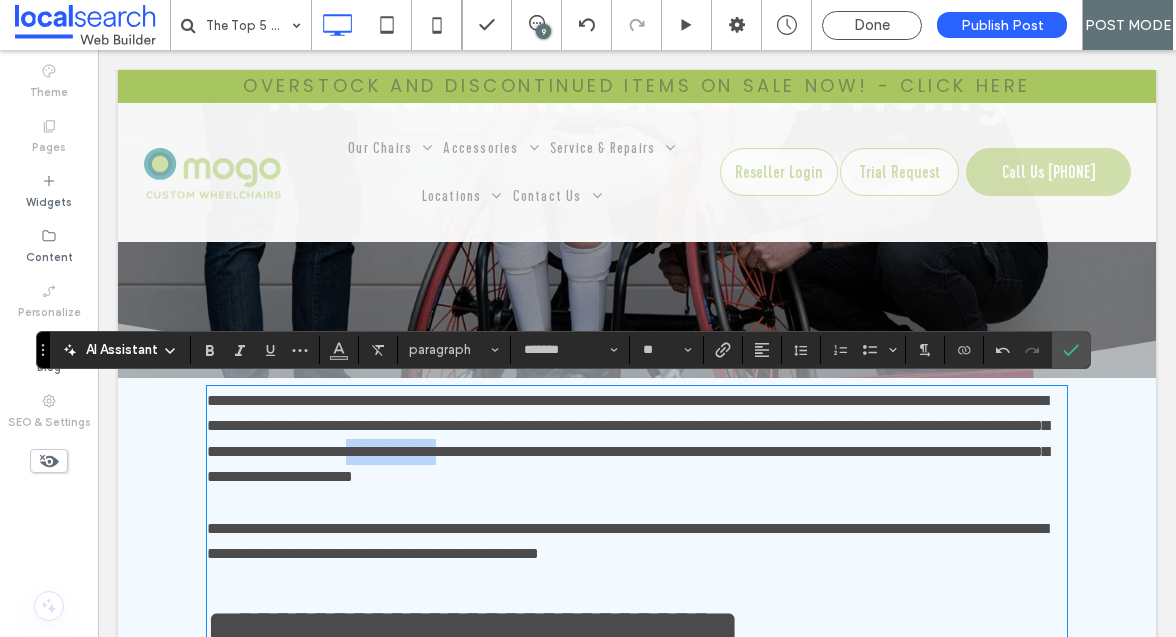 drag, startPoint x: 934, startPoint y: 449, endPoint x: 1053, endPoint y: 461, distance: 119.60351 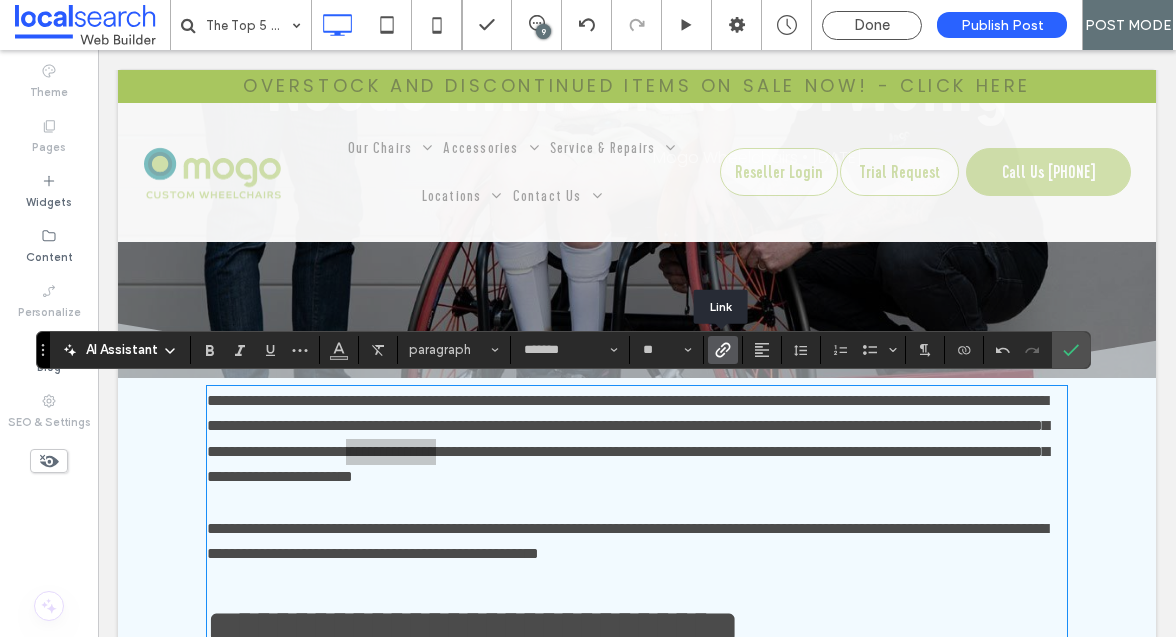 click 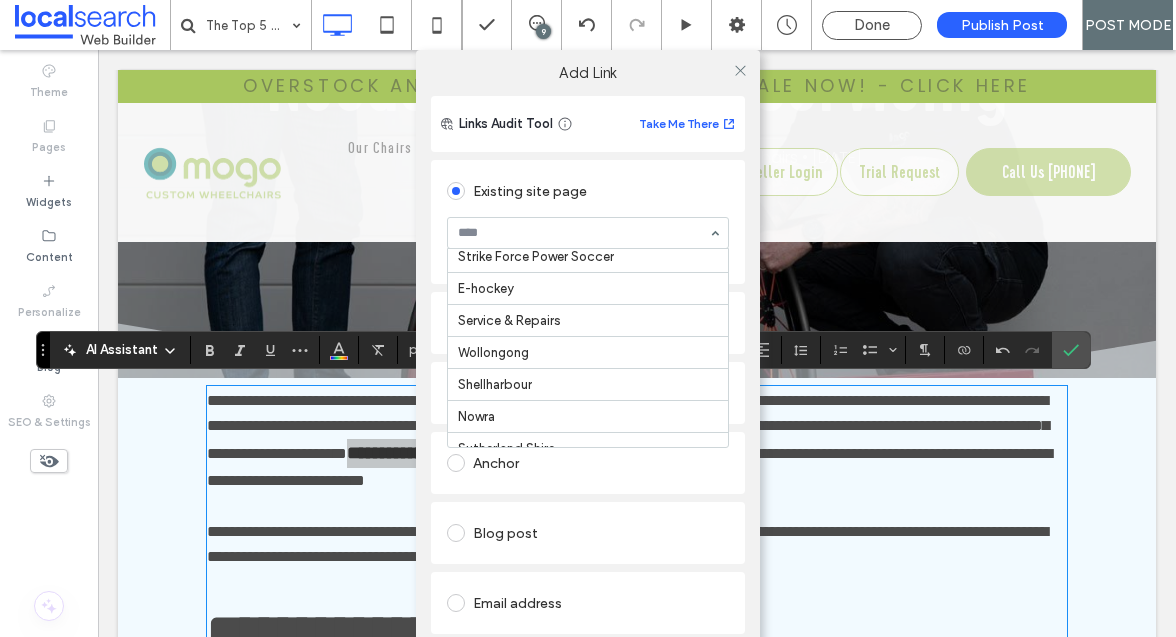 scroll, scrollTop: 651, scrollLeft: 0, axis: vertical 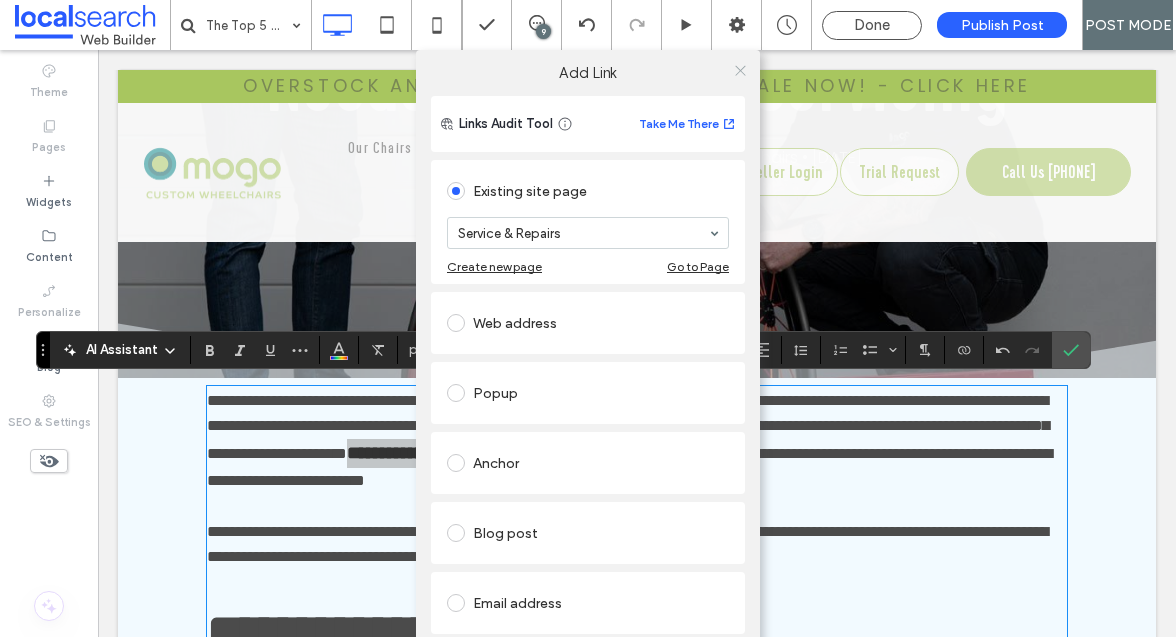 click 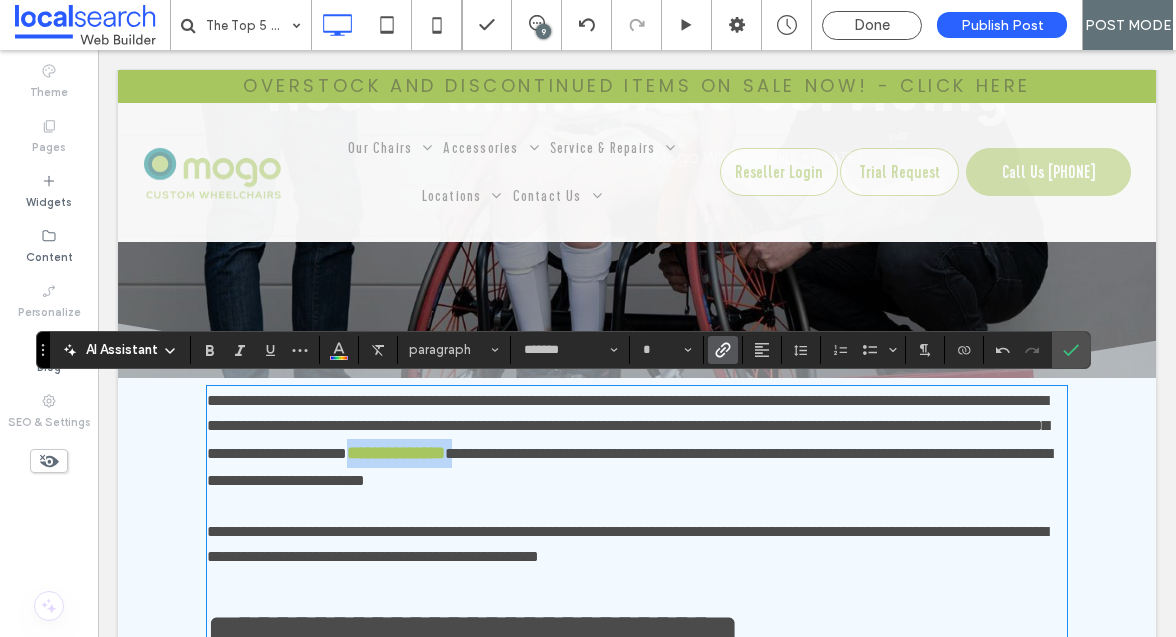 type on "**" 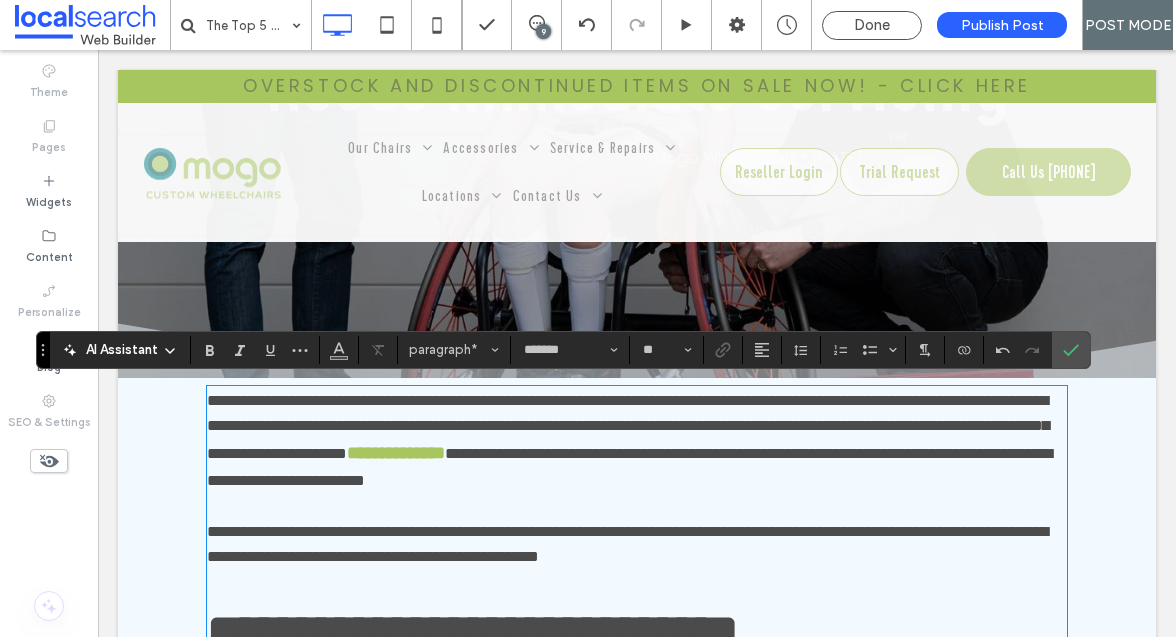 click on "**********" at bounding box center [637, 441] 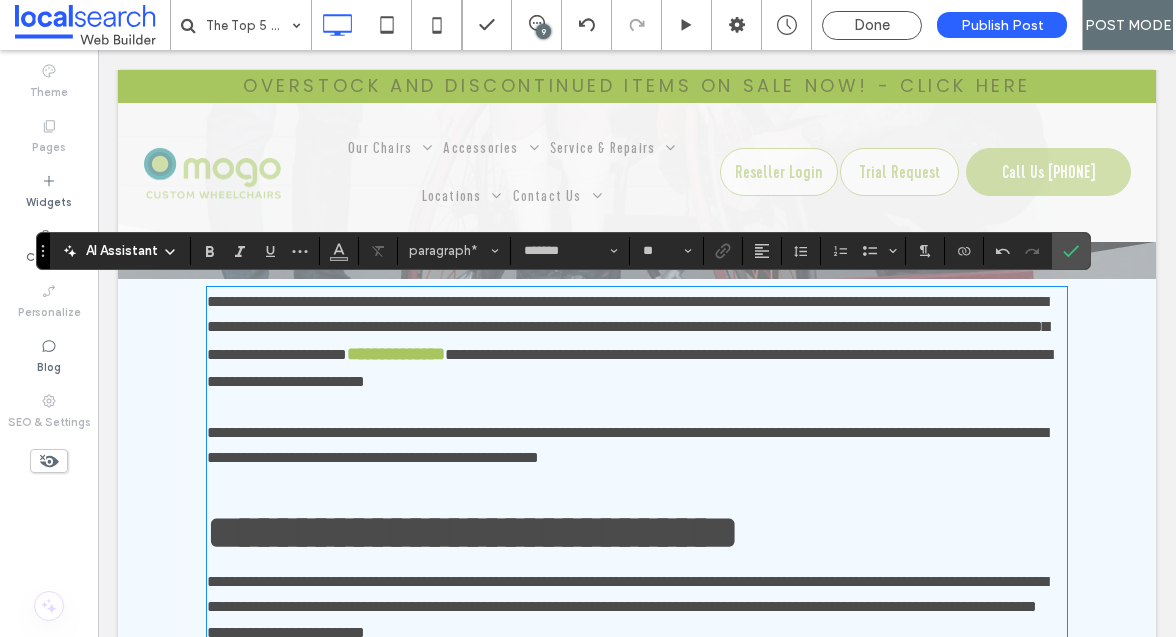 scroll, scrollTop: 467, scrollLeft: 0, axis: vertical 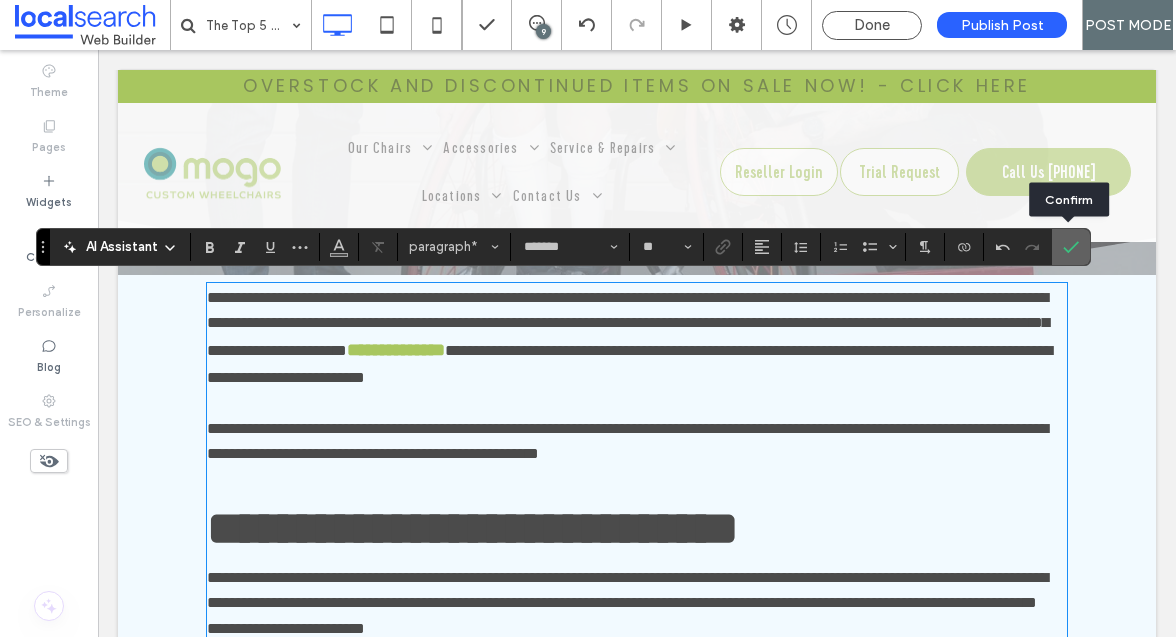 click 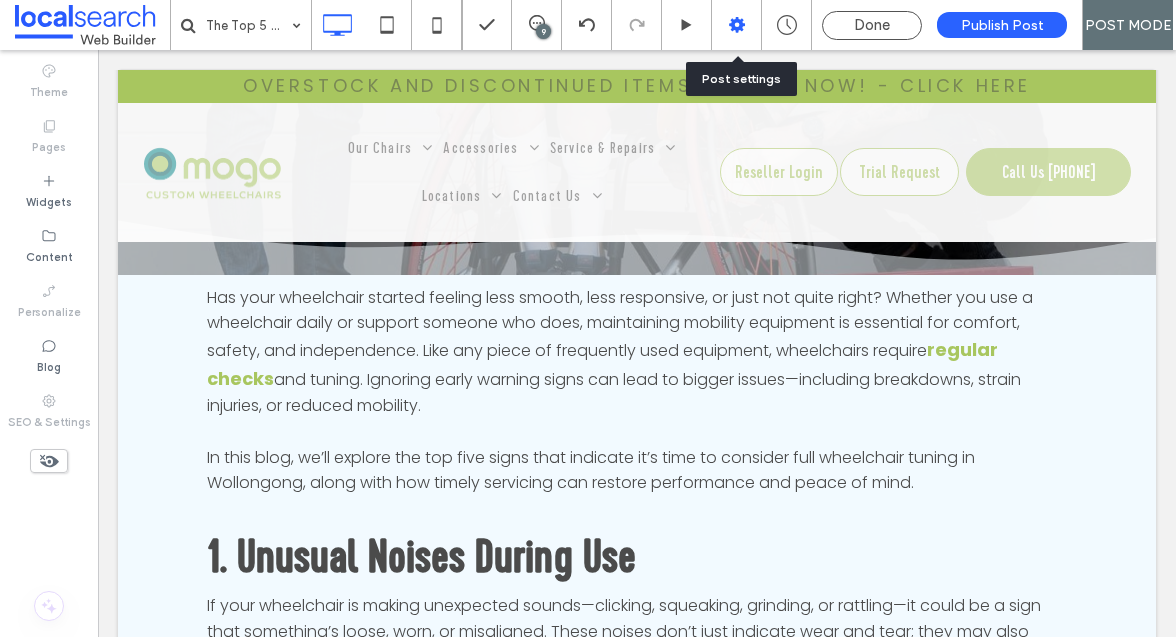 click 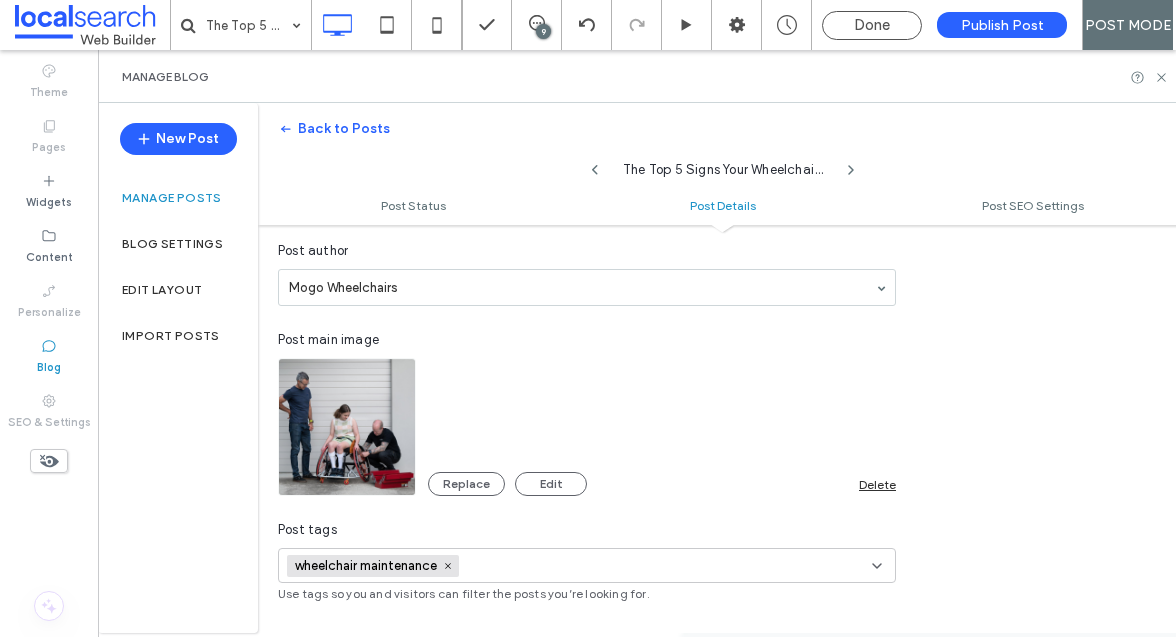 scroll, scrollTop: 466, scrollLeft: 0, axis: vertical 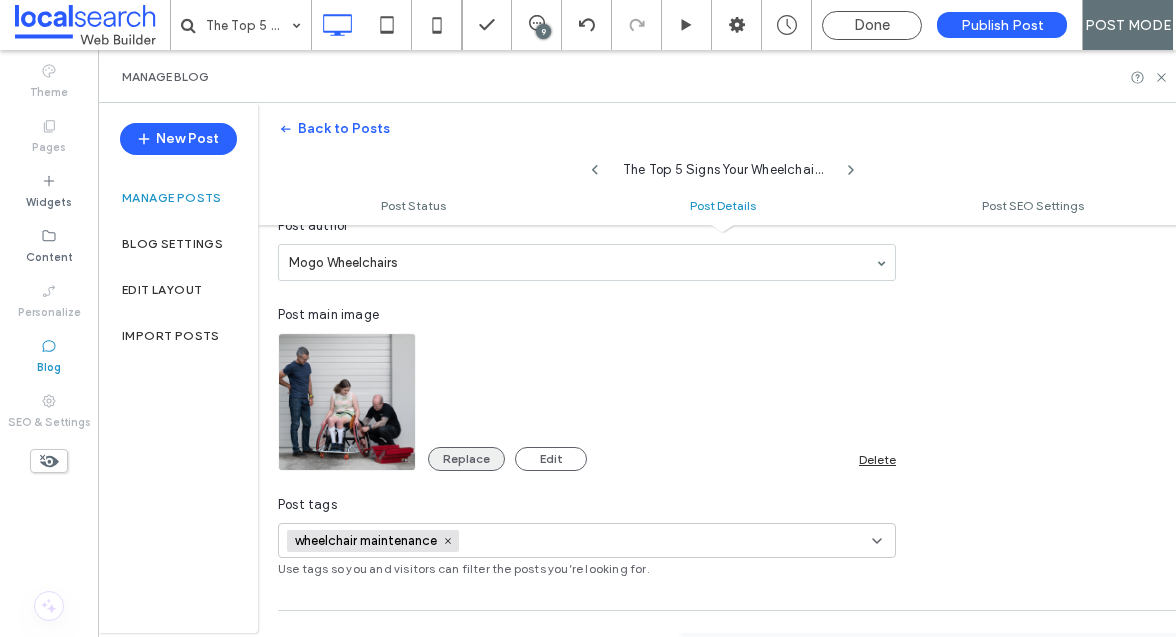 click on "Replace" at bounding box center [466, 459] 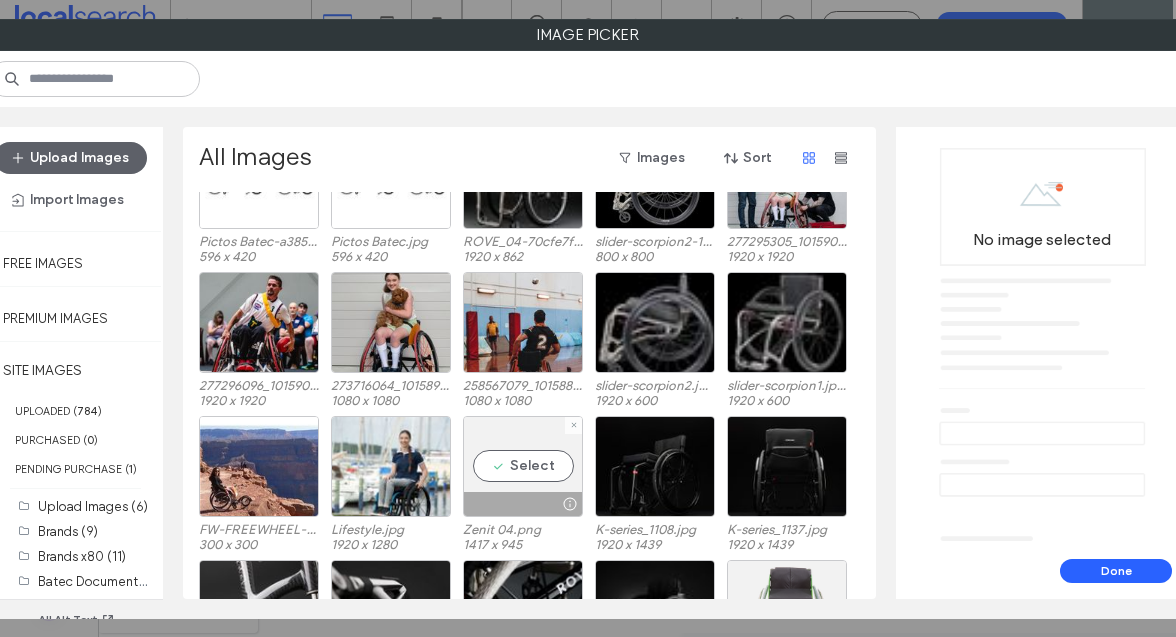 scroll, scrollTop: 2412, scrollLeft: 0, axis: vertical 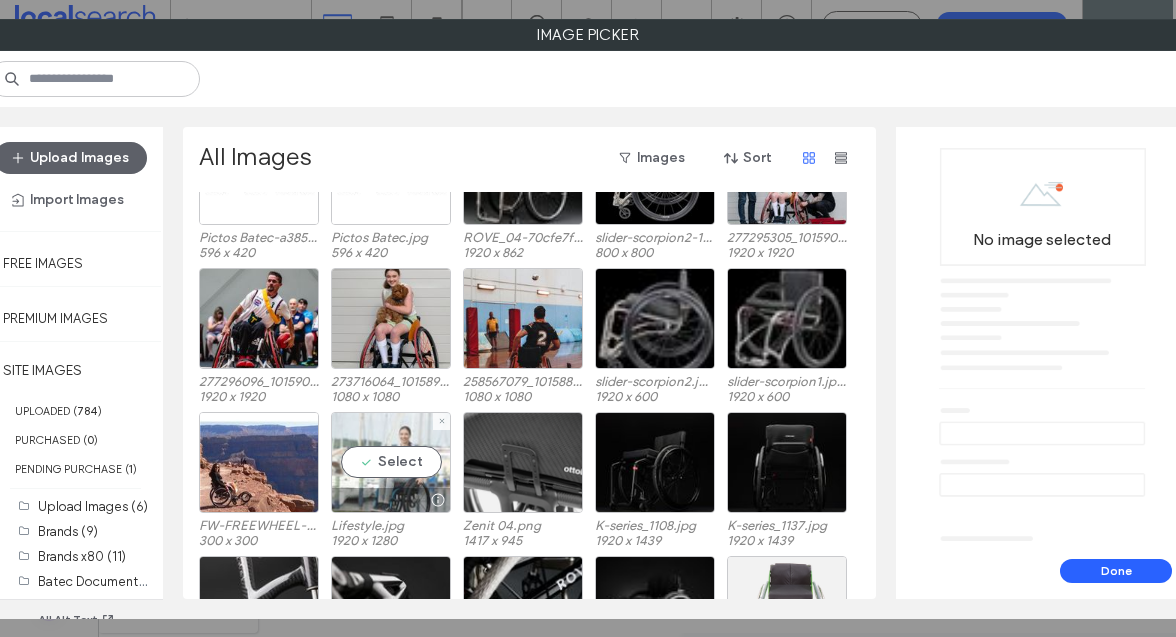 click on "Select" at bounding box center [391, 462] 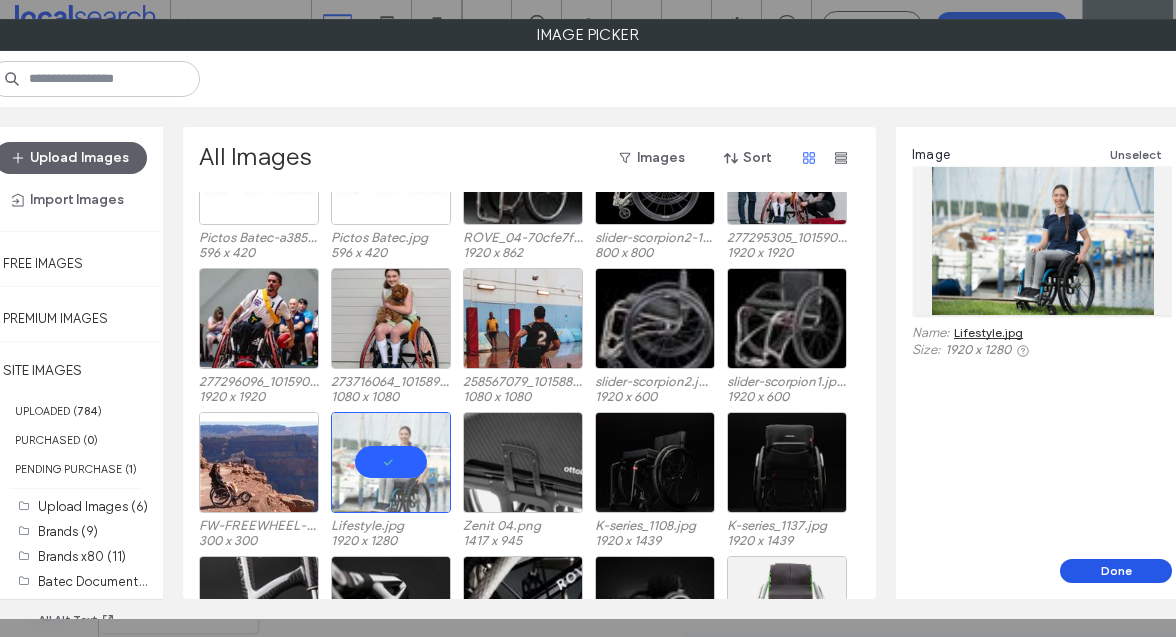 click on "Done" at bounding box center [1116, 571] 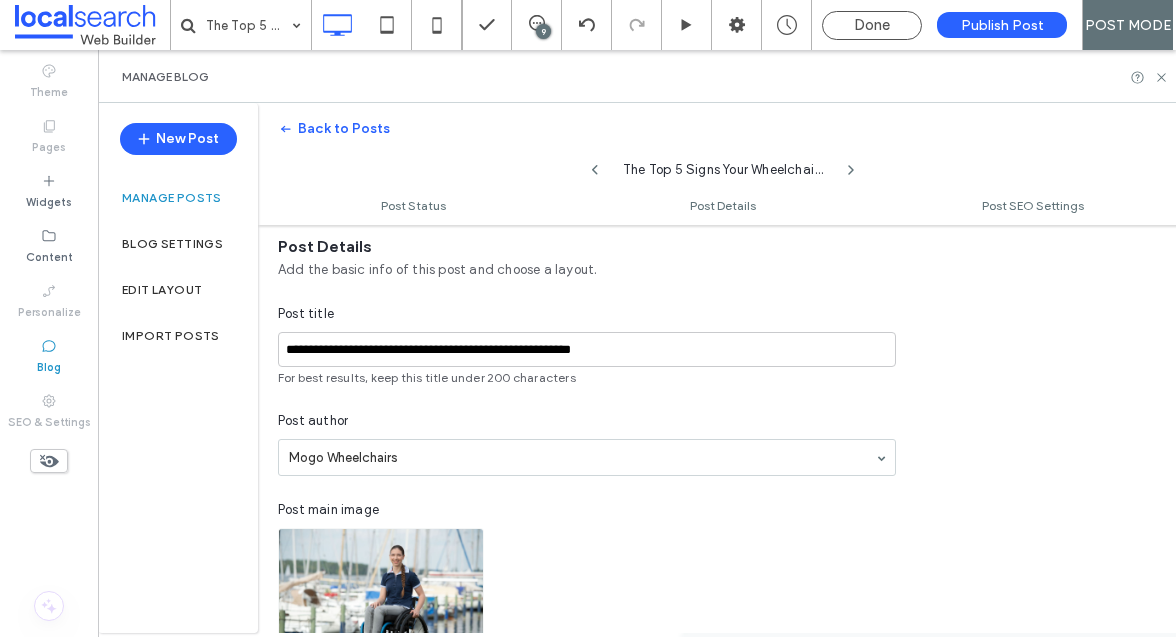 scroll, scrollTop: 269, scrollLeft: 0, axis: vertical 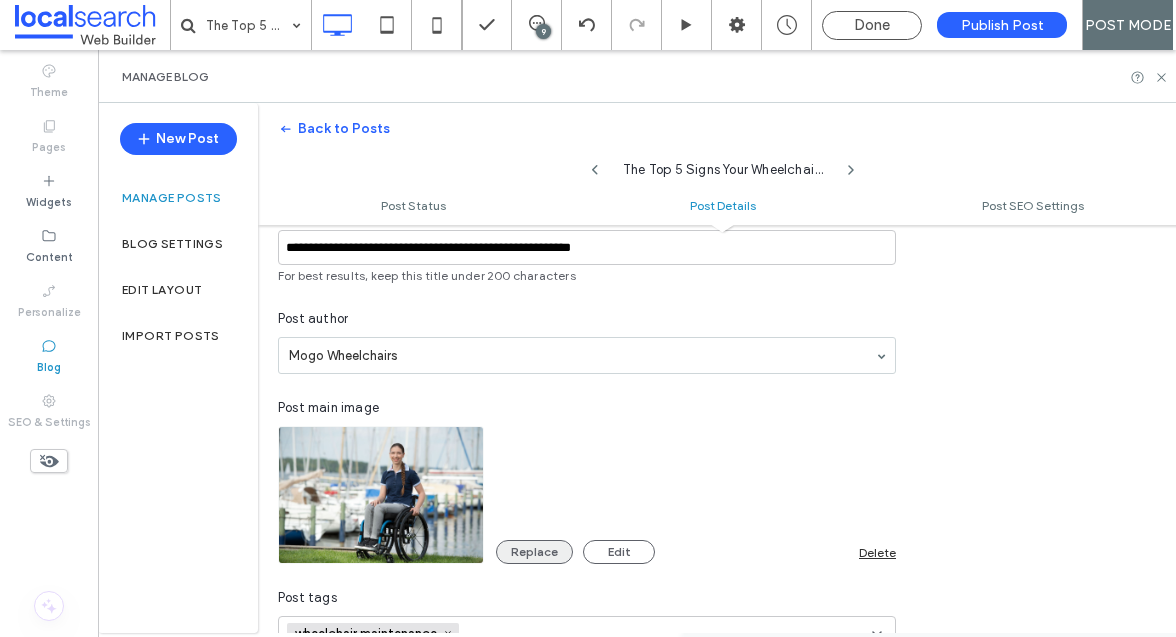 click on "Replace" at bounding box center (534, 552) 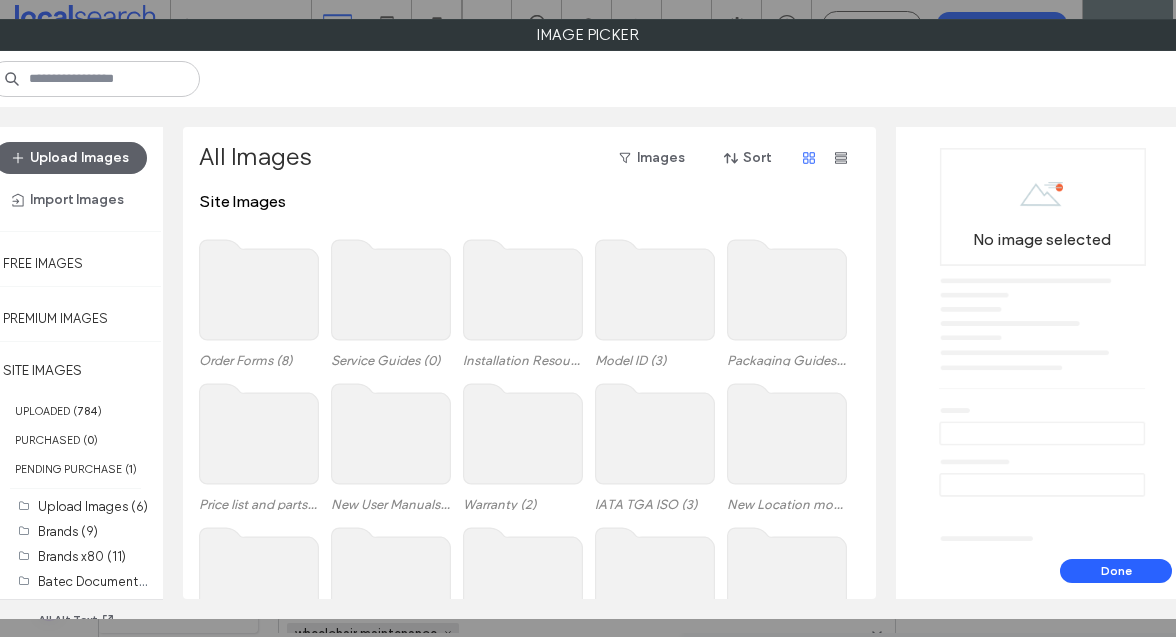 click 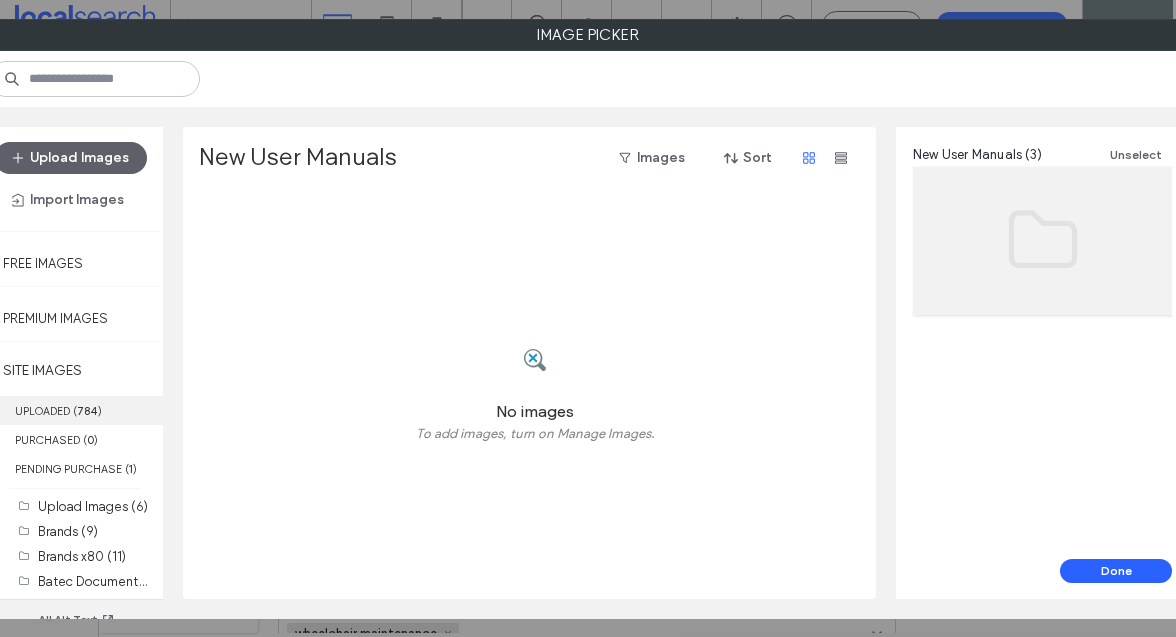 click on "UPLOADED ( 784 )" at bounding box center [75, 410] 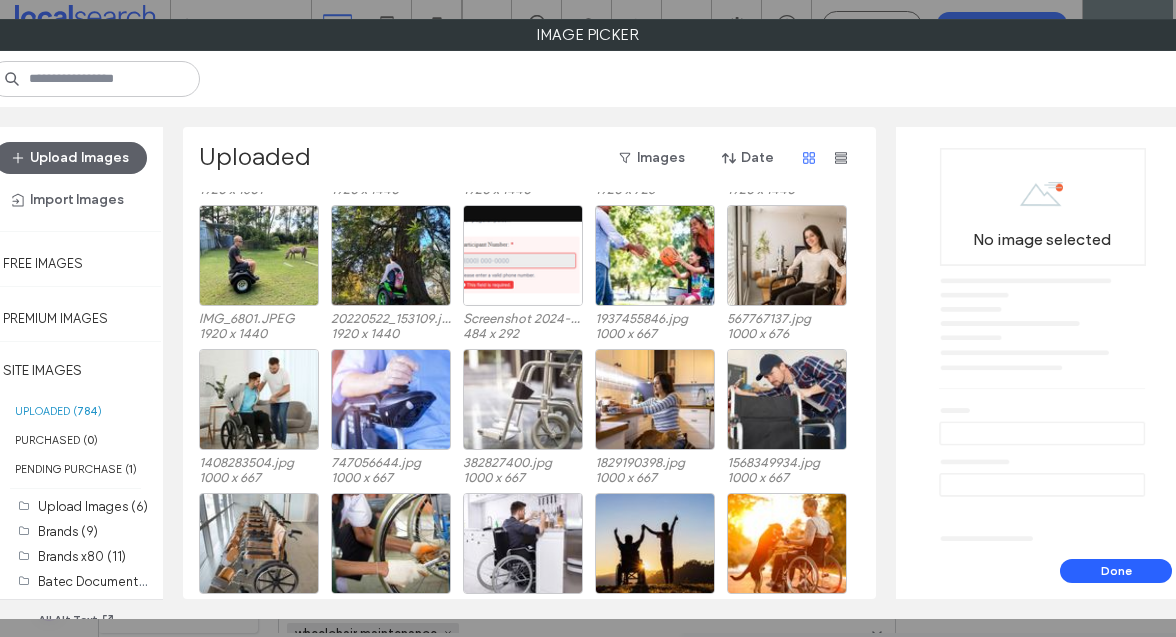 scroll, scrollTop: 2581, scrollLeft: 0, axis: vertical 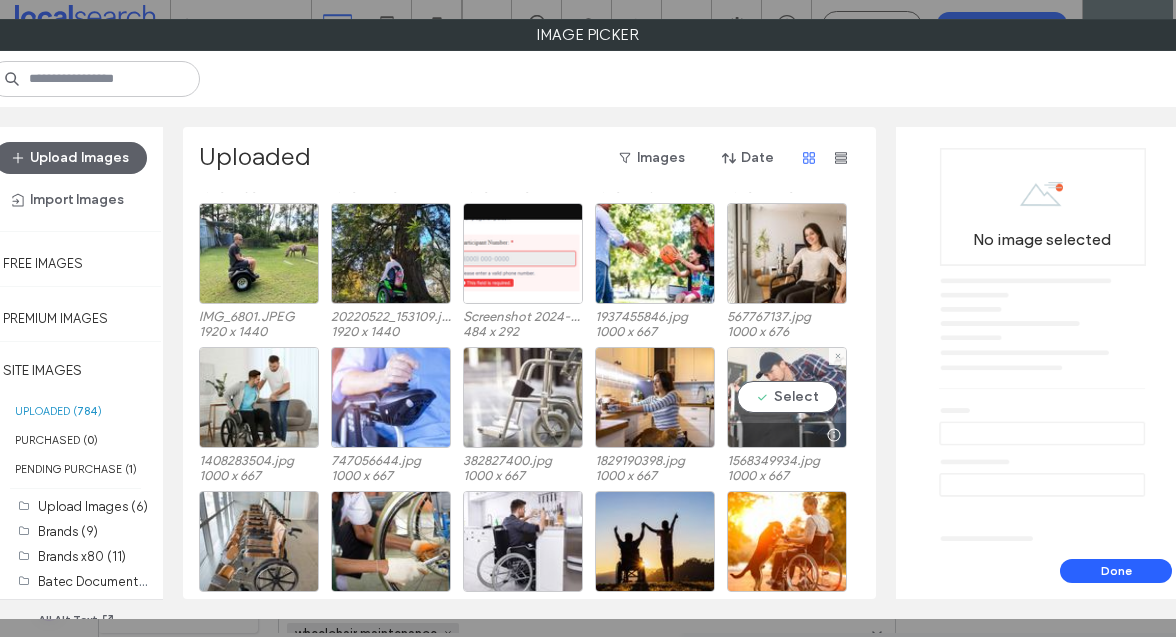click on "Select" at bounding box center [787, 397] 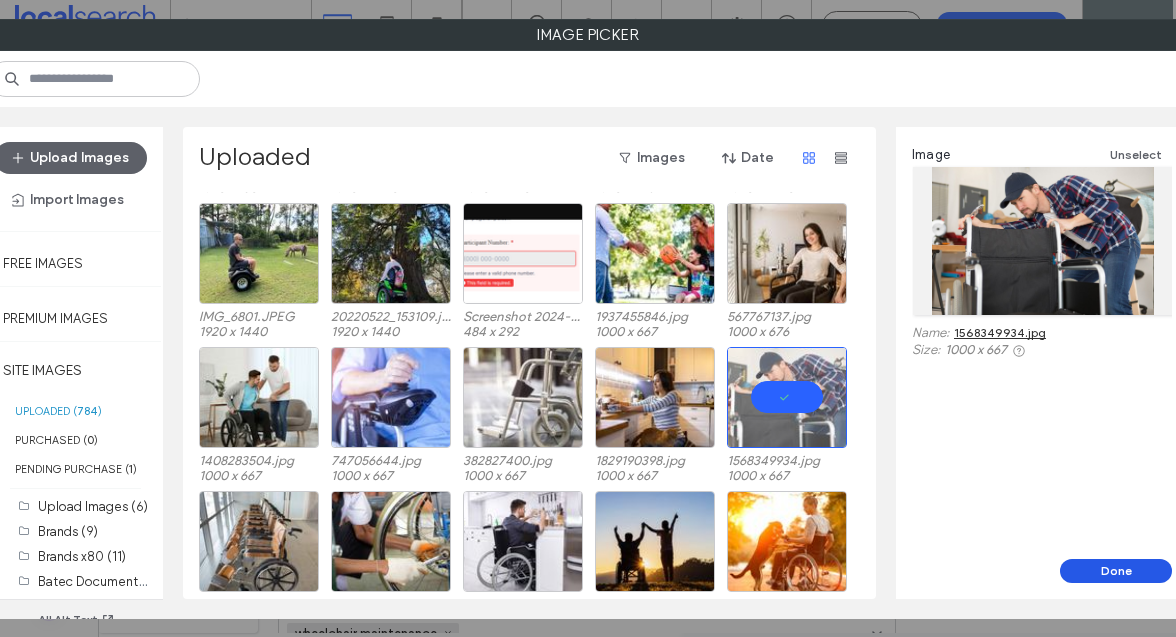 click on "Done" at bounding box center [1116, 571] 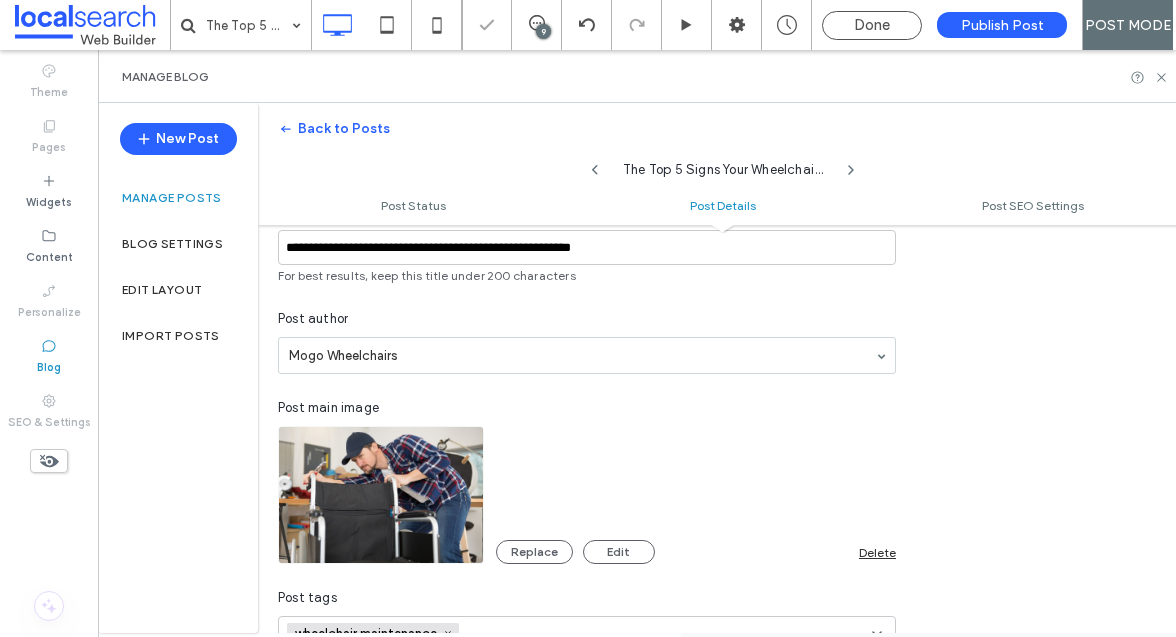 scroll, scrollTop: 0, scrollLeft: 0, axis: both 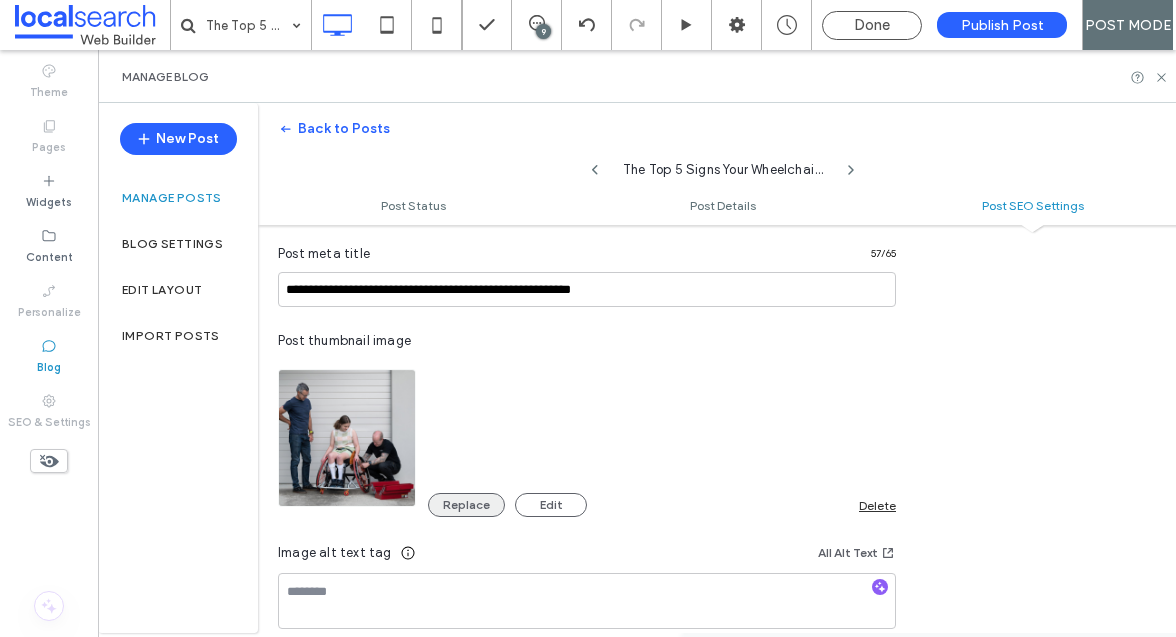 click on "Replace" at bounding box center [466, 505] 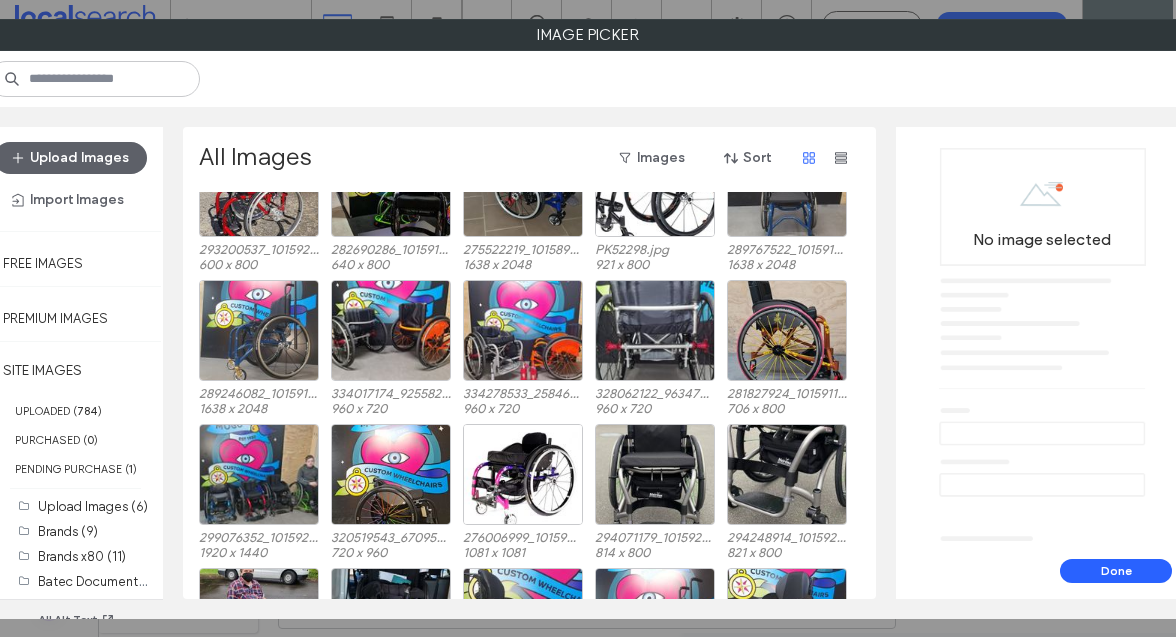 scroll, scrollTop: 10329, scrollLeft: 0, axis: vertical 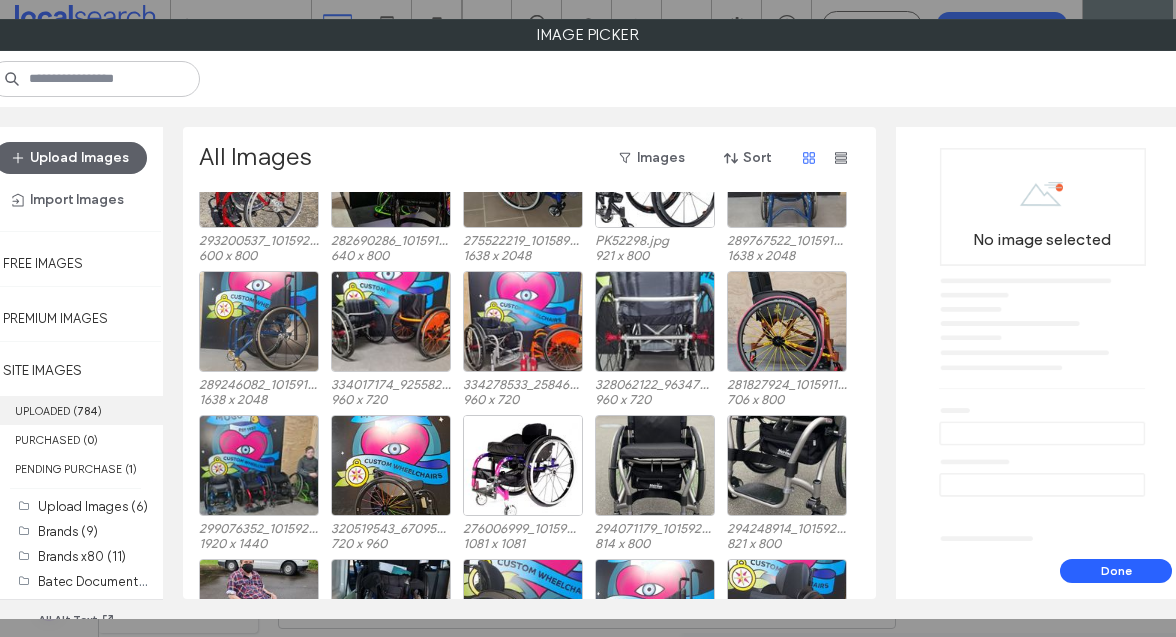 click on "UPLOADED ( 784 )" at bounding box center (75, 410) 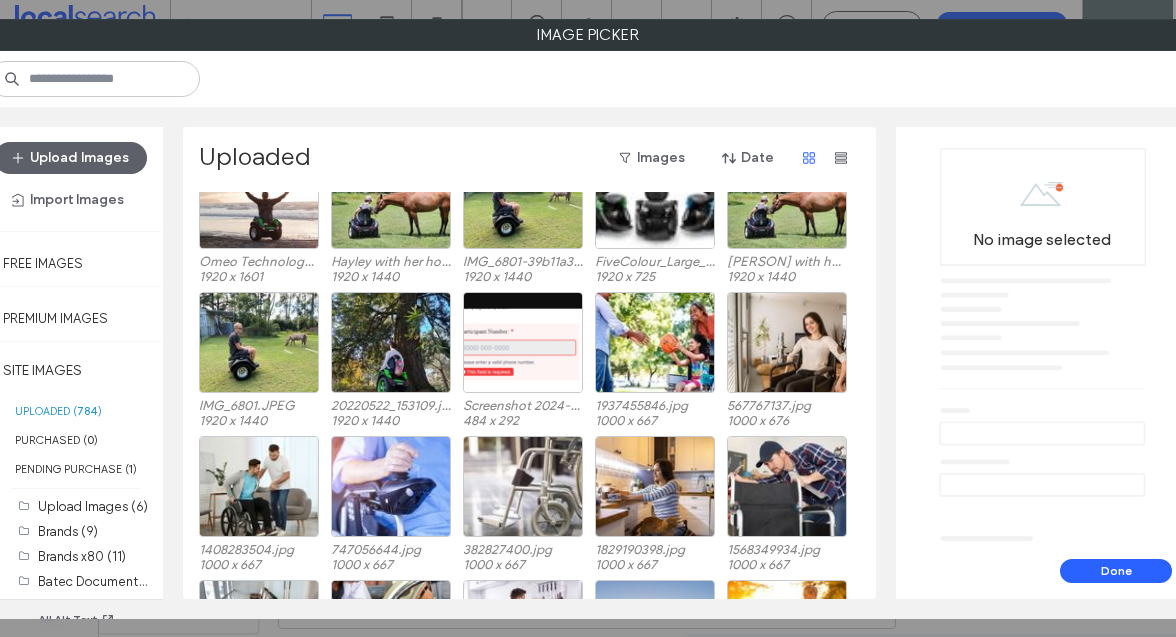 scroll, scrollTop: 2503, scrollLeft: 0, axis: vertical 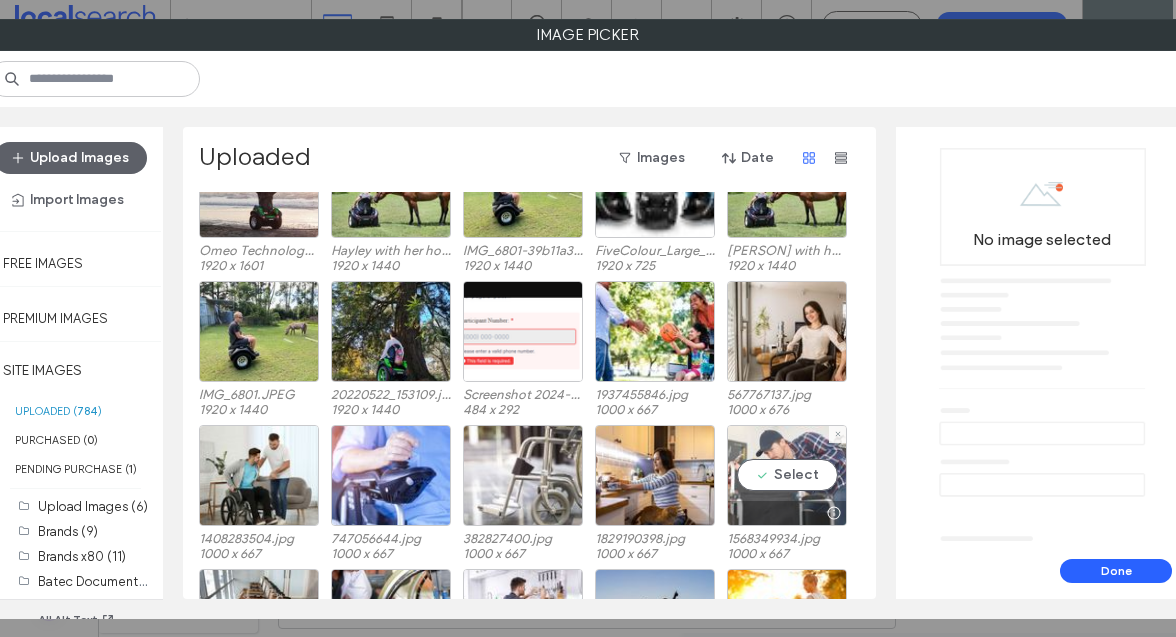 click on "Select" at bounding box center (787, 475) 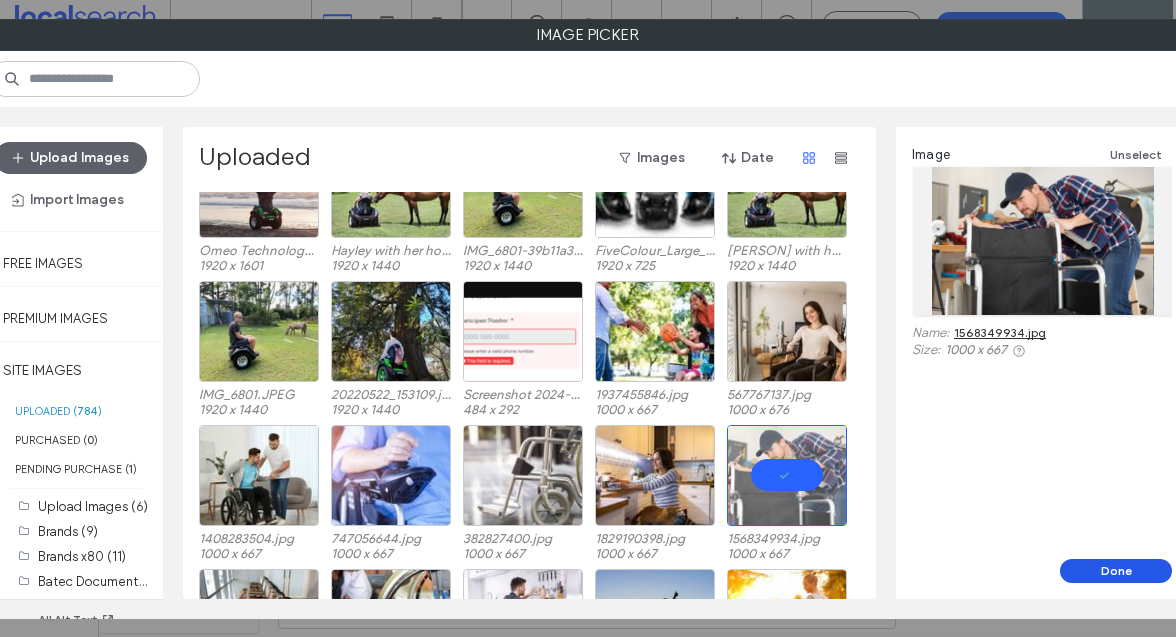 click on "Done" at bounding box center (1116, 571) 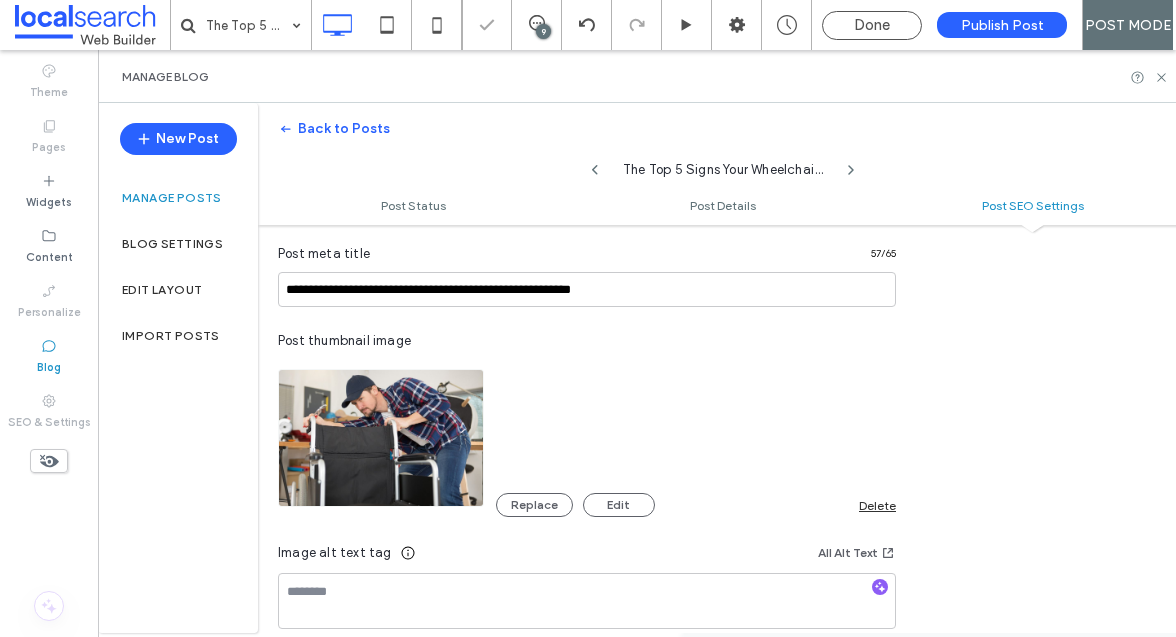 scroll, scrollTop: 0, scrollLeft: 0, axis: both 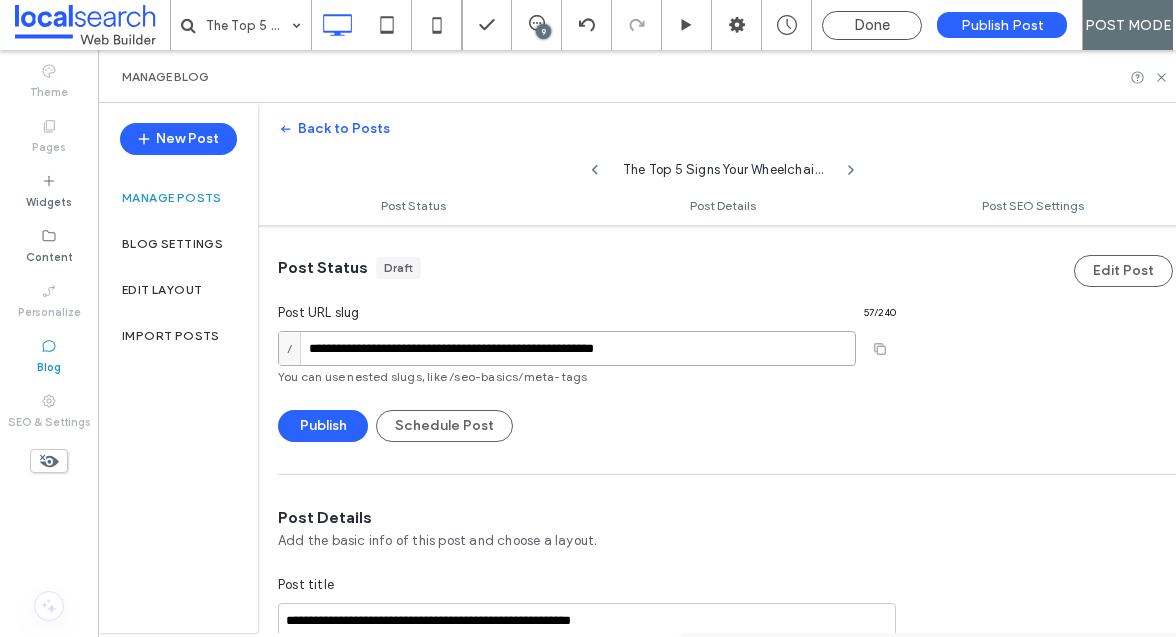 drag, startPoint x: 361, startPoint y: 349, endPoint x: 312, endPoint y: 342, distance: 49.497475 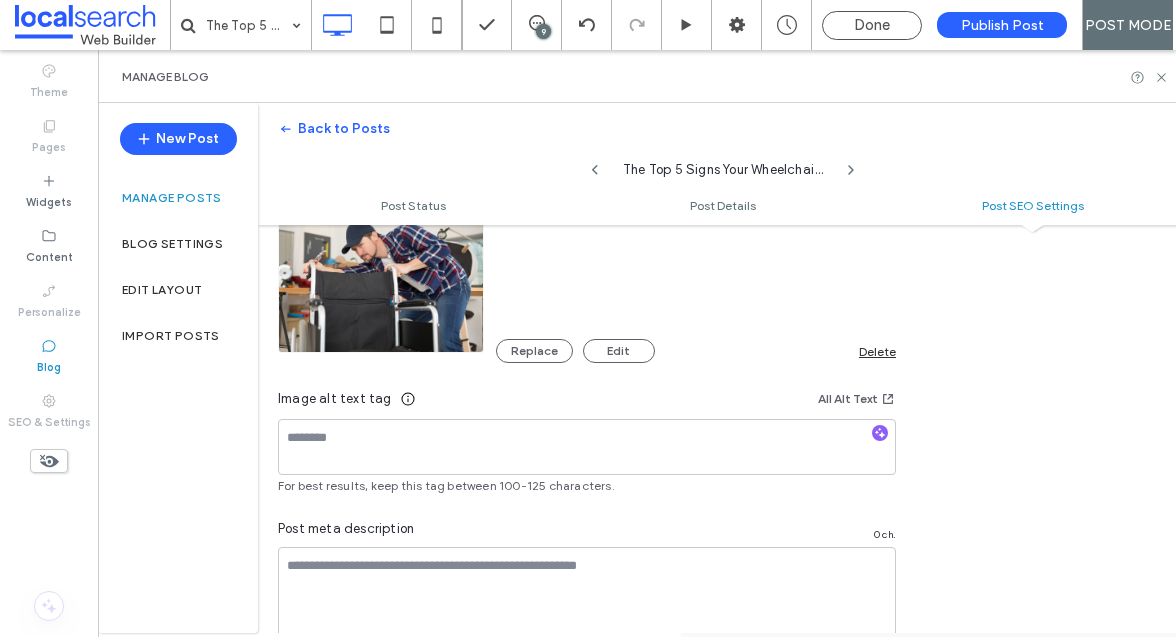 scroll, scrollTop: 1184, scrollLeft: 0, axis: vertical 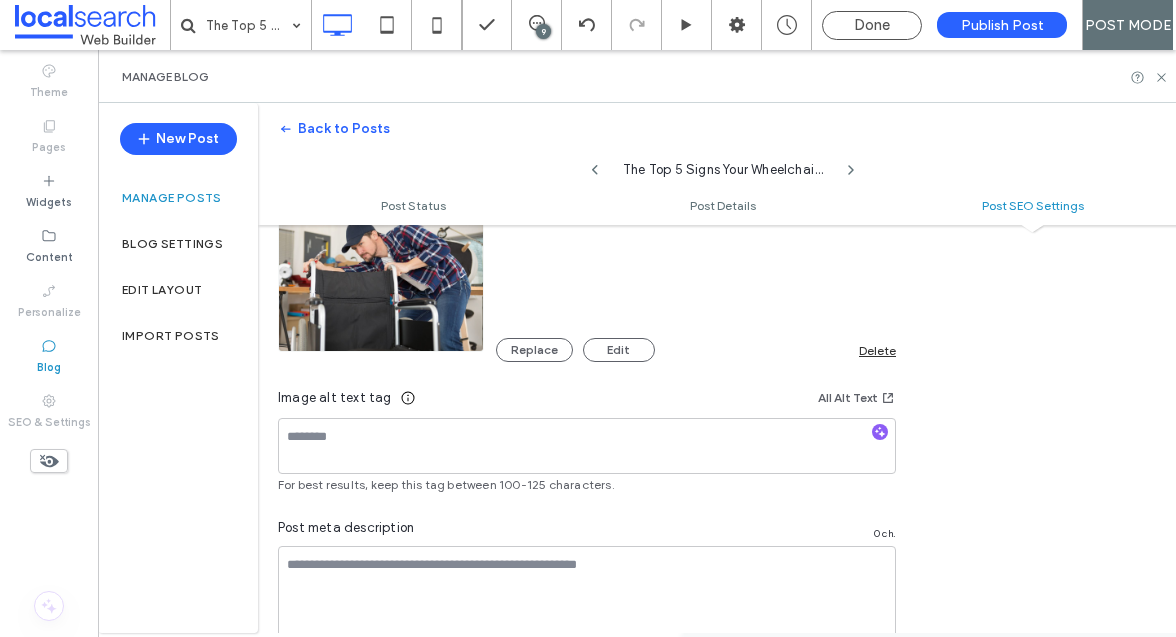 type on "**********" 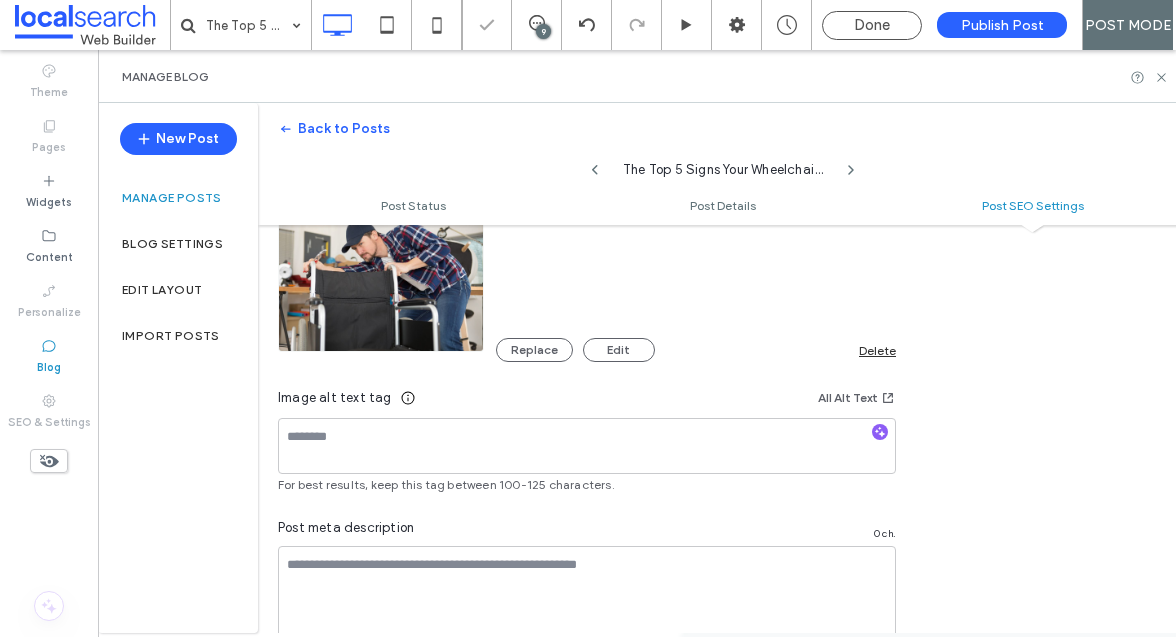 click at bounding box center (381, 283) 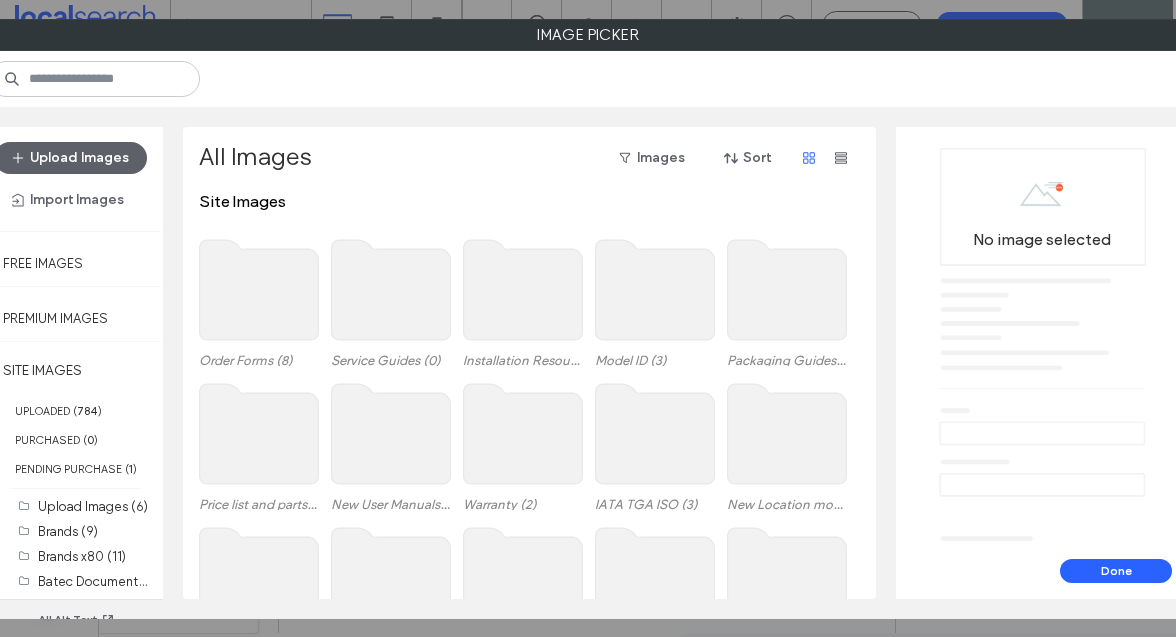 scroll, scrollTop: 0, scrollLeft: 0, axis: both 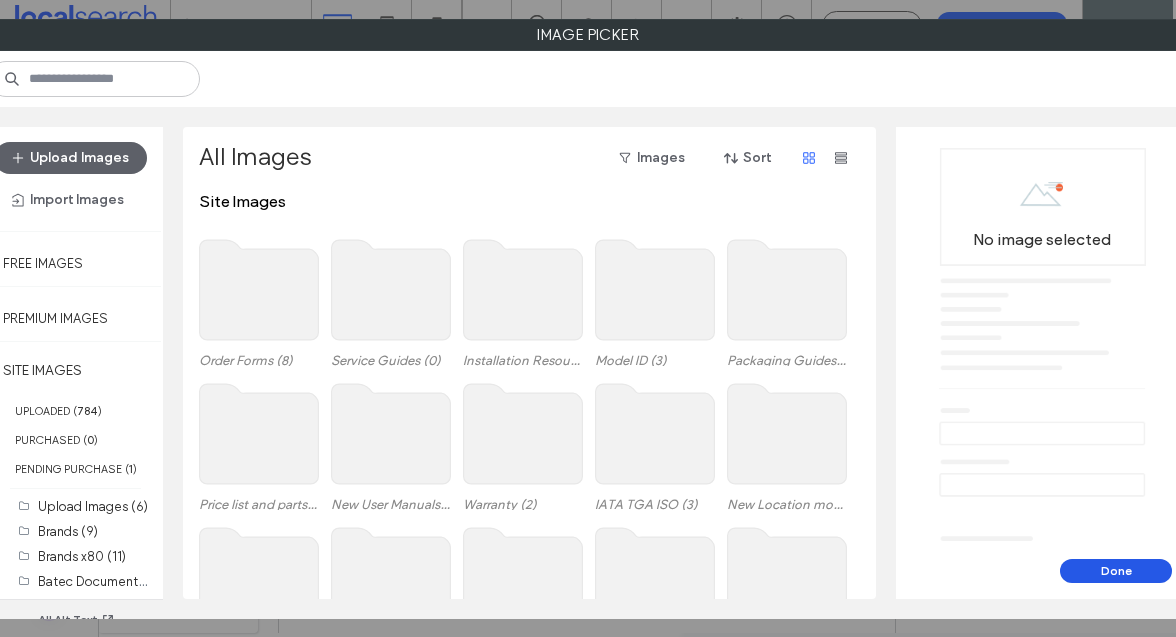 click on "Done" at bounding box center [1116, 571] 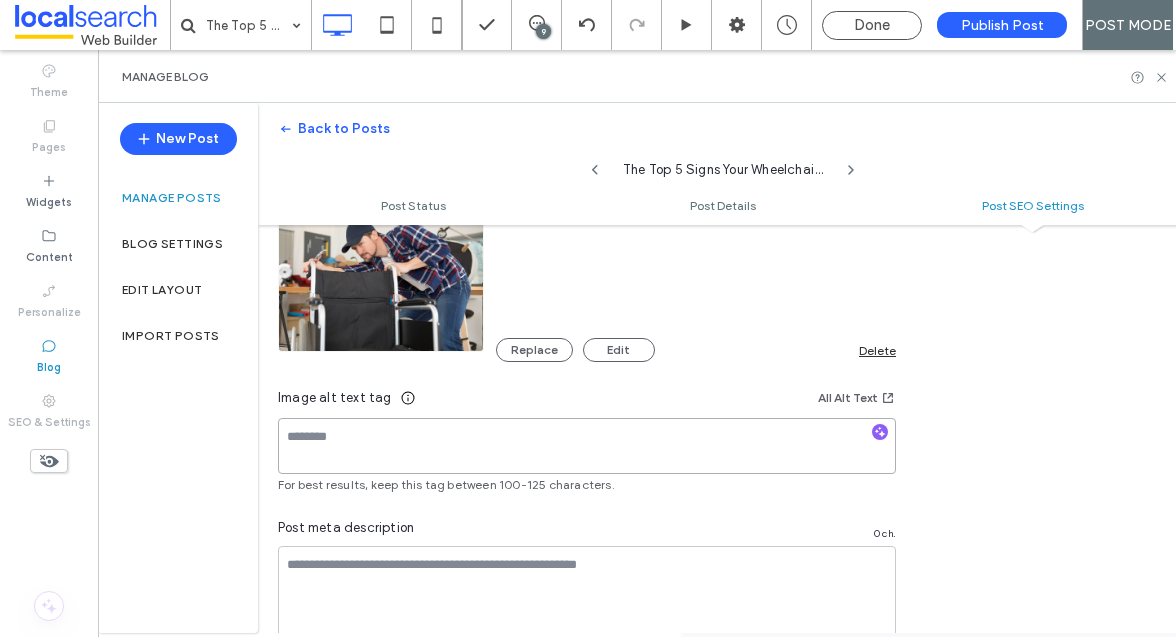 click at bounding box center [587, 446] 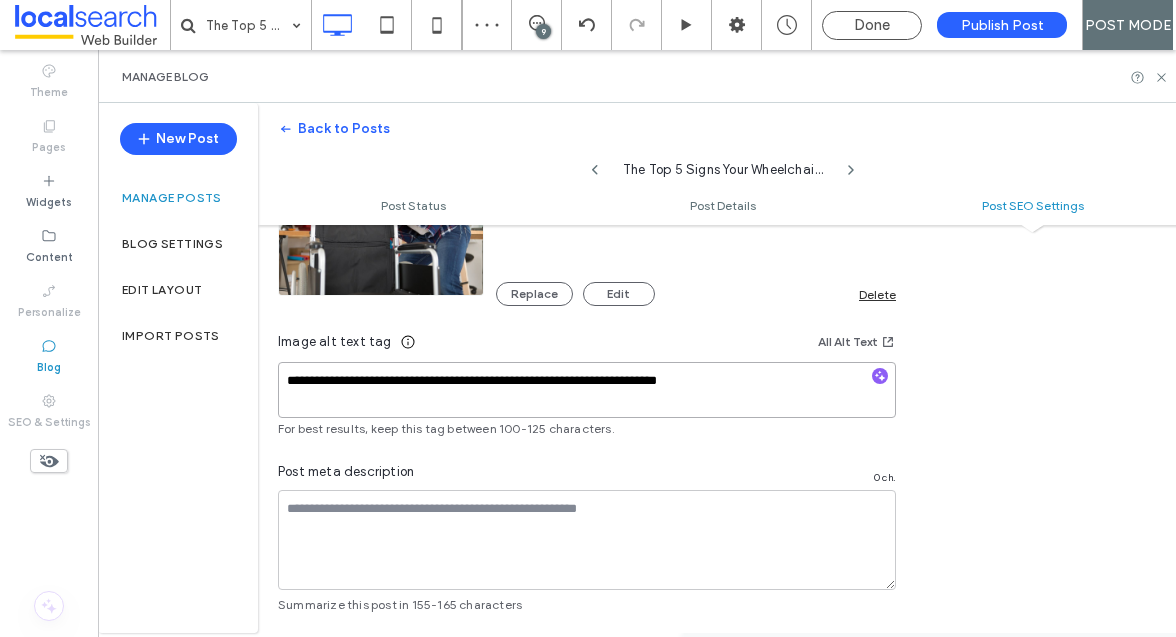scroll, scrollTop: 1240, scrollLeft: 0, axis: vertical 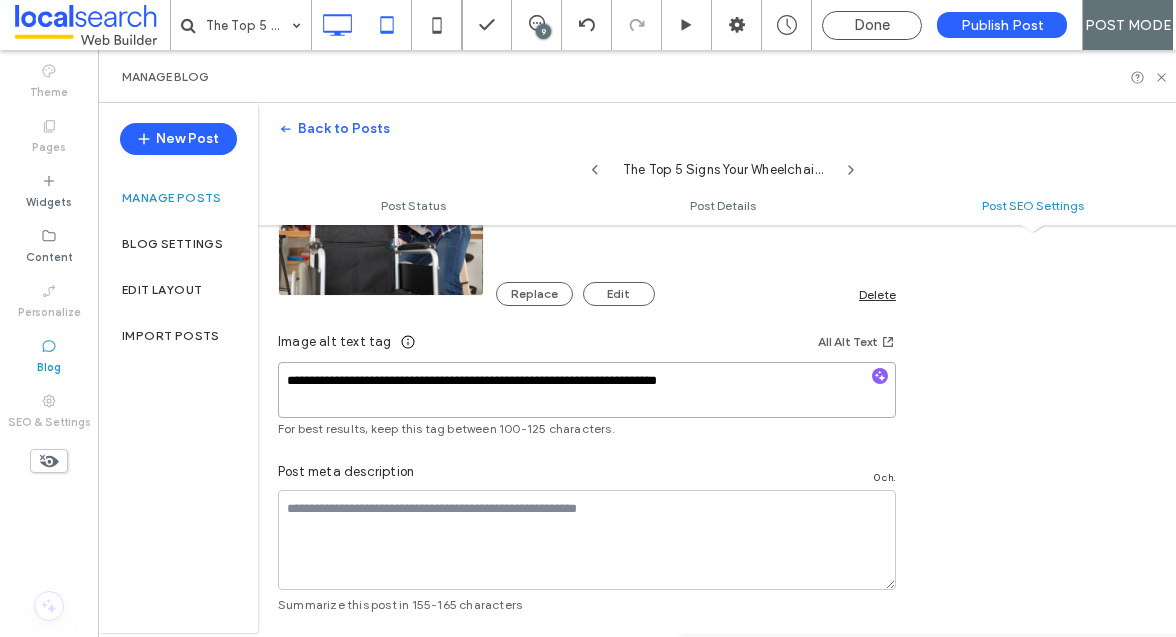 type on "**********" 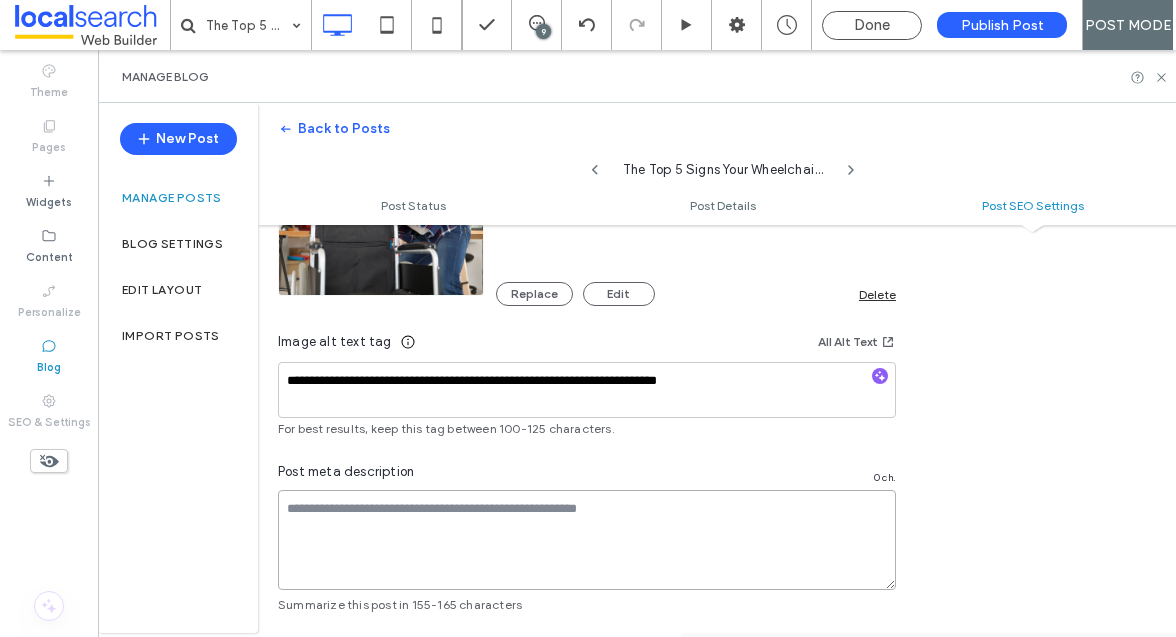 click at bounding box center (587, 540) 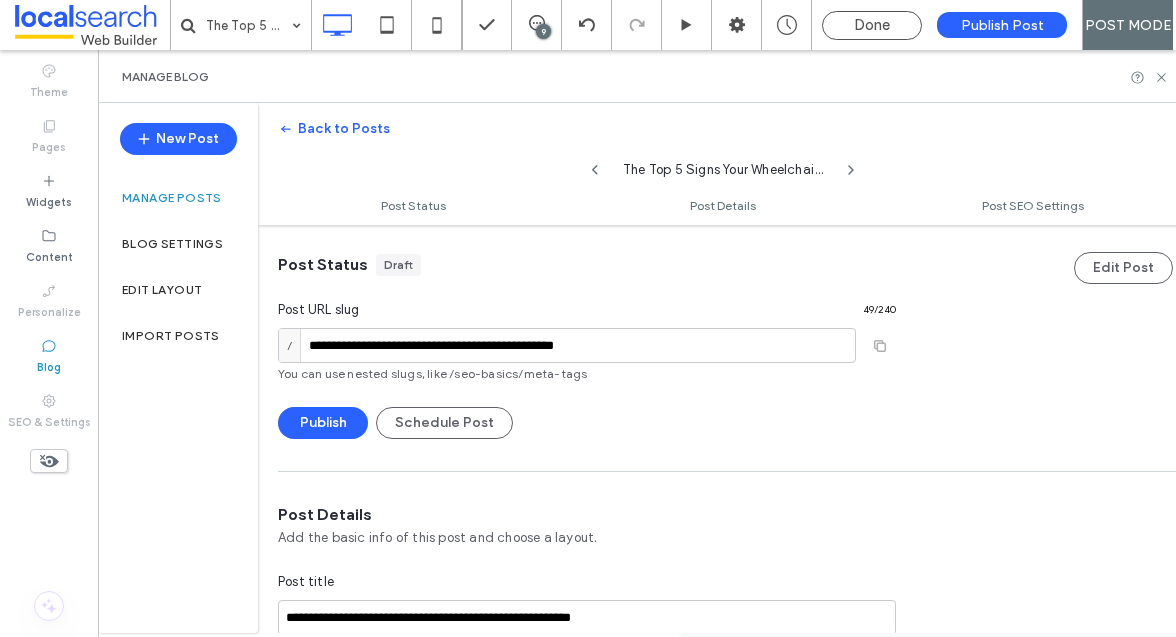 scroll, scrollTop: 0, scrollLeft: 0, axis: both 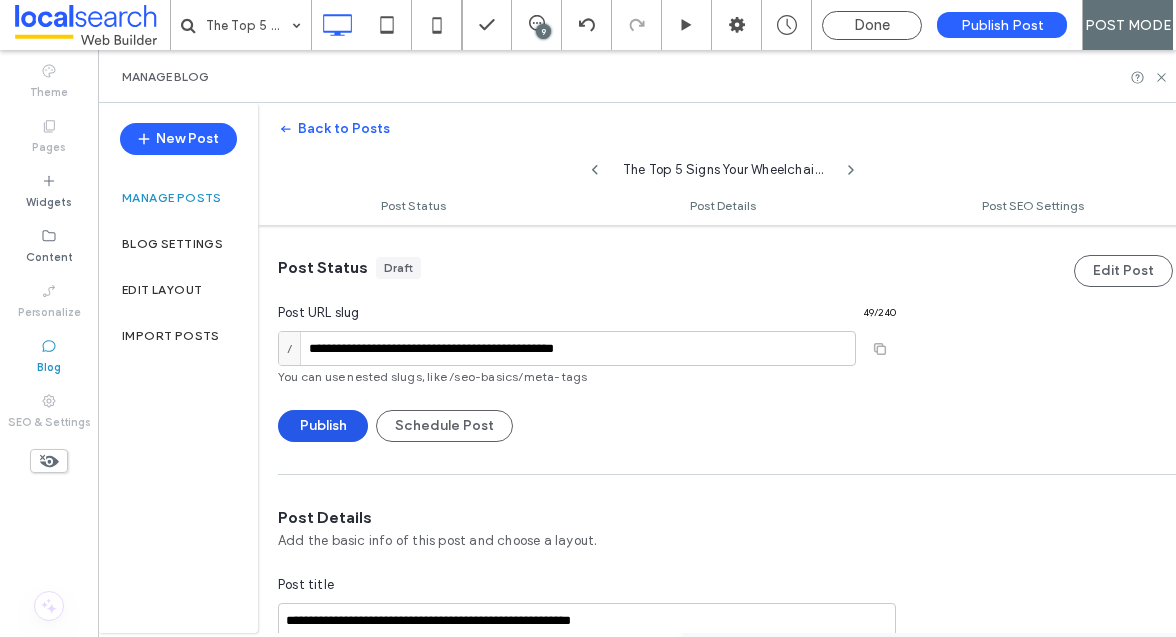 type on "**********" 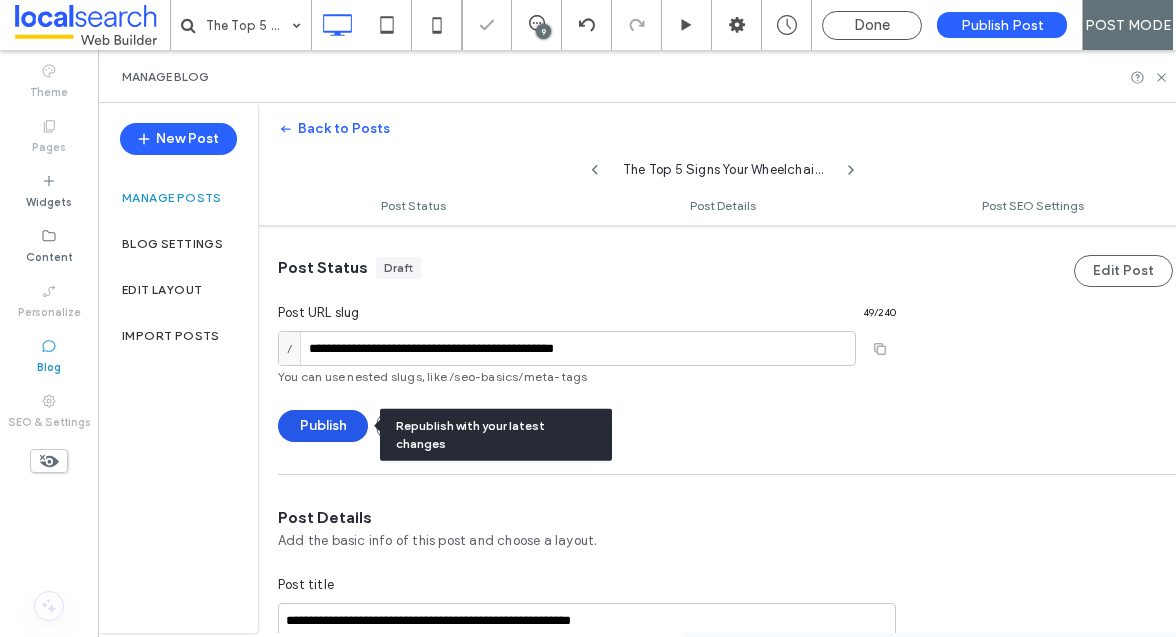click on "Publish" at bounding box center [323, 426] 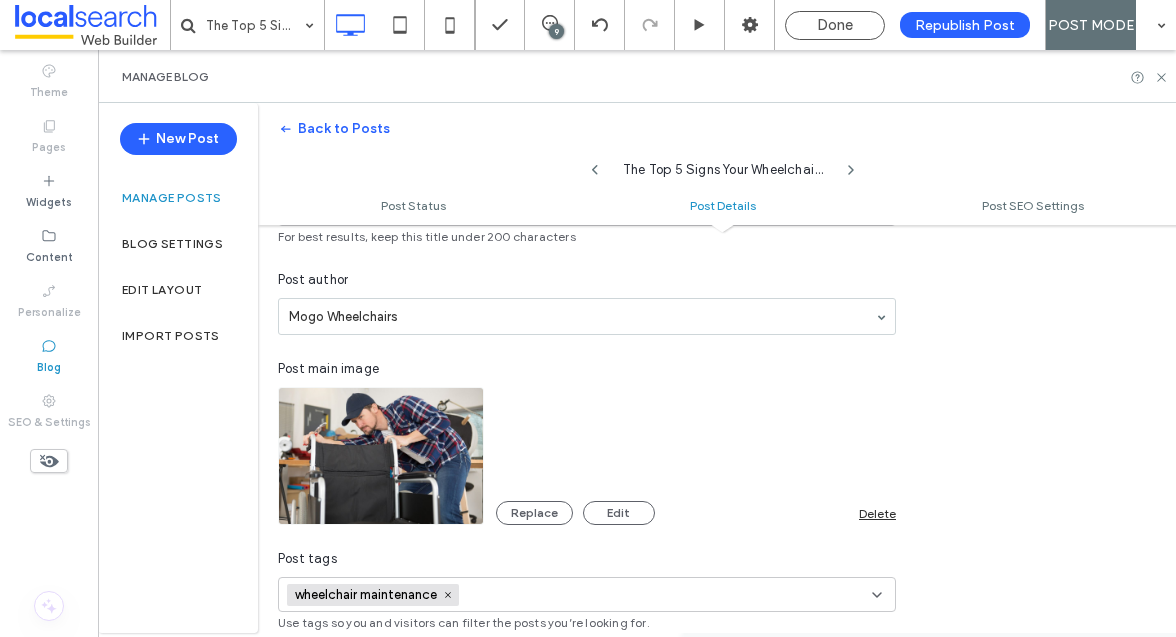 scroll, scrollTop: 556, scrollLeft: 0, axis: vertical 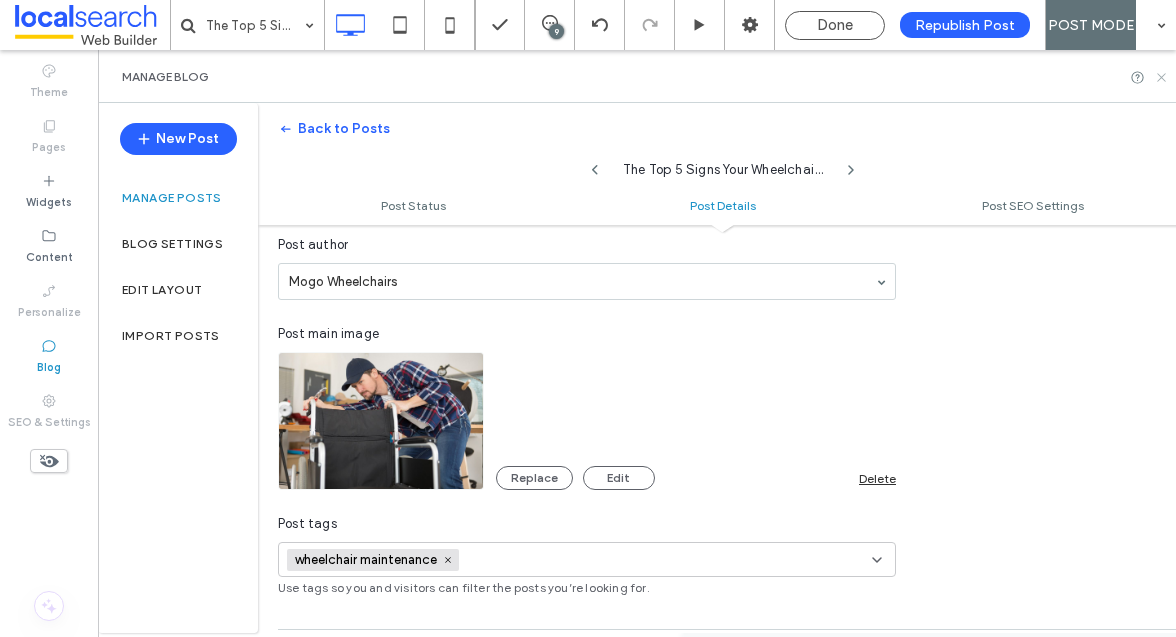 click 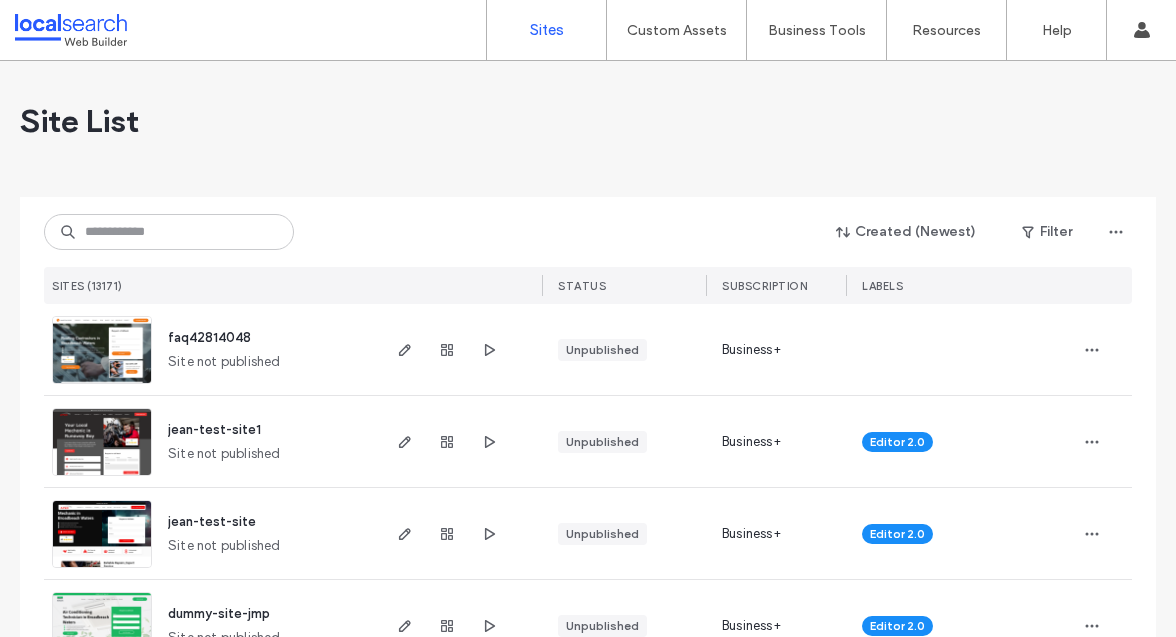 scroll, scrollTop: 0, scrollLeft: 0, axis: both 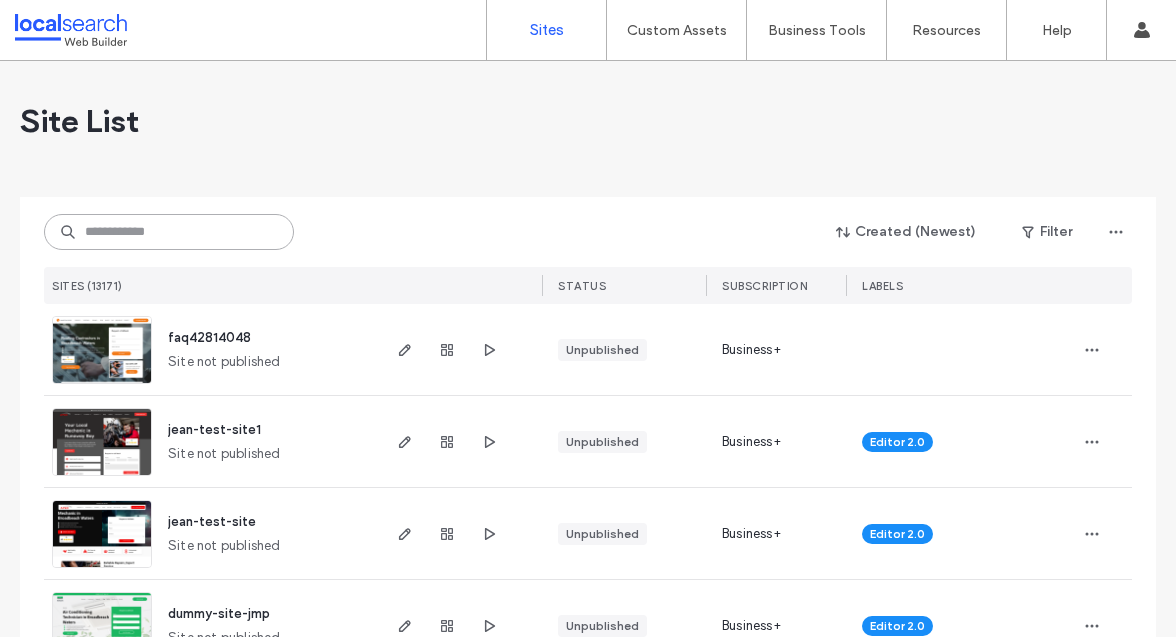 click at bounding box center (169, 232) 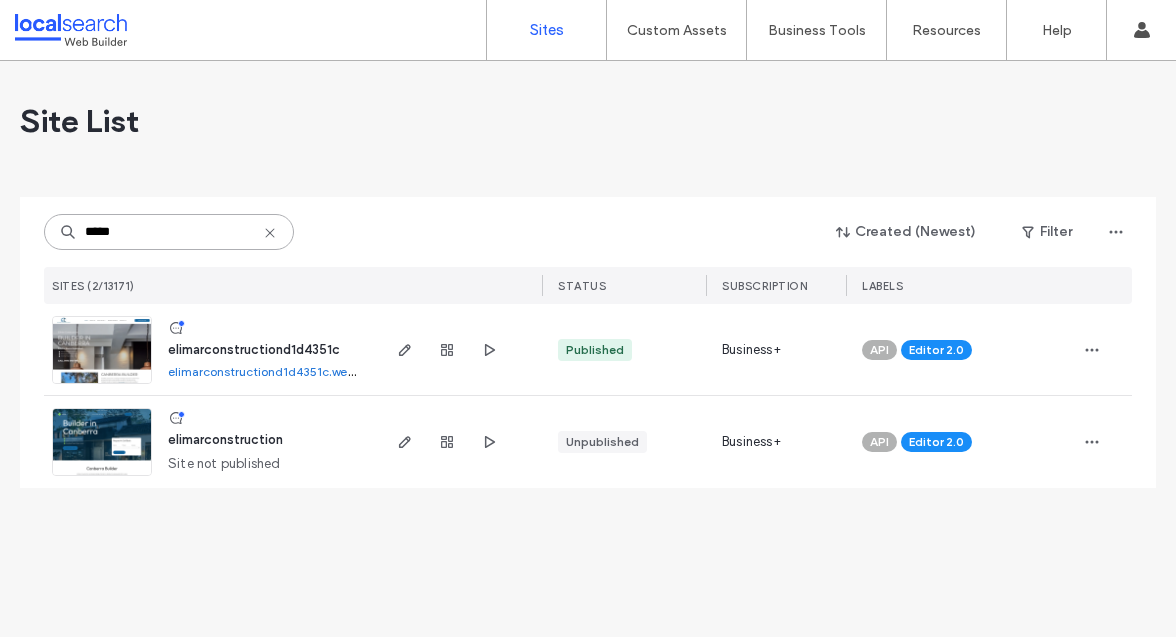 type on "*****" 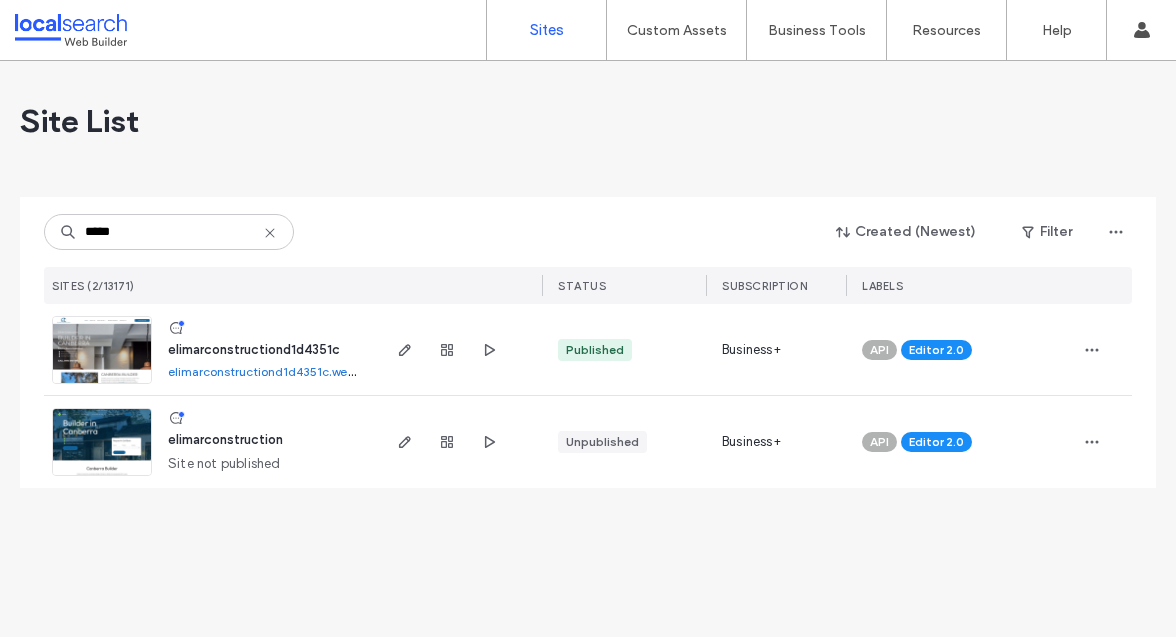 click at bounding box center (102, 477) 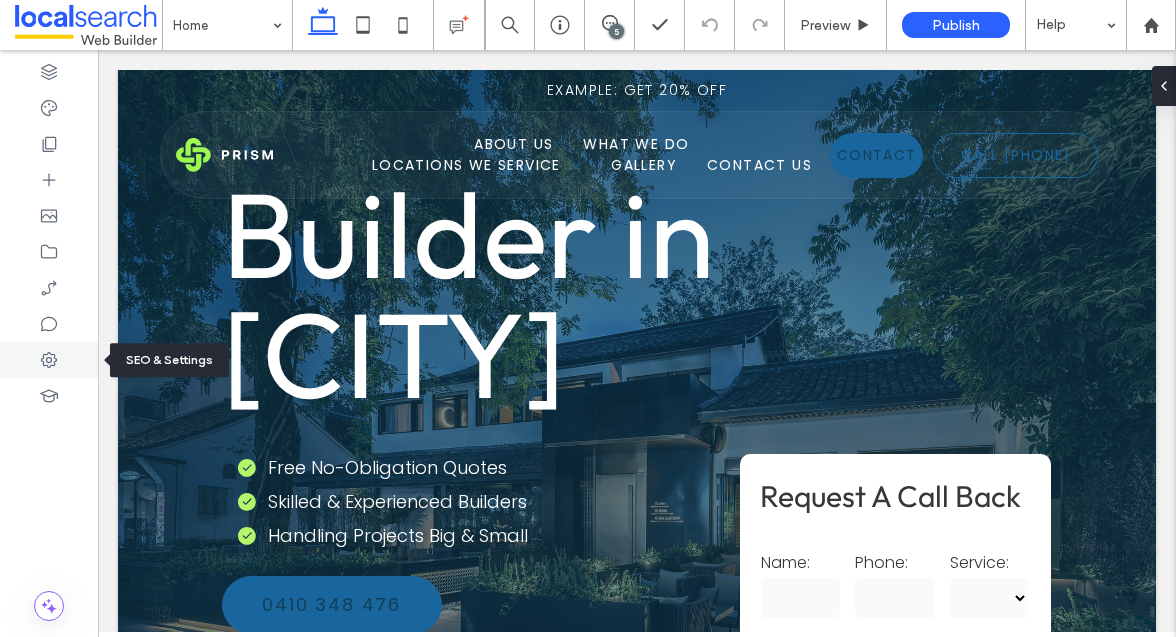 scroll, scrollTop: 0, scrollLeft: 0, axis: both 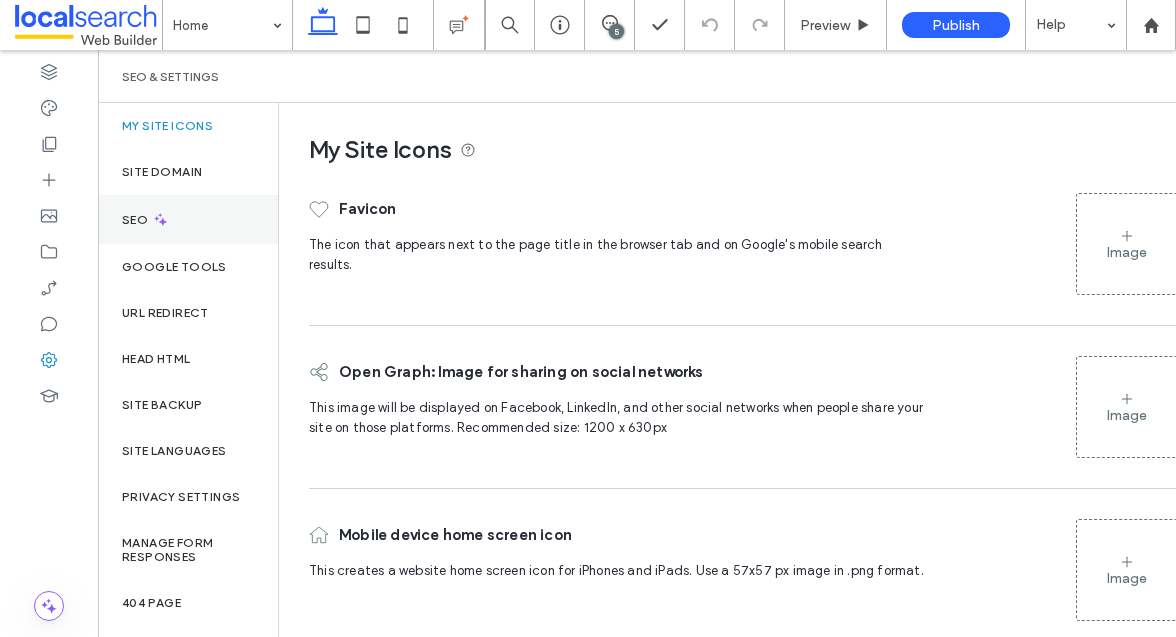 click 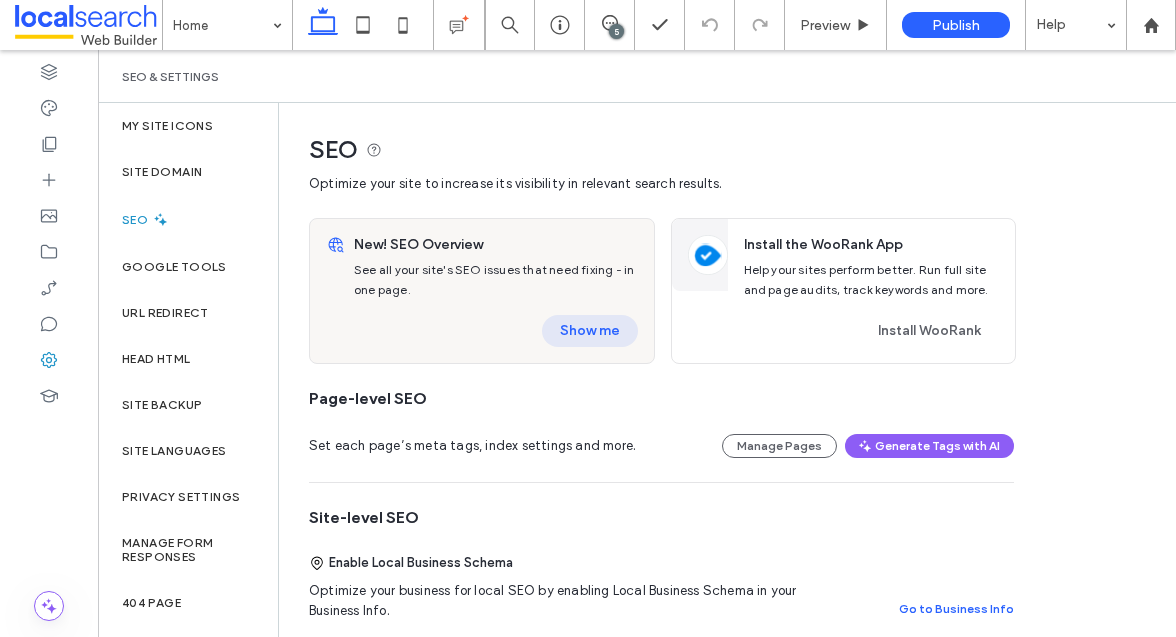 click on "Show me" at bounding box center [590, 331] 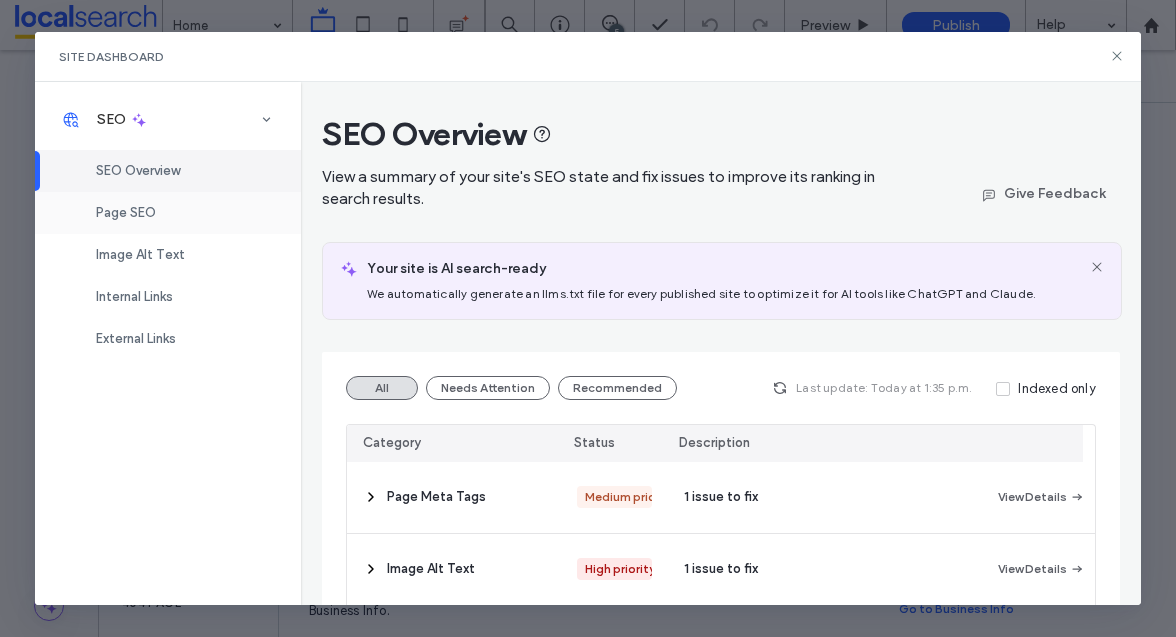 click on "Page SEO" at bounding box center [126, 212] 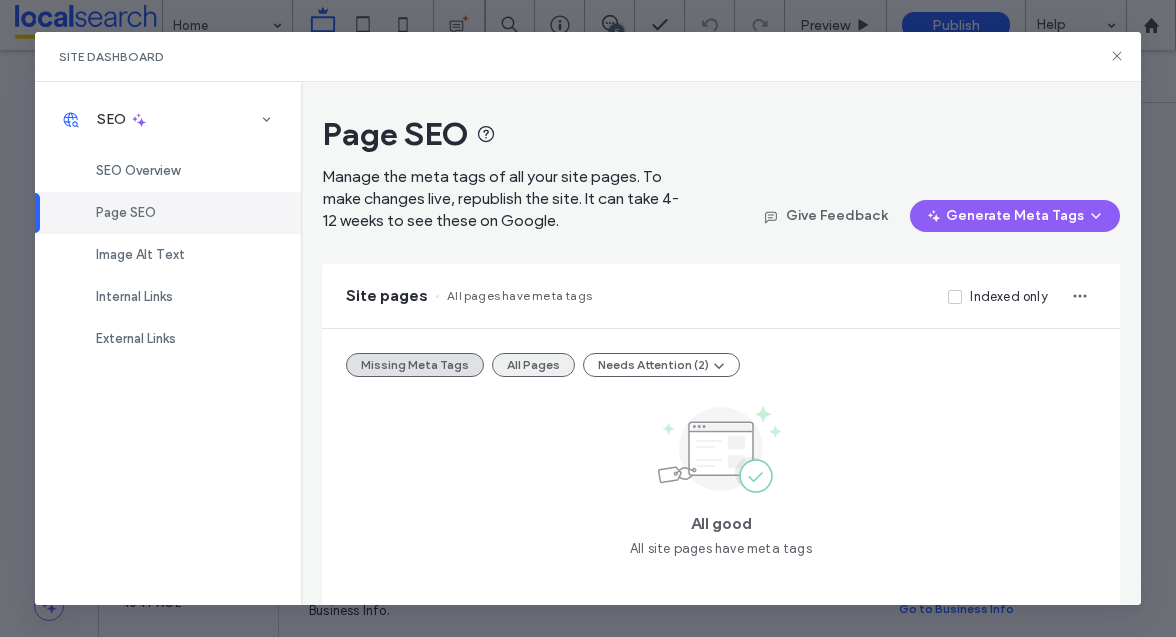 click on "All Pages" at bounding box center (533, 365) 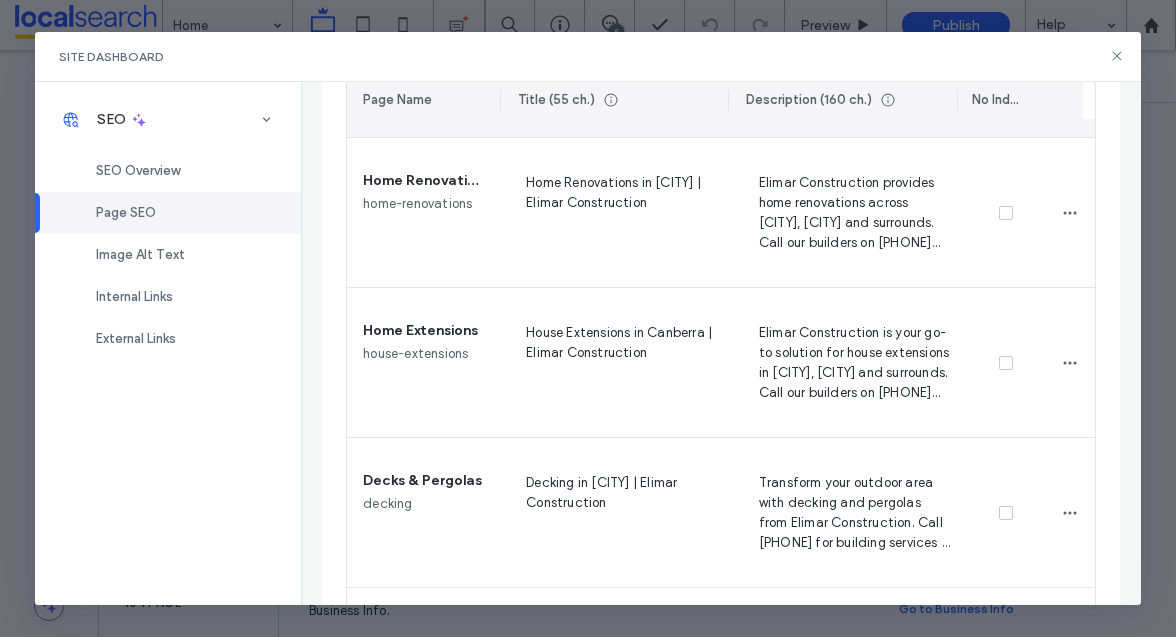 scroll, scrollTop: 754, scrollLeft: 0, axis: vertical 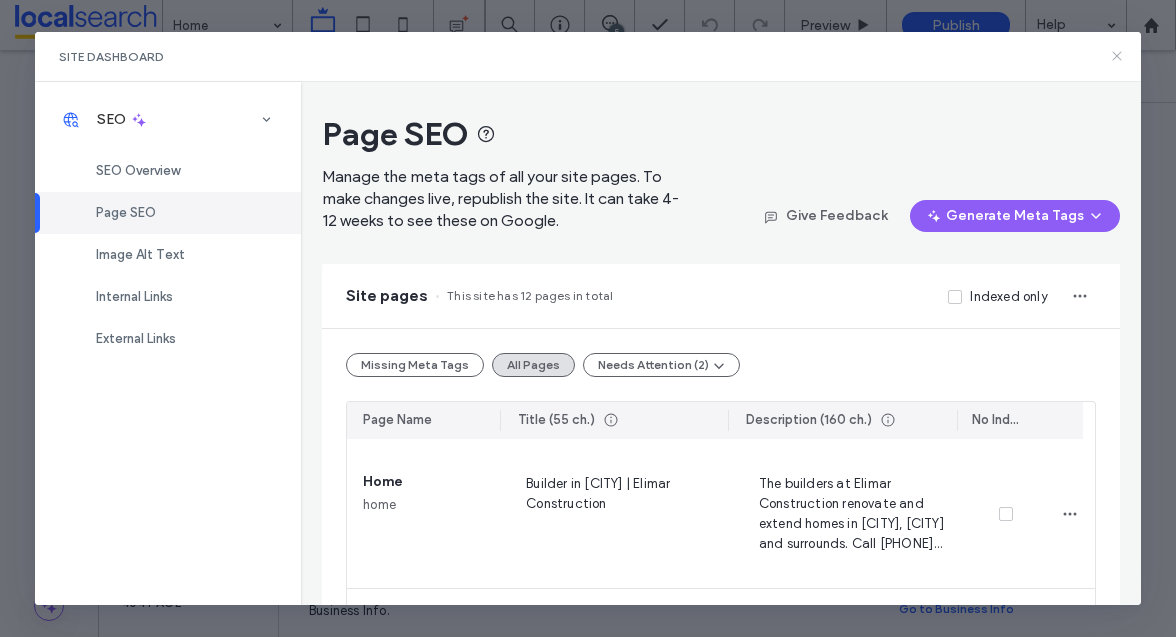 click 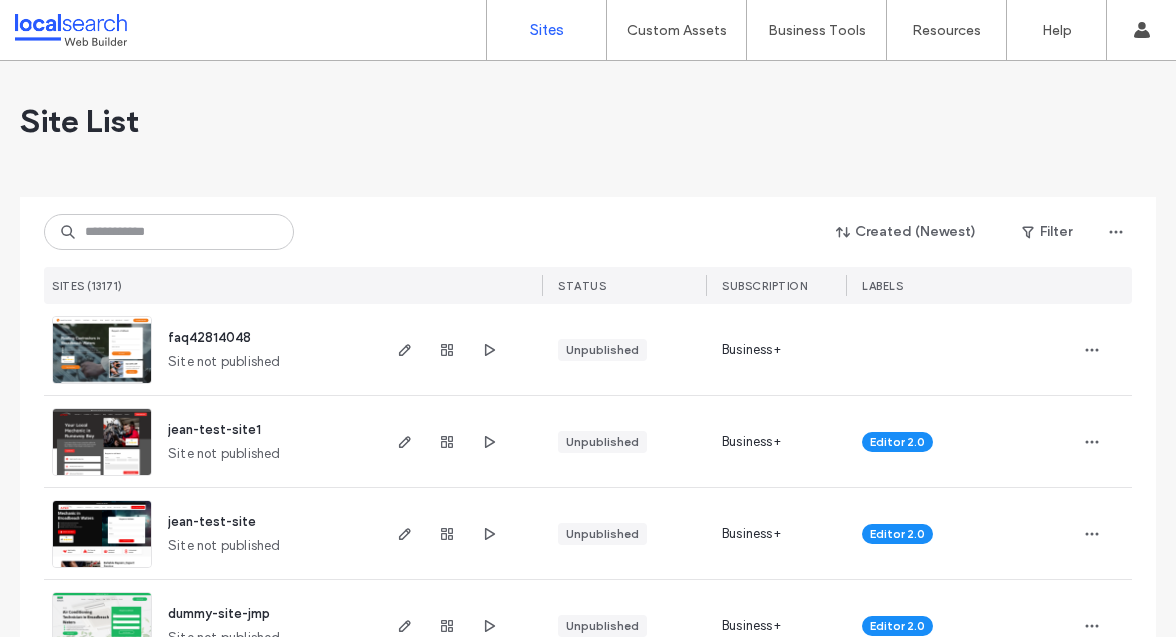 scroll, scrollTop: 0, scrollLeft: 0, axis: both 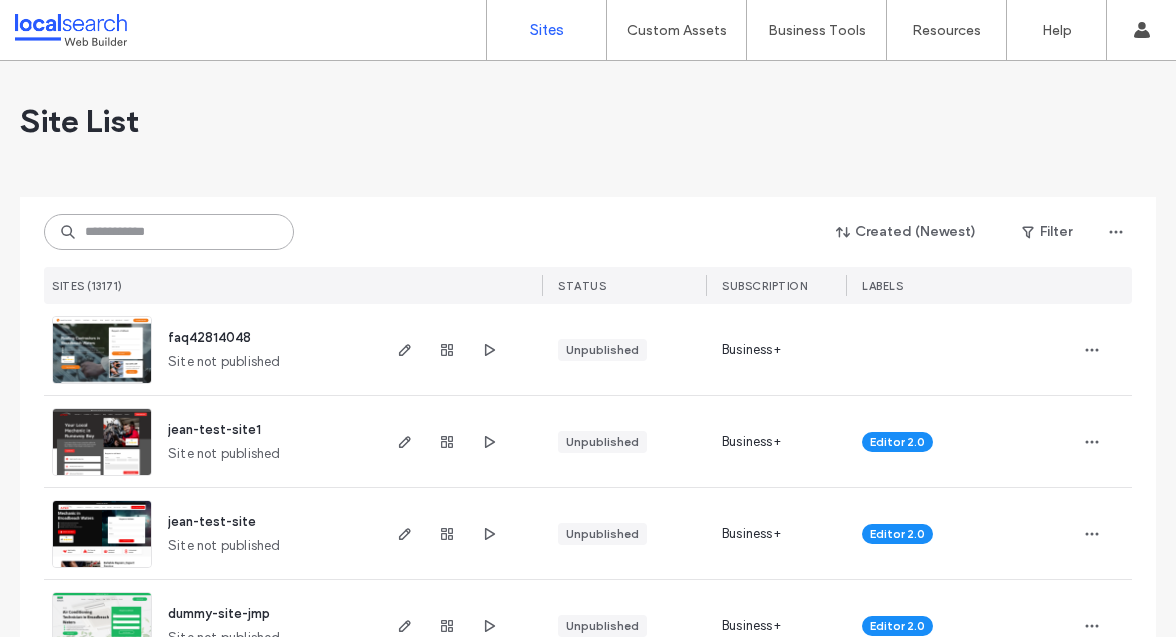 click at bounding box center (169, 232) 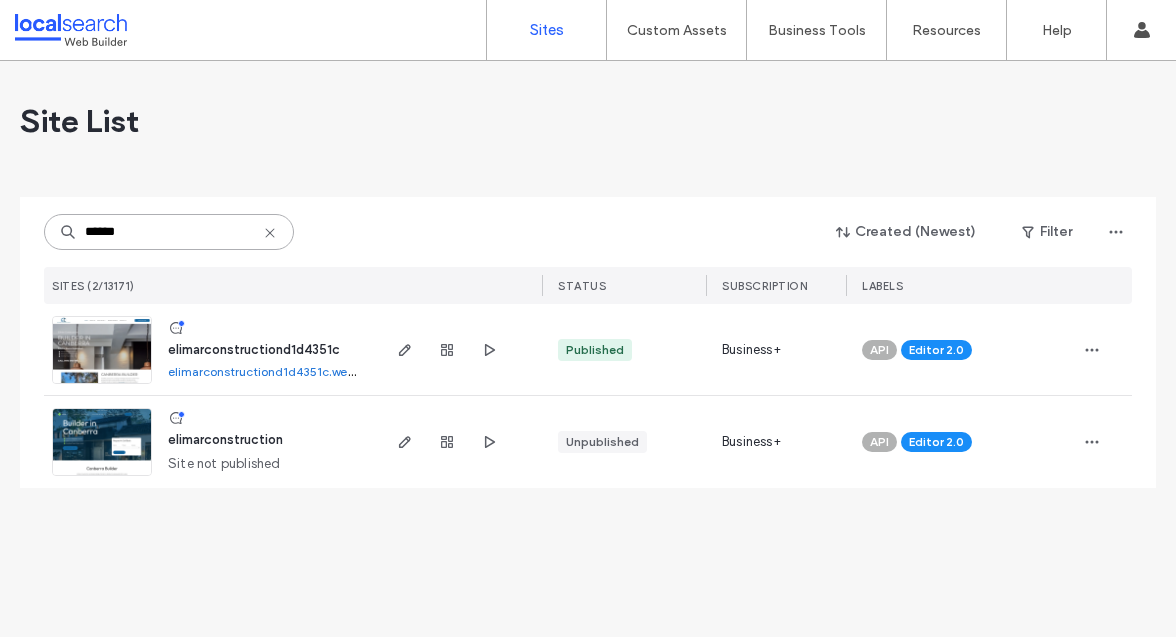 type on "******" 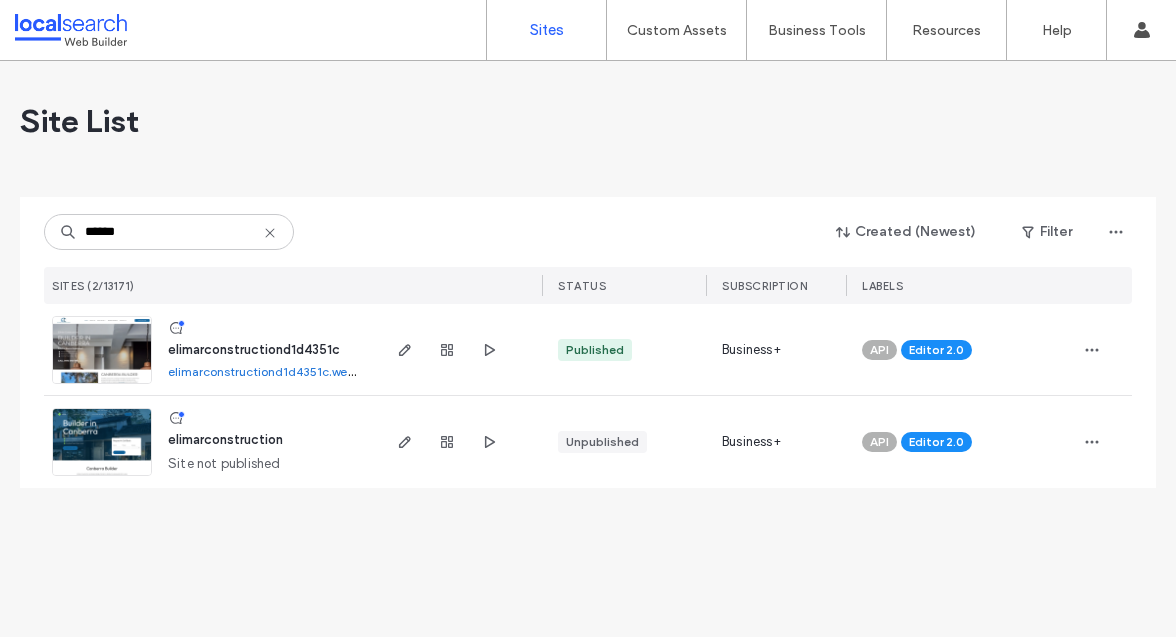 click at bounding box center (102, 385) 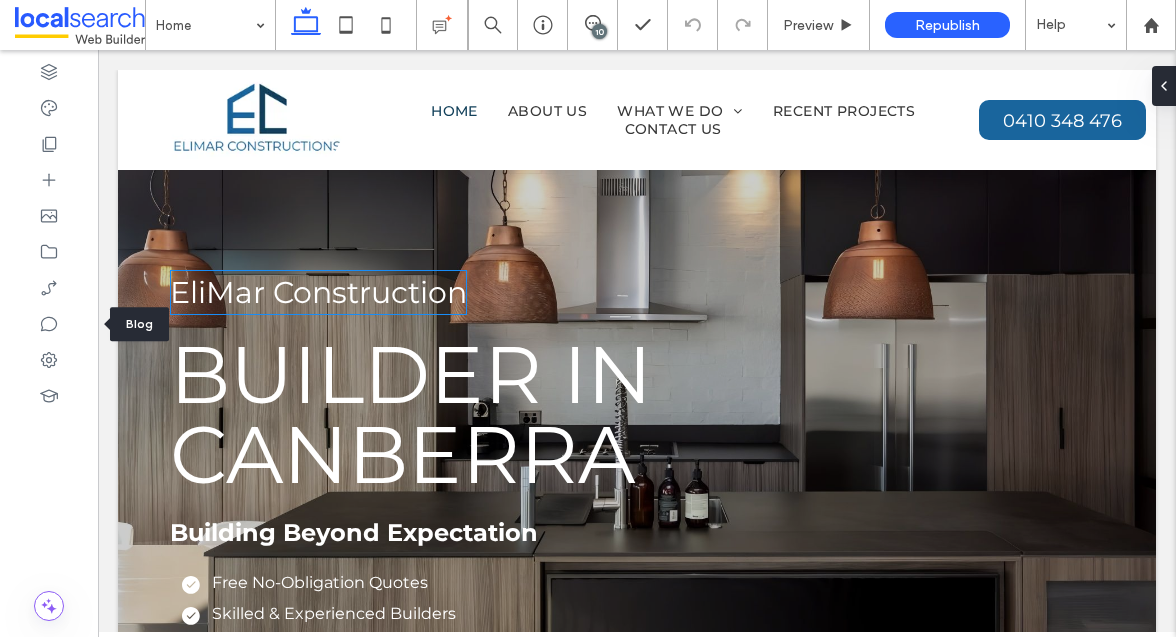 scroll, scrollTop: 0, scrollLeft: 0, axis: both 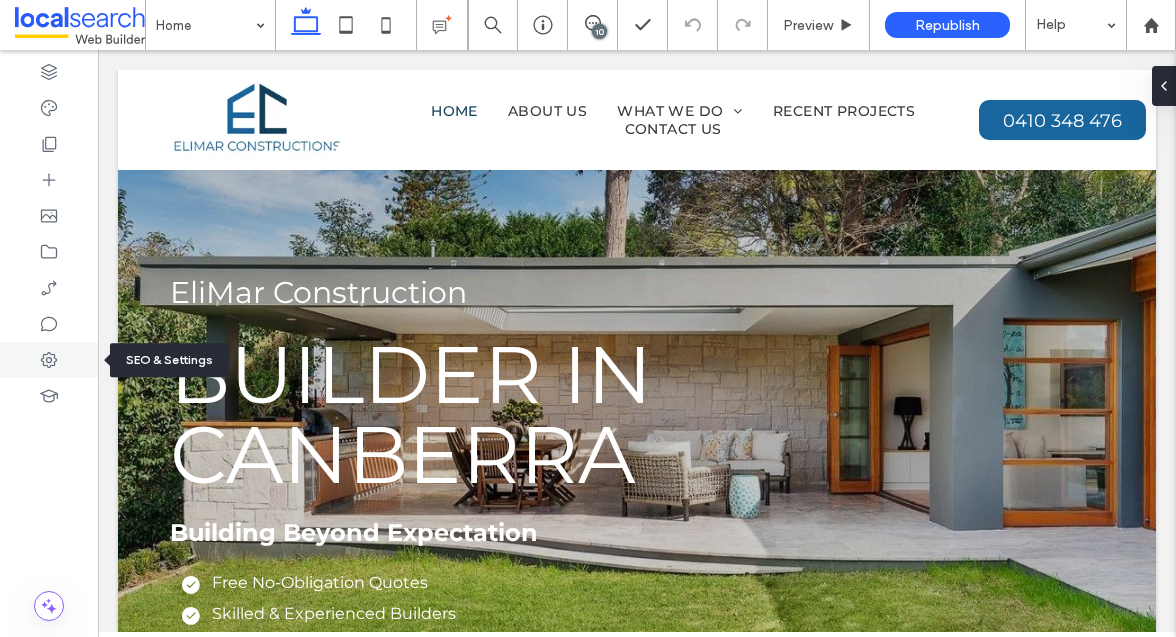click 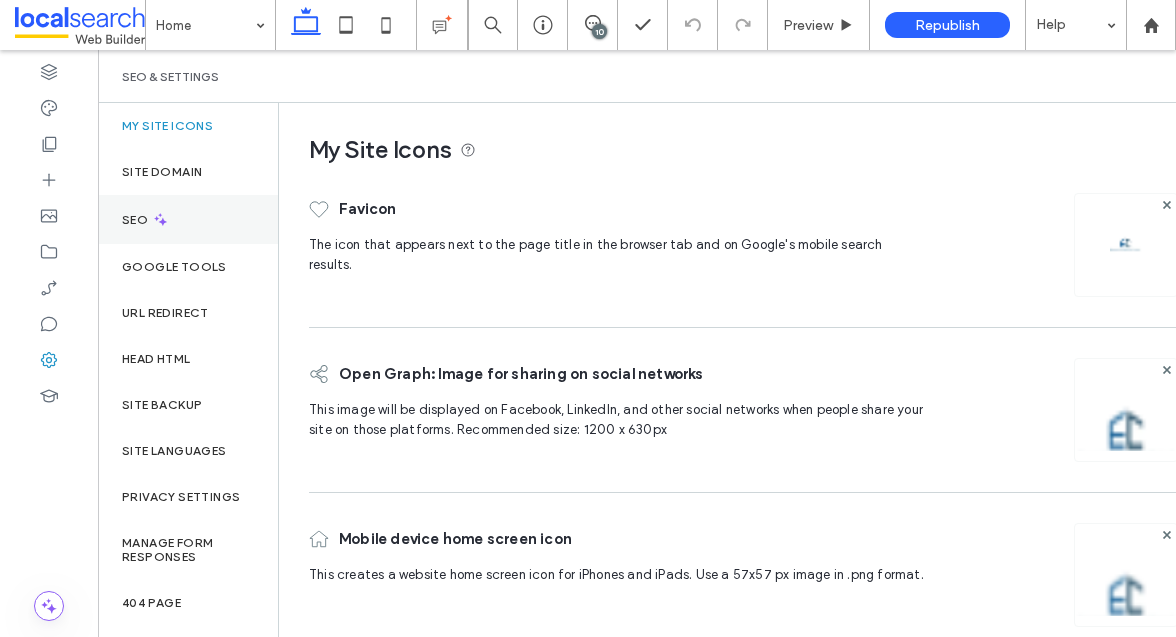 click 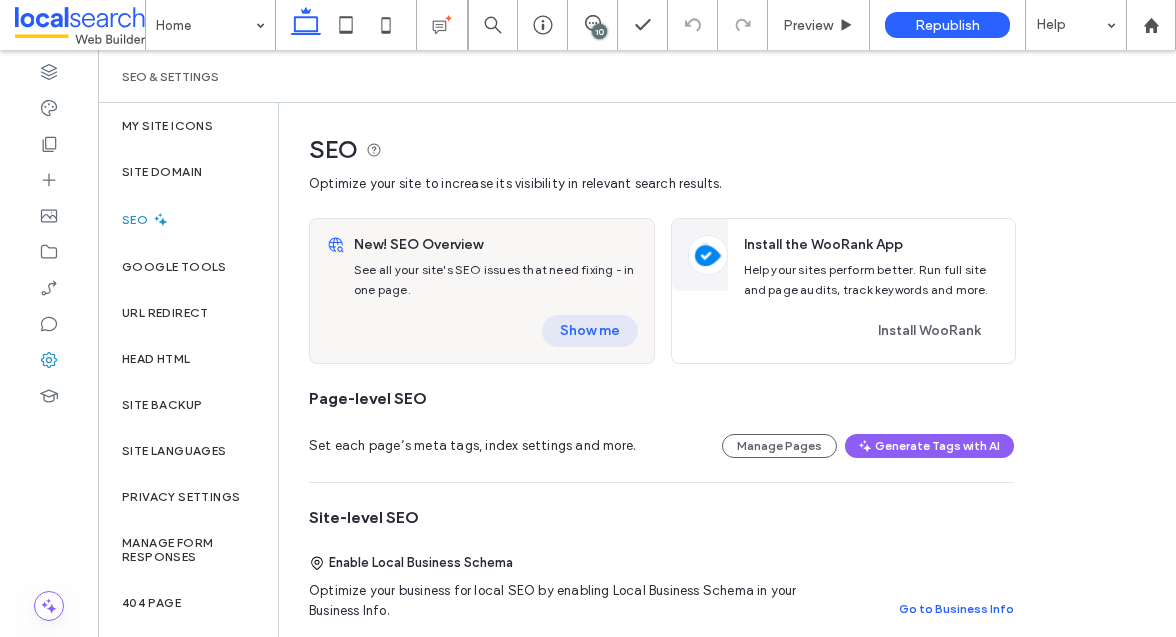 click on "Show me" at bounding box center (590, 331) 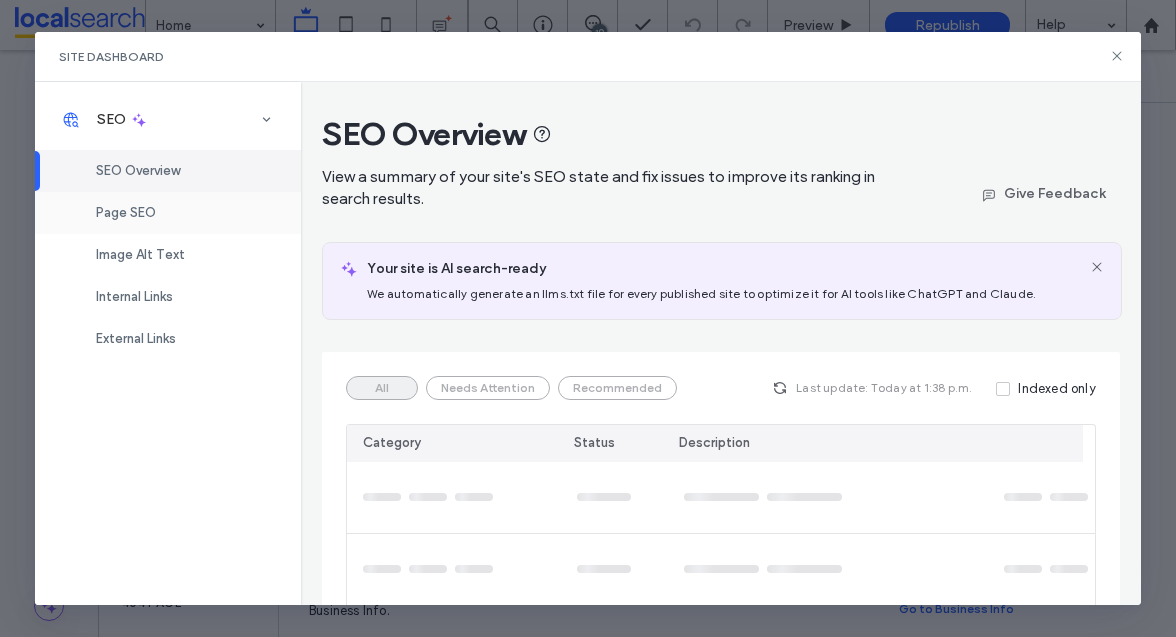 click on "Page SEO" at bounding box center (126, 212) 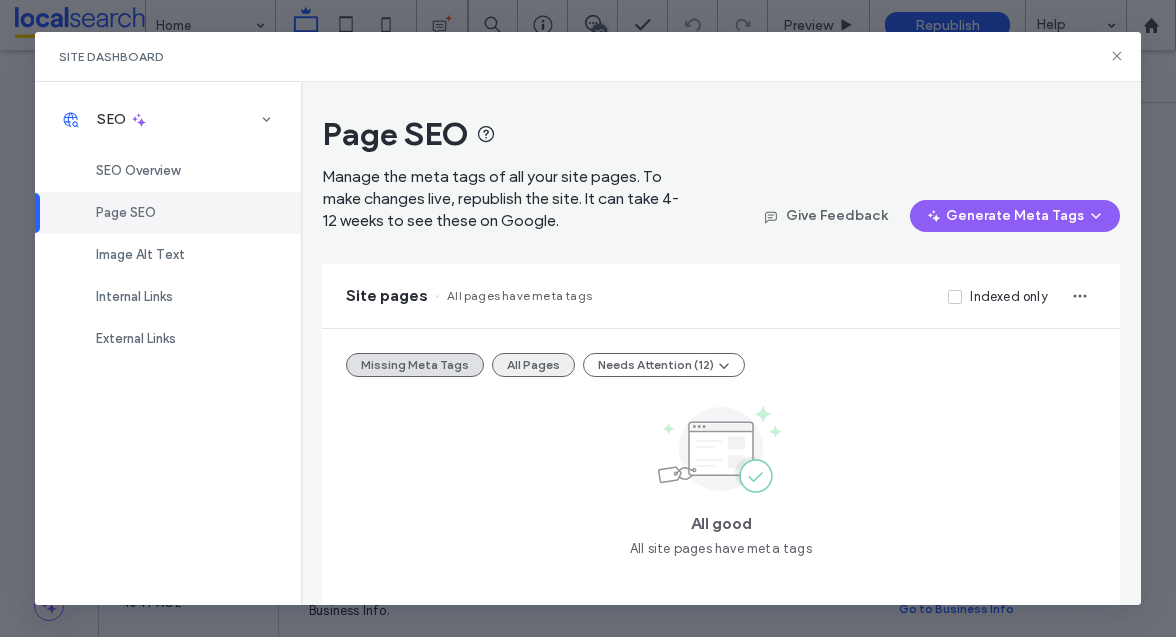 click on "All Pages" at bounding box center [533, 365] 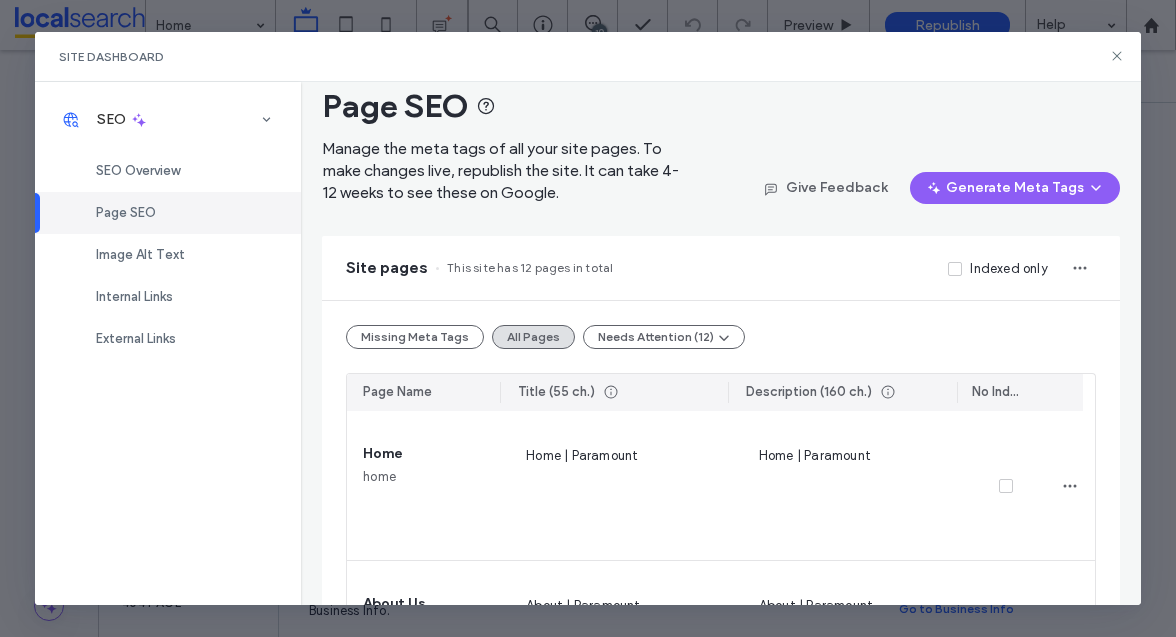 scroll, scrollTop: 0, scrollLeft: 0, axis: both 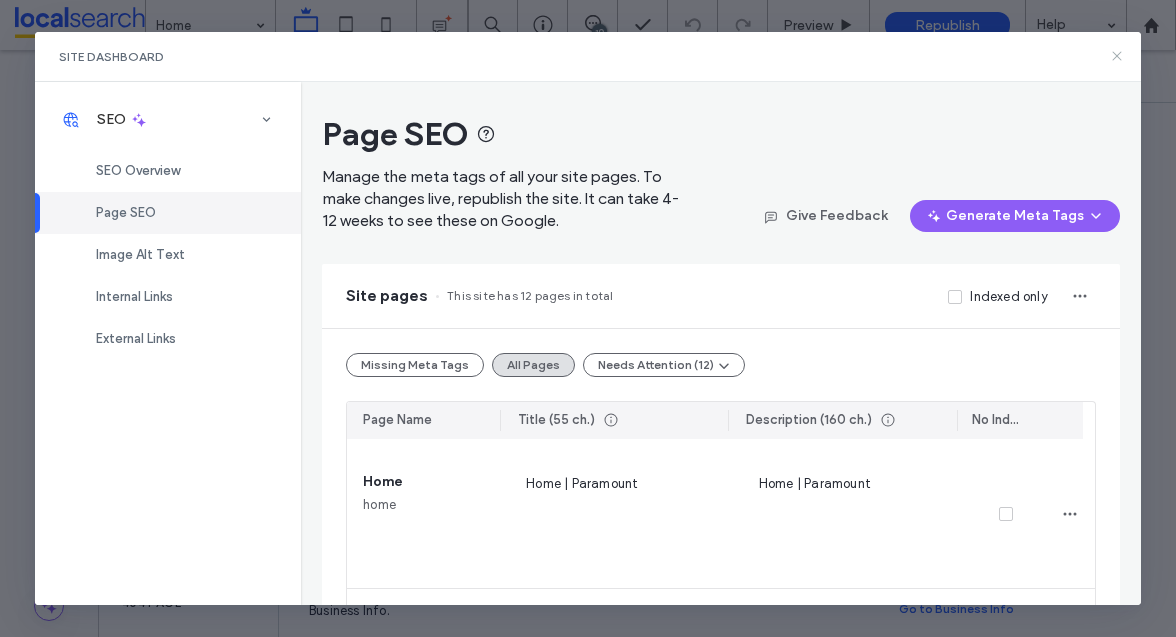 click 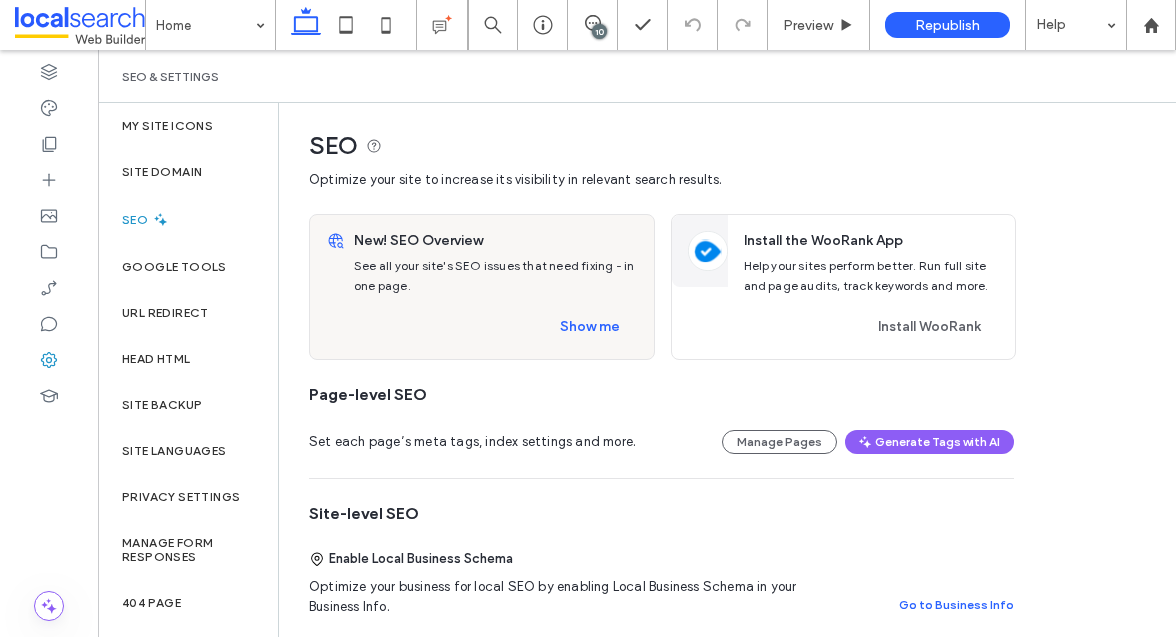 scroll, scrollTop: 0, scrollLeft: 0, axis: both 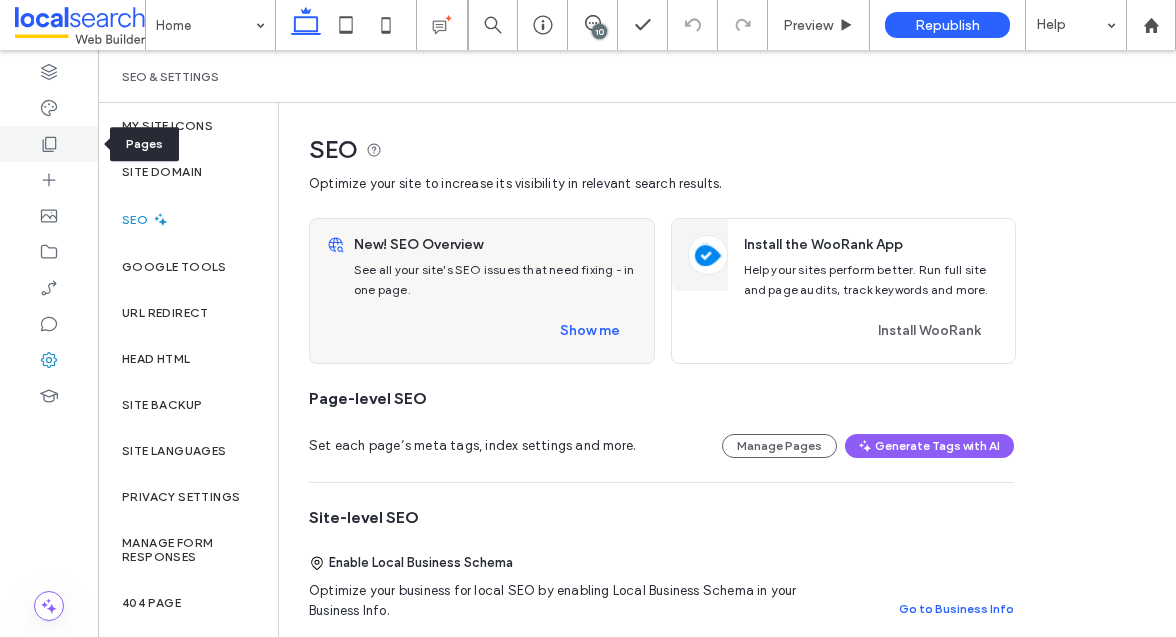 click 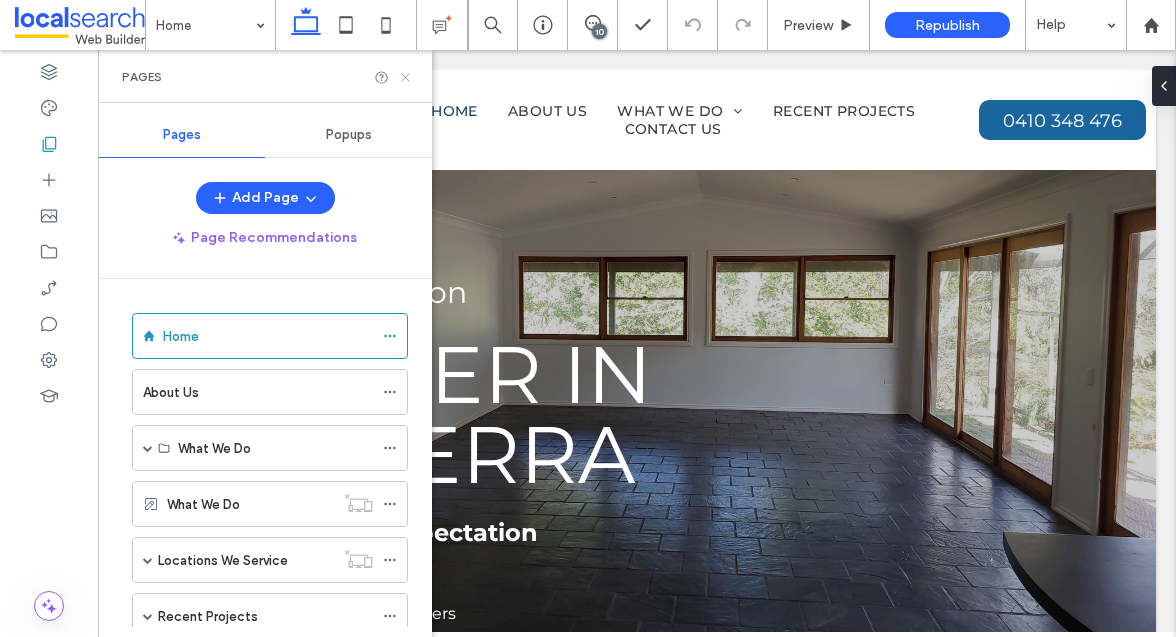 click 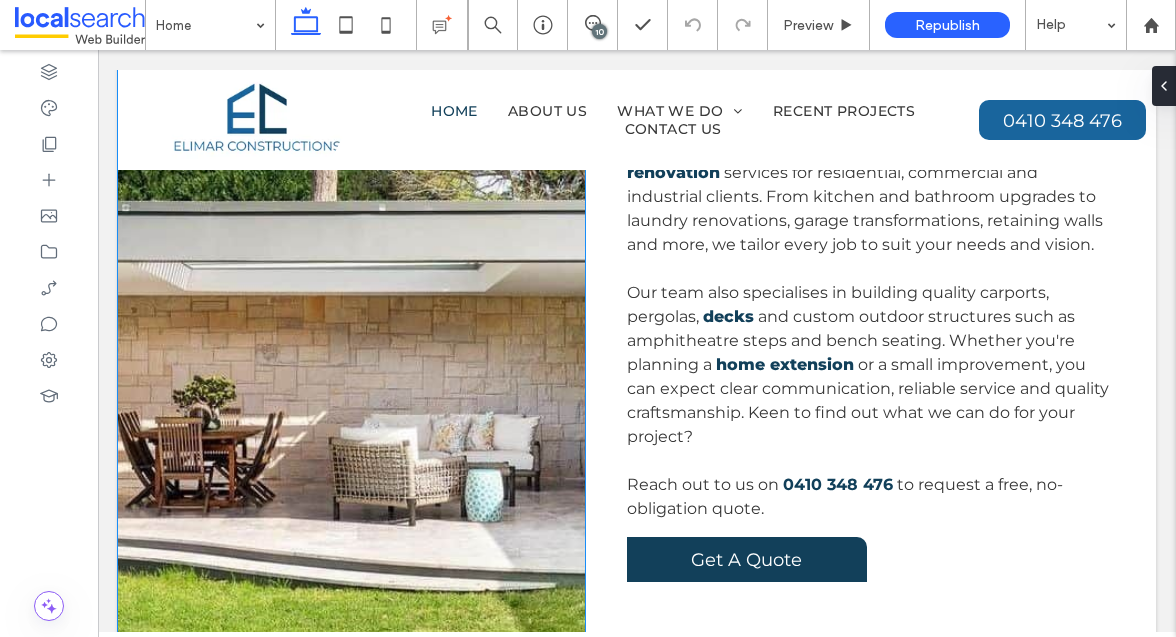 scroll, scrollTop: 946, scrollLeft: 0, axis: vertical 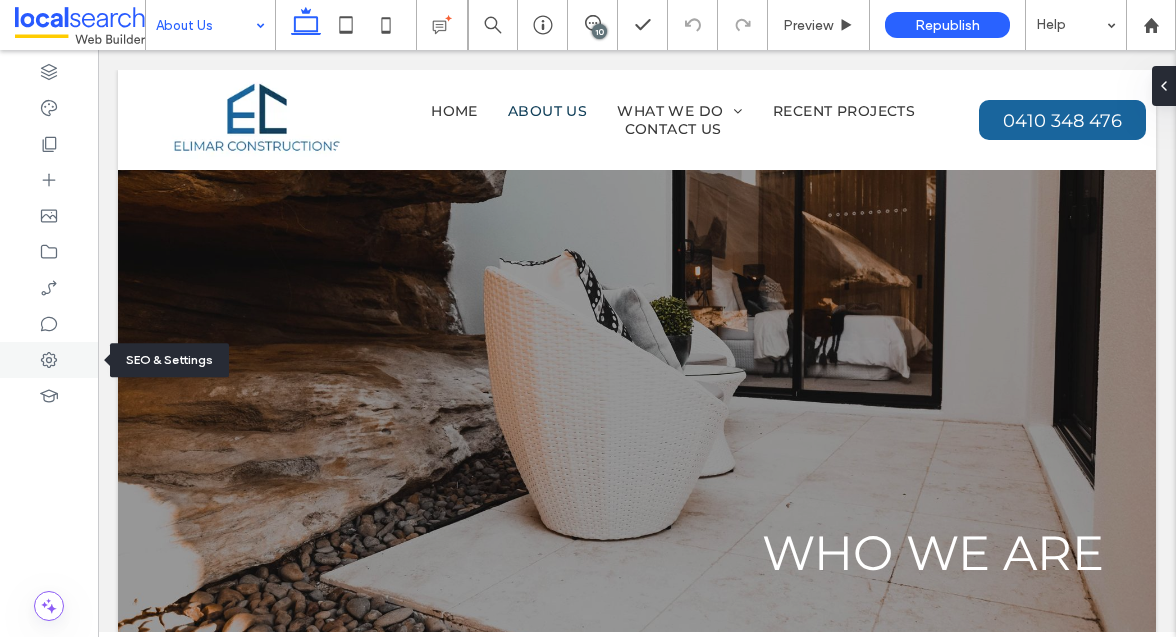 click 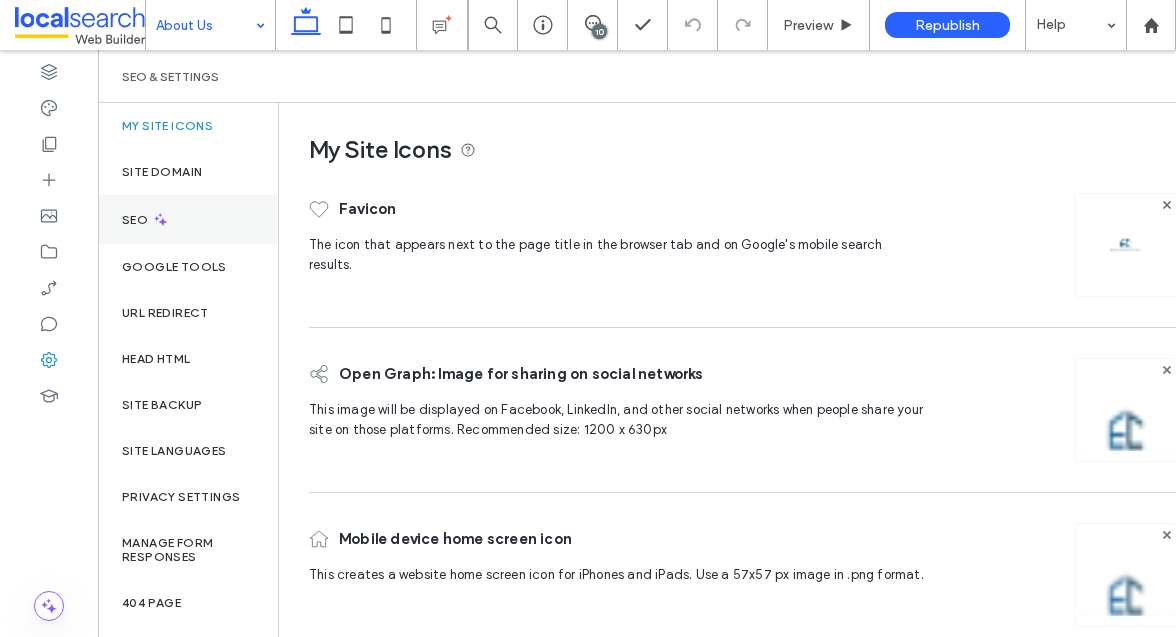 click 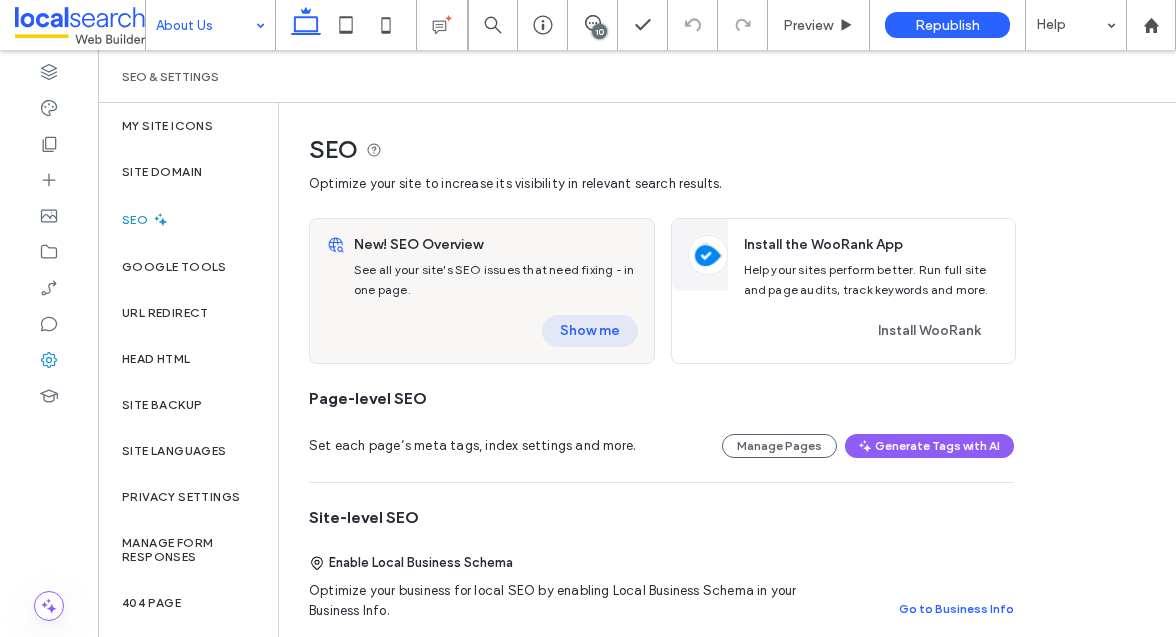 click on "Show me" at bounding box center (590, 331) 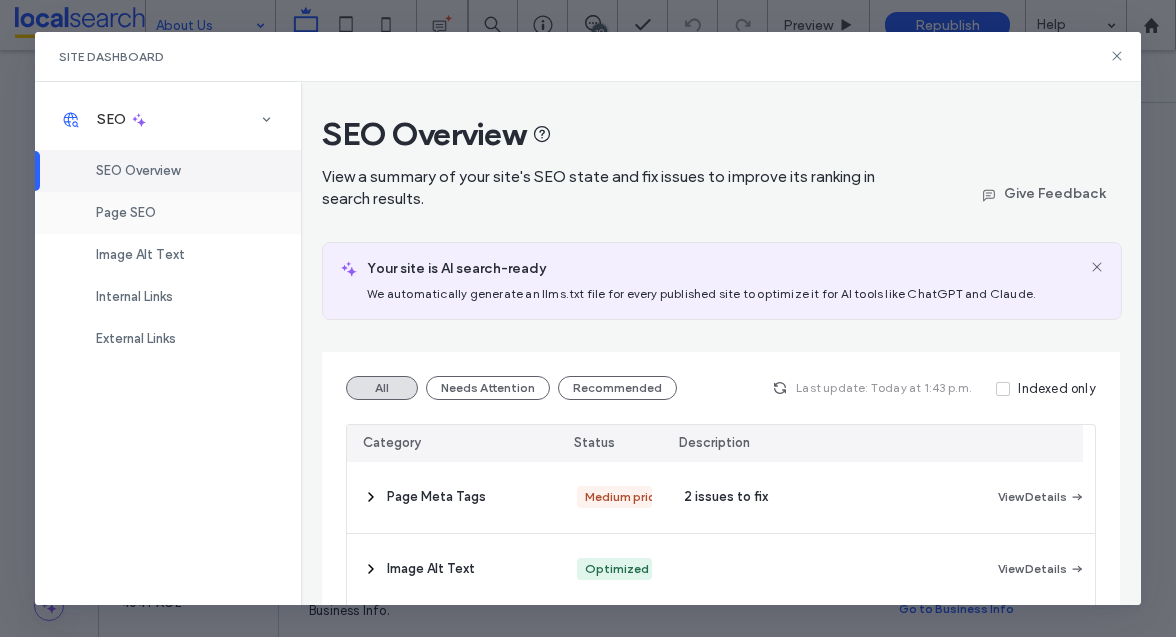 click on "Page SEO" at bounding box center (126, 212) 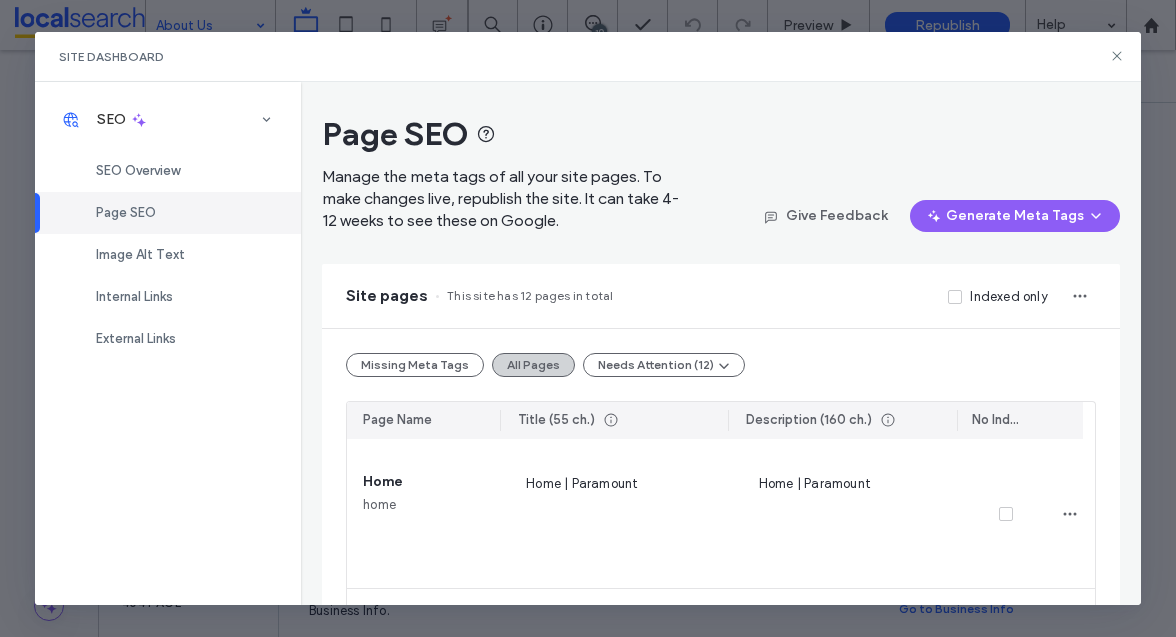 click on "All Pages" at bounding box center [533, 365] 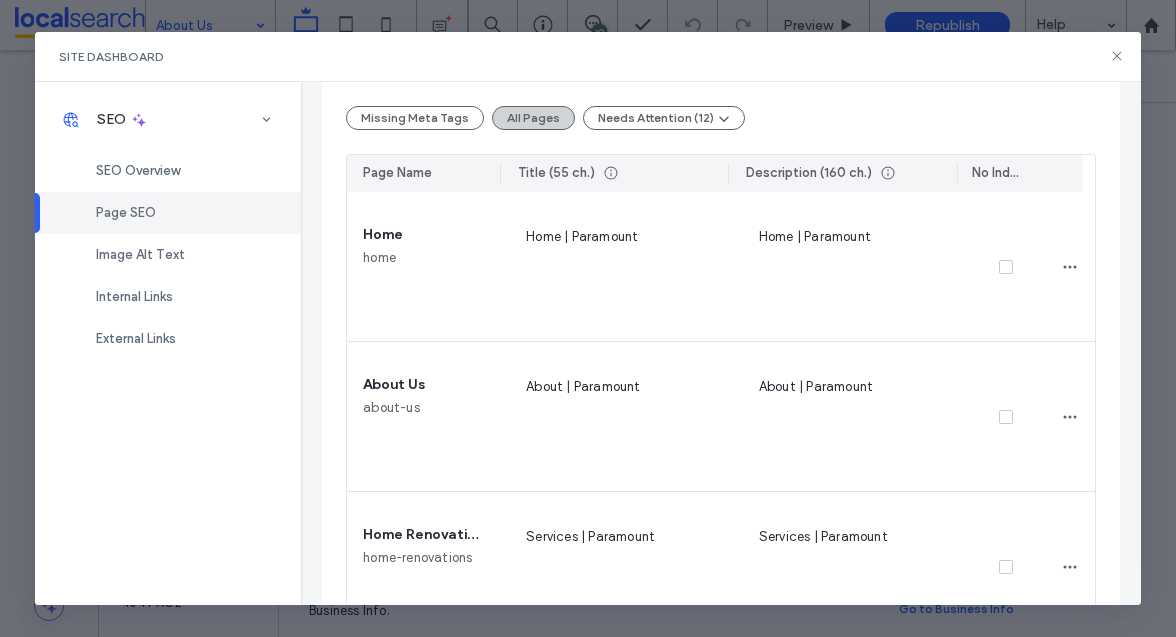 scroll, scrollTop: 0, scrollLeft: 0, axis: both 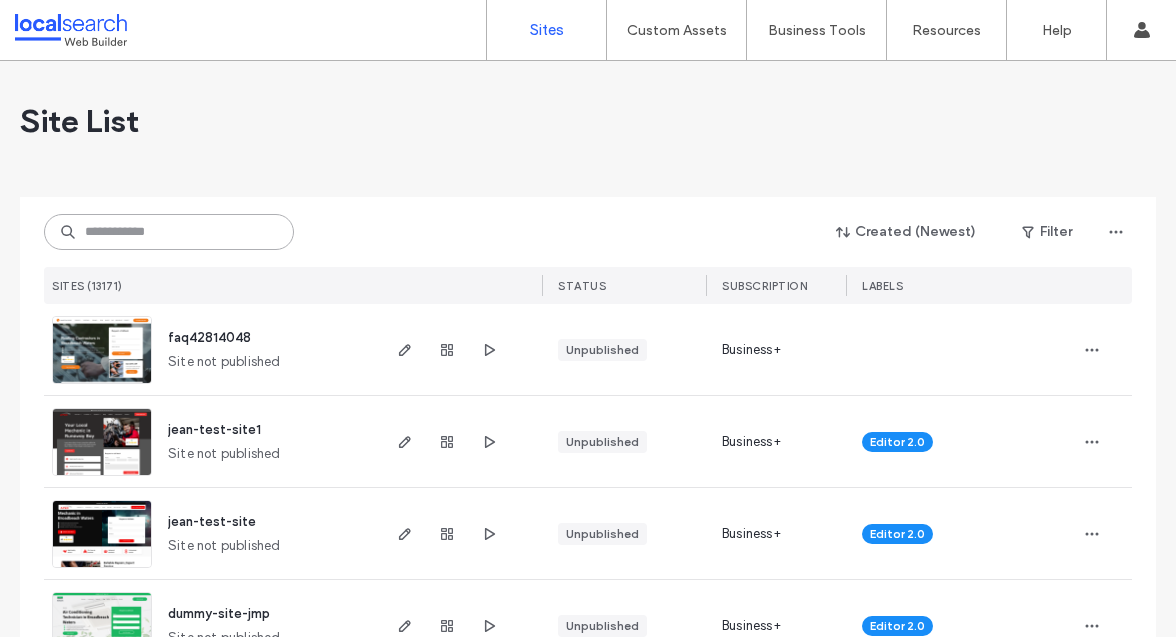 click at bounding box center [169, 232] 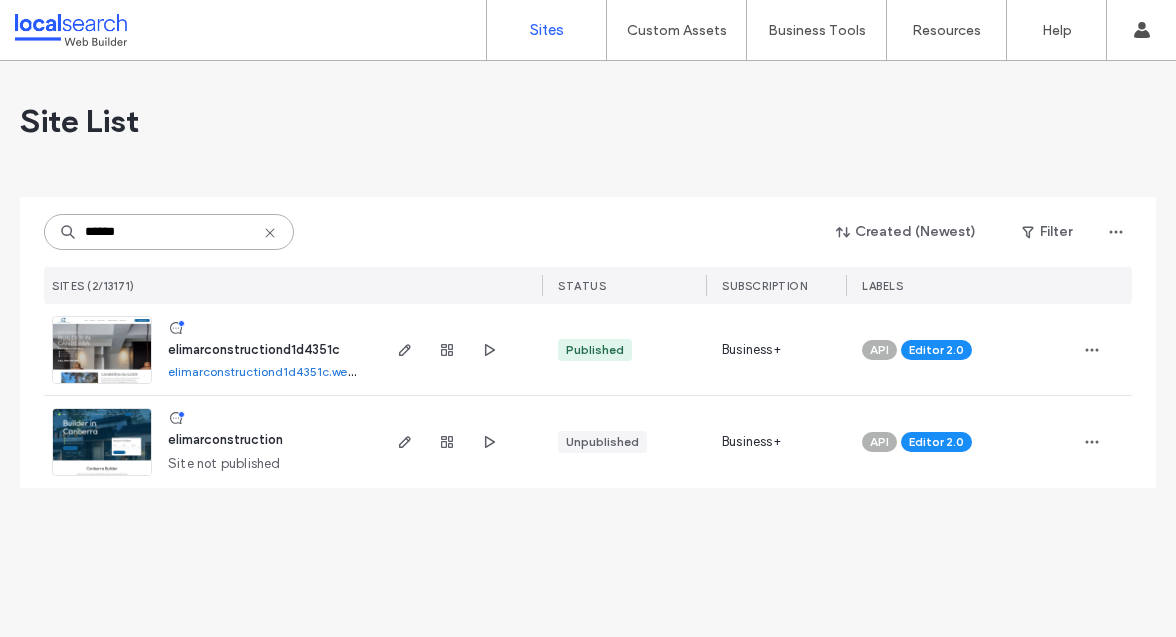 type on "******" 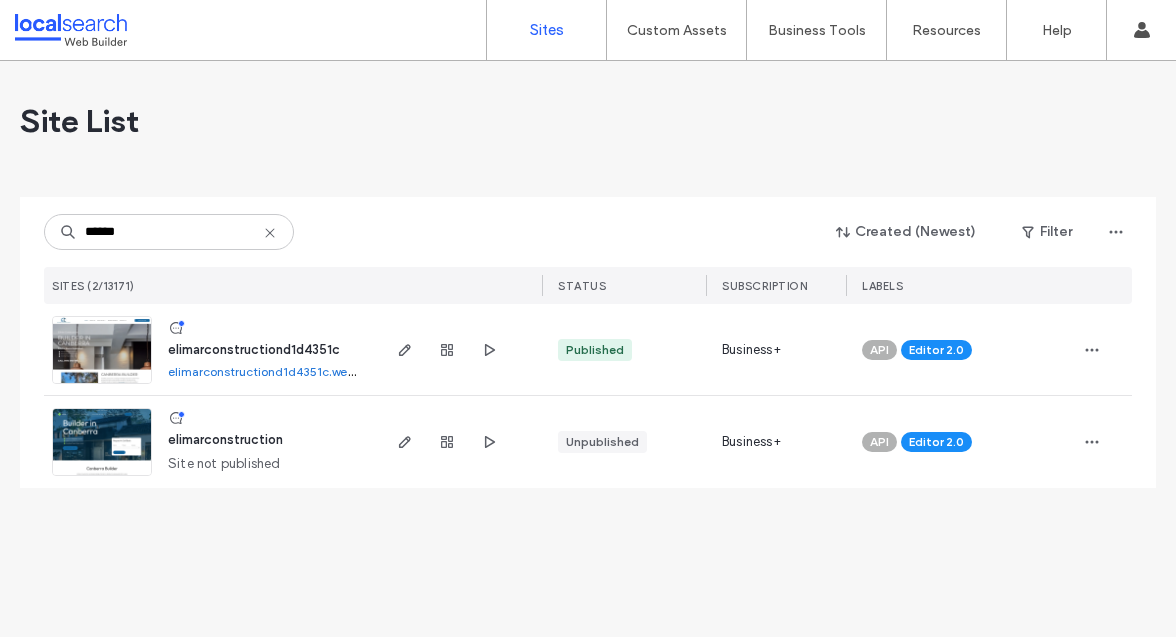 click at bounding box center [102, 477] 